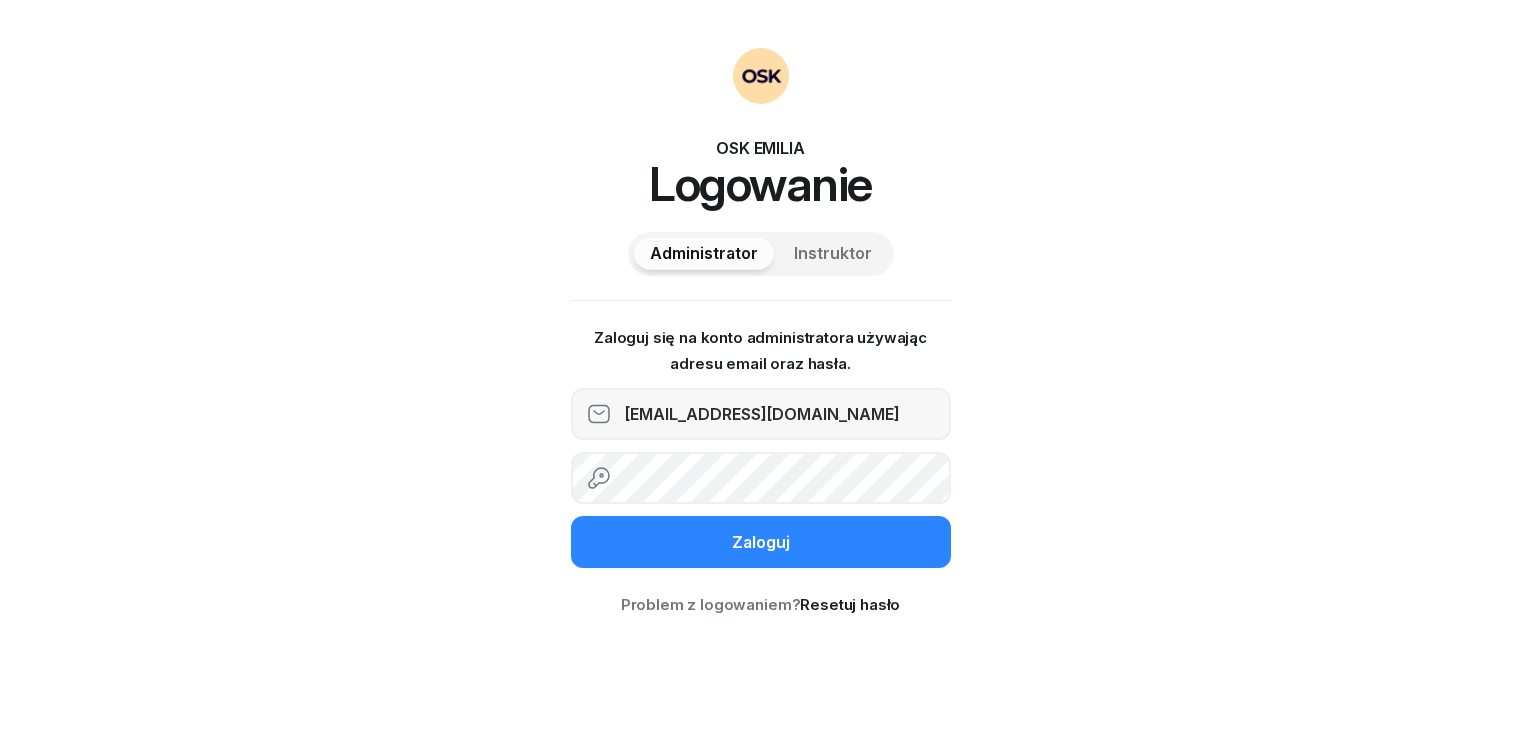 scroll, scrollTop: 0, scrollLeft: 0, axis: both 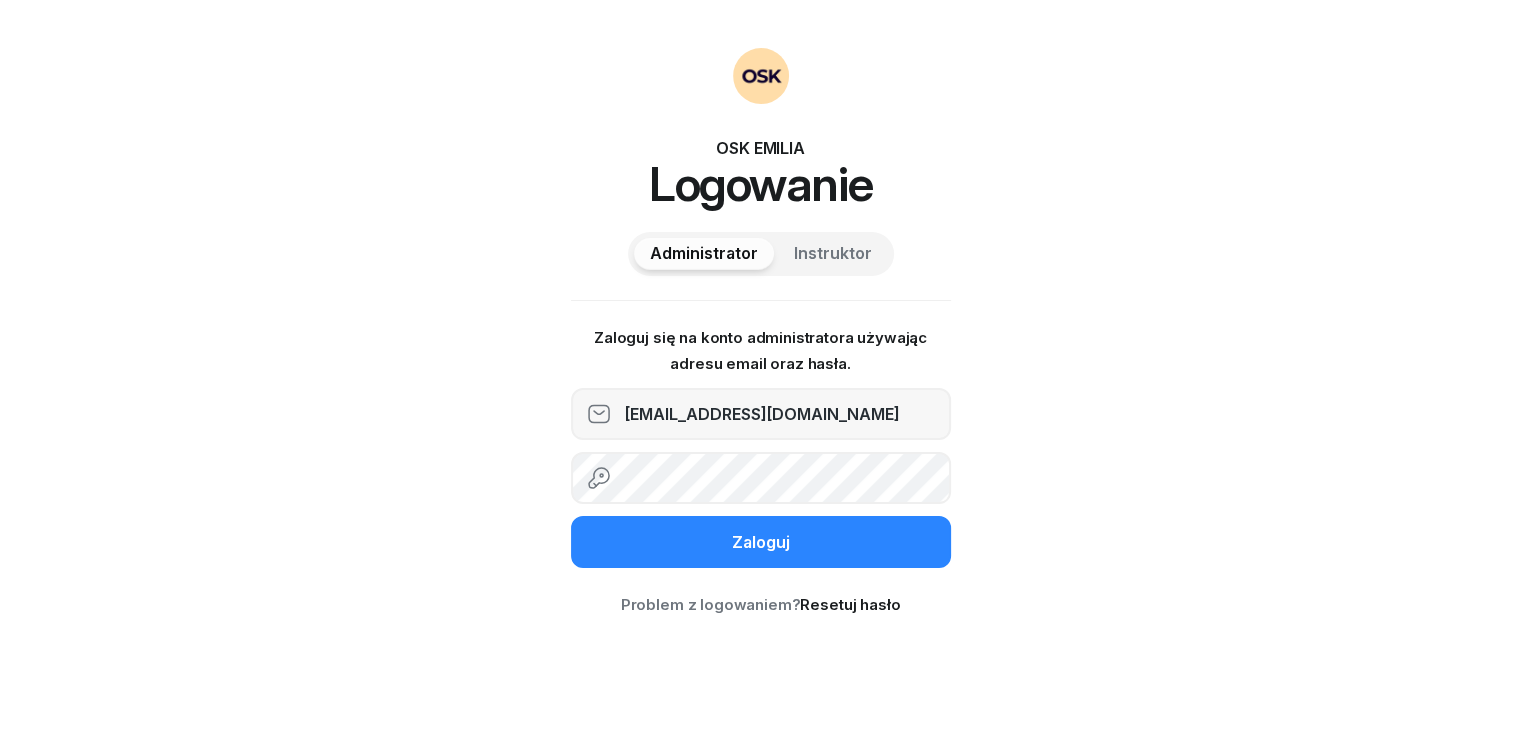 click on "Zaloguj" at bounding box center [761, 542] 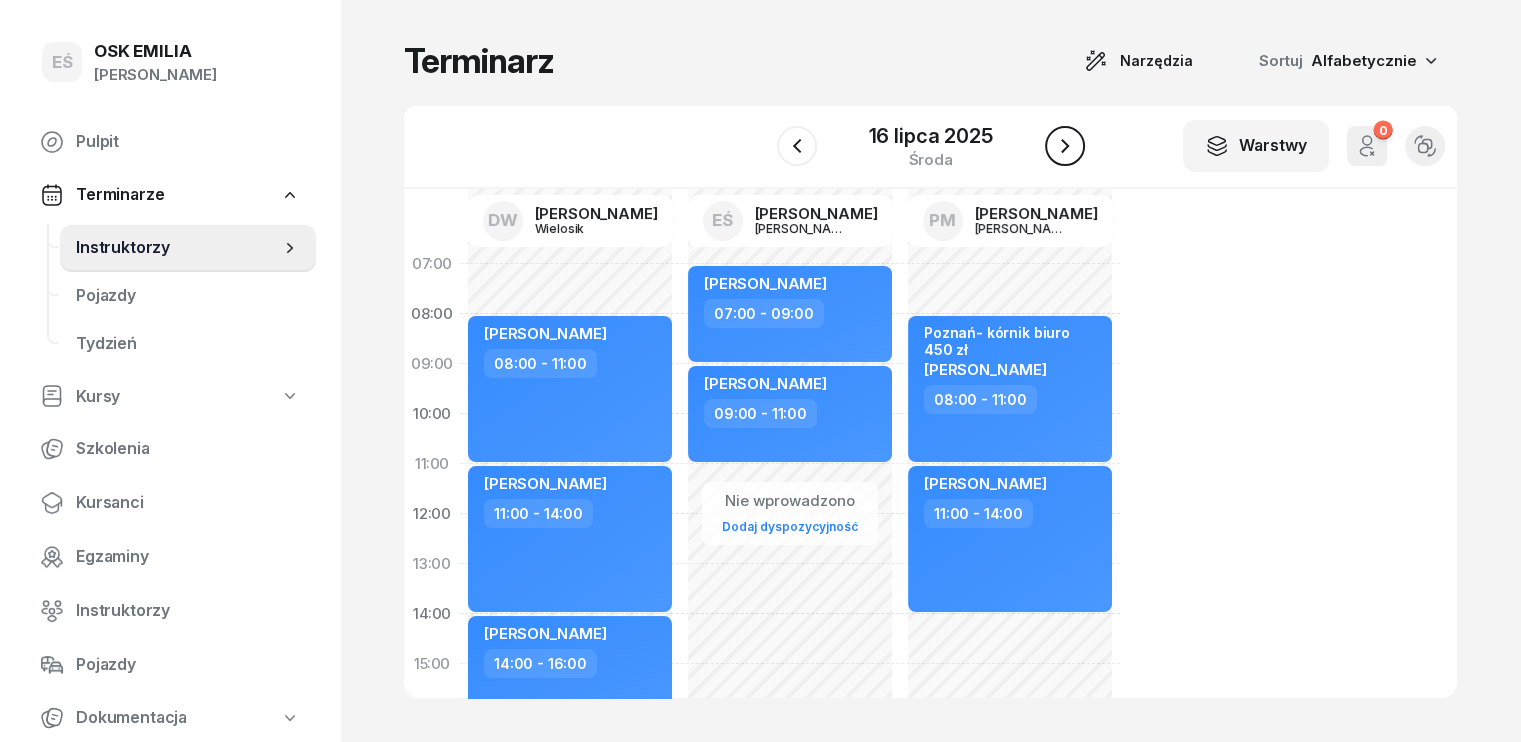 click 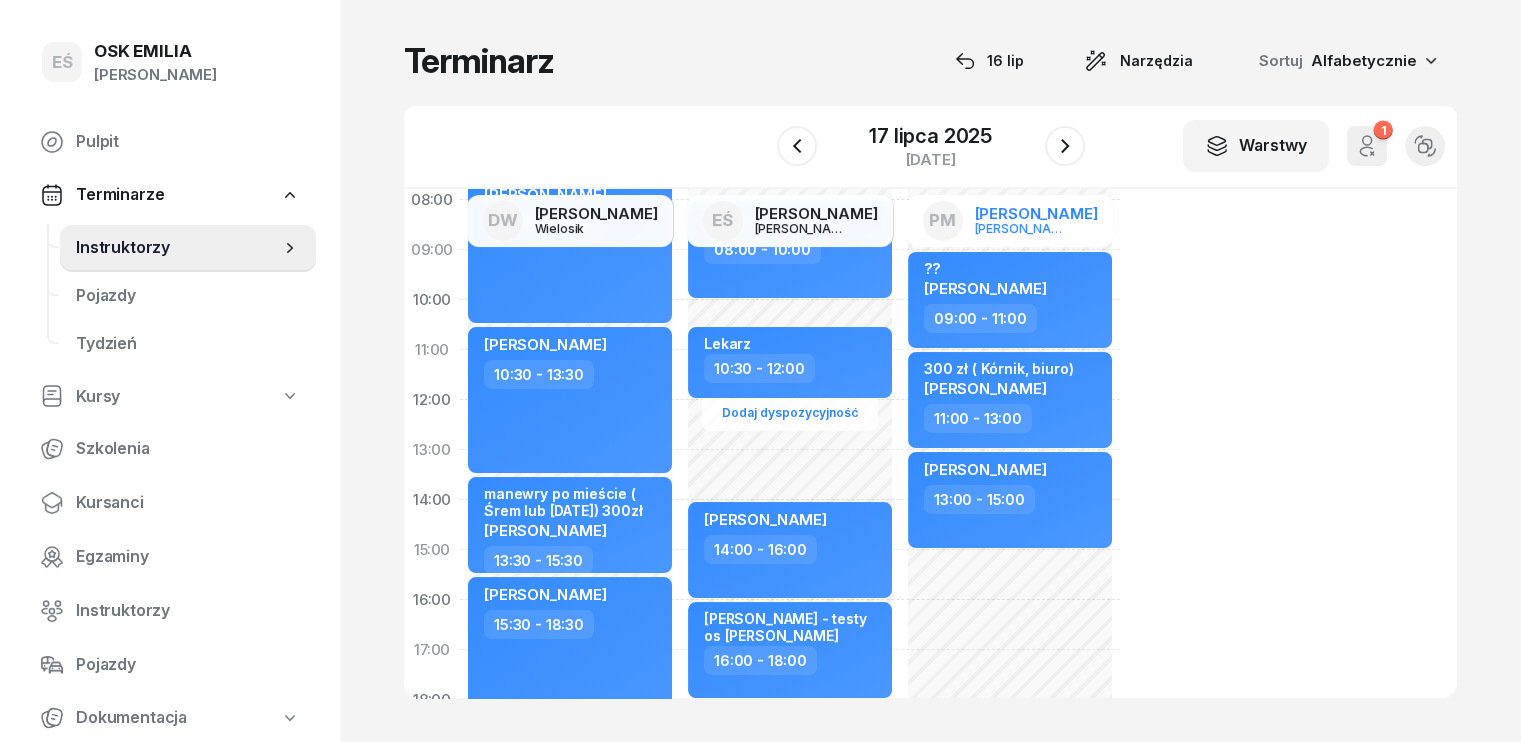 scroll, scrollTop: 200, scrollLeft: 0, axis: vertical 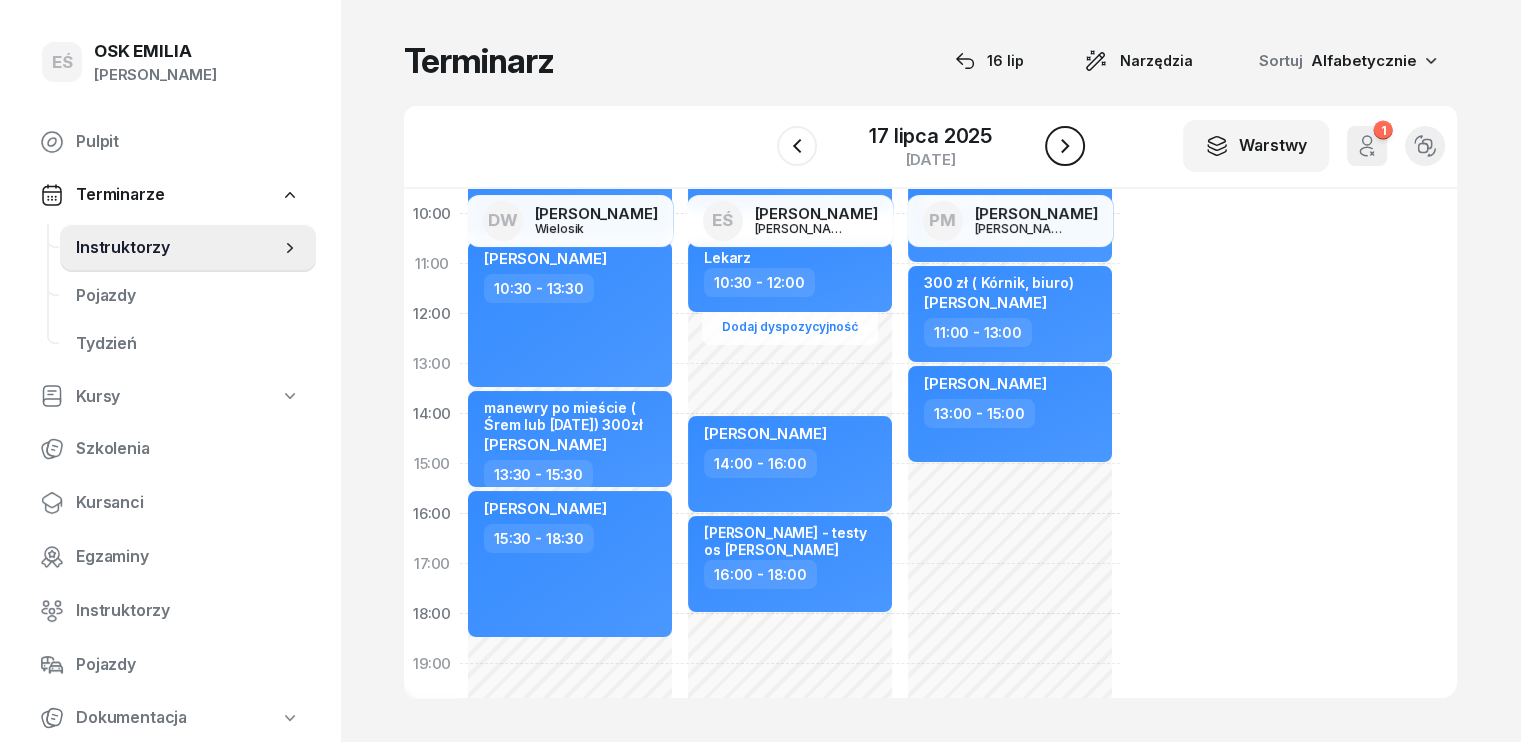 click 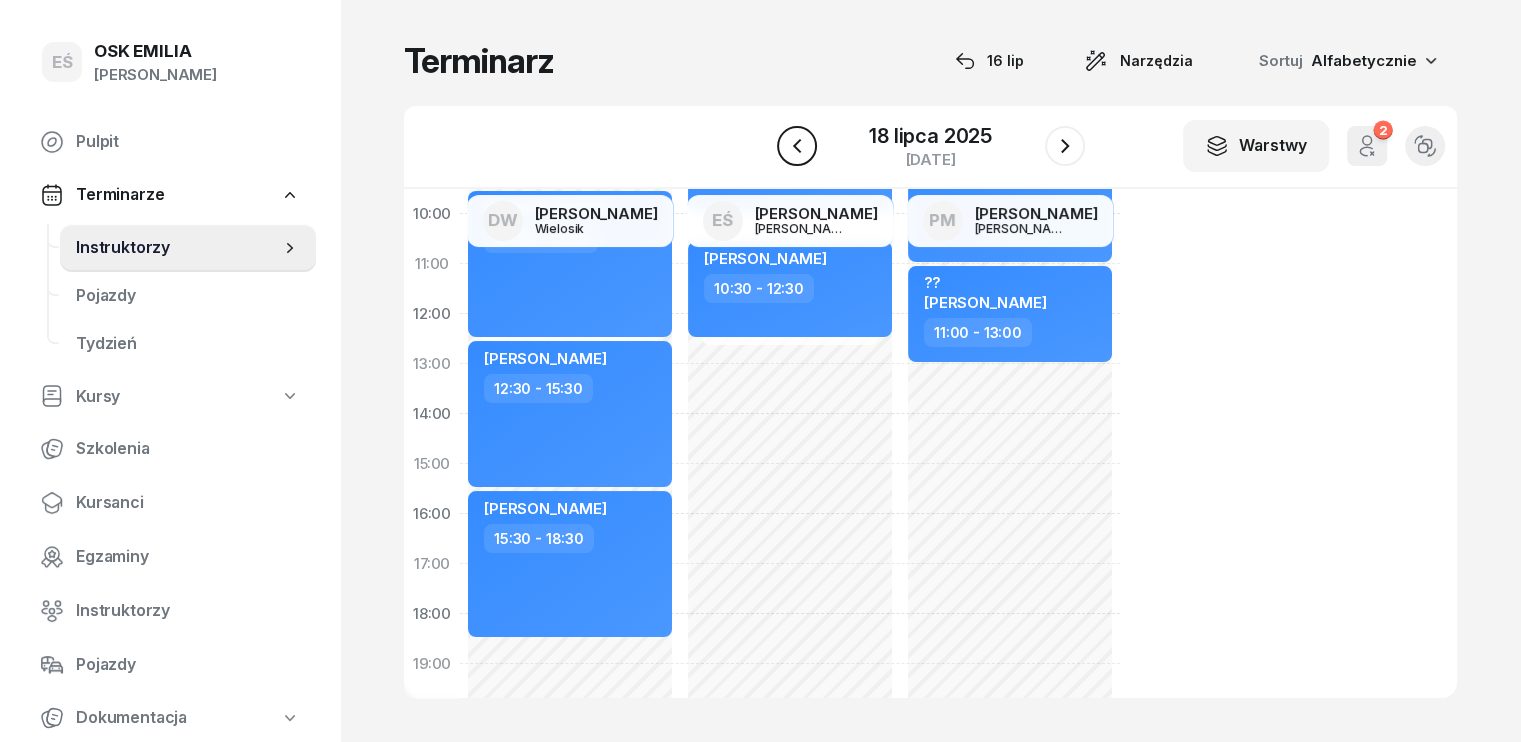 click 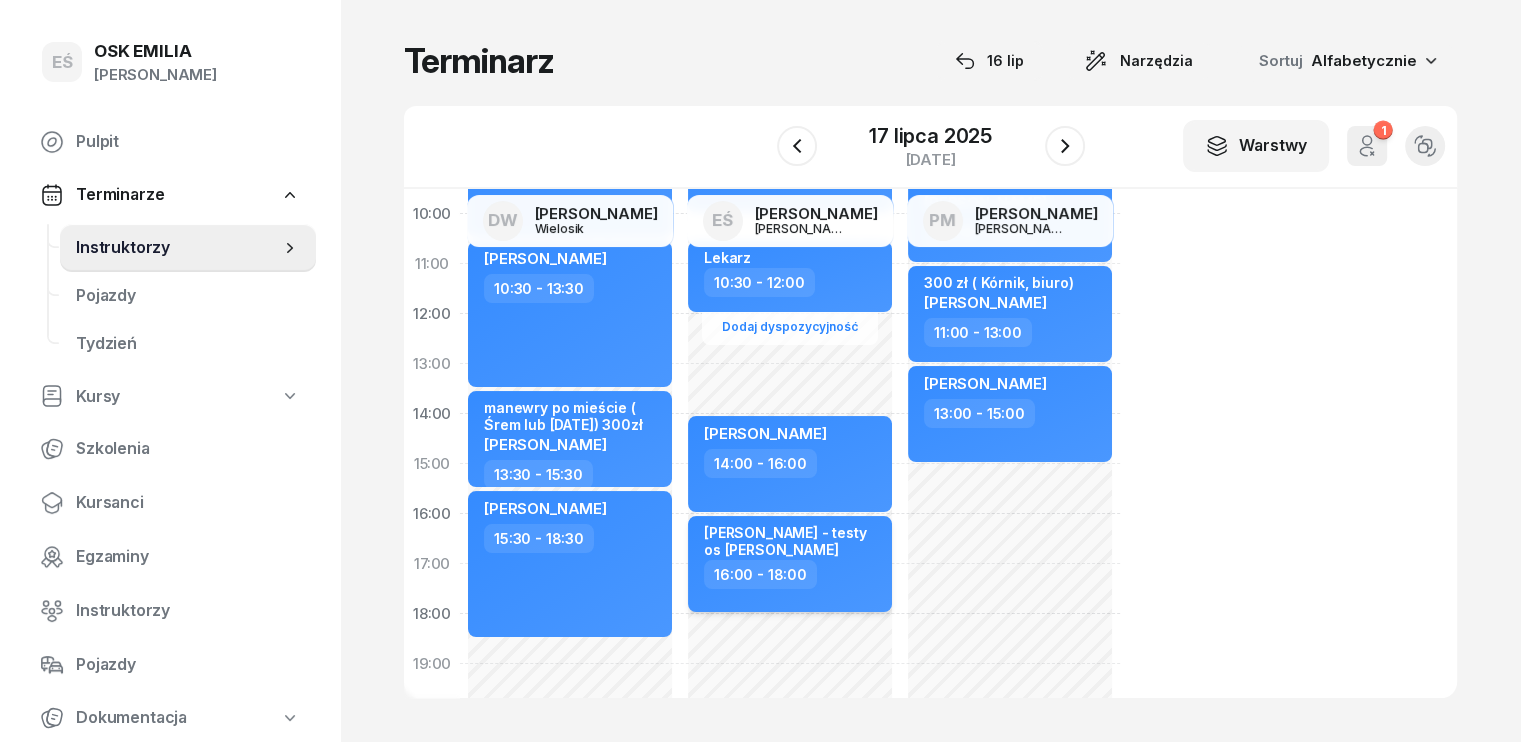click on "[PERSON_NAME] - testy os
[PERSON_NAME]  16:00 - 18:00" at bounding box center [790, 564] 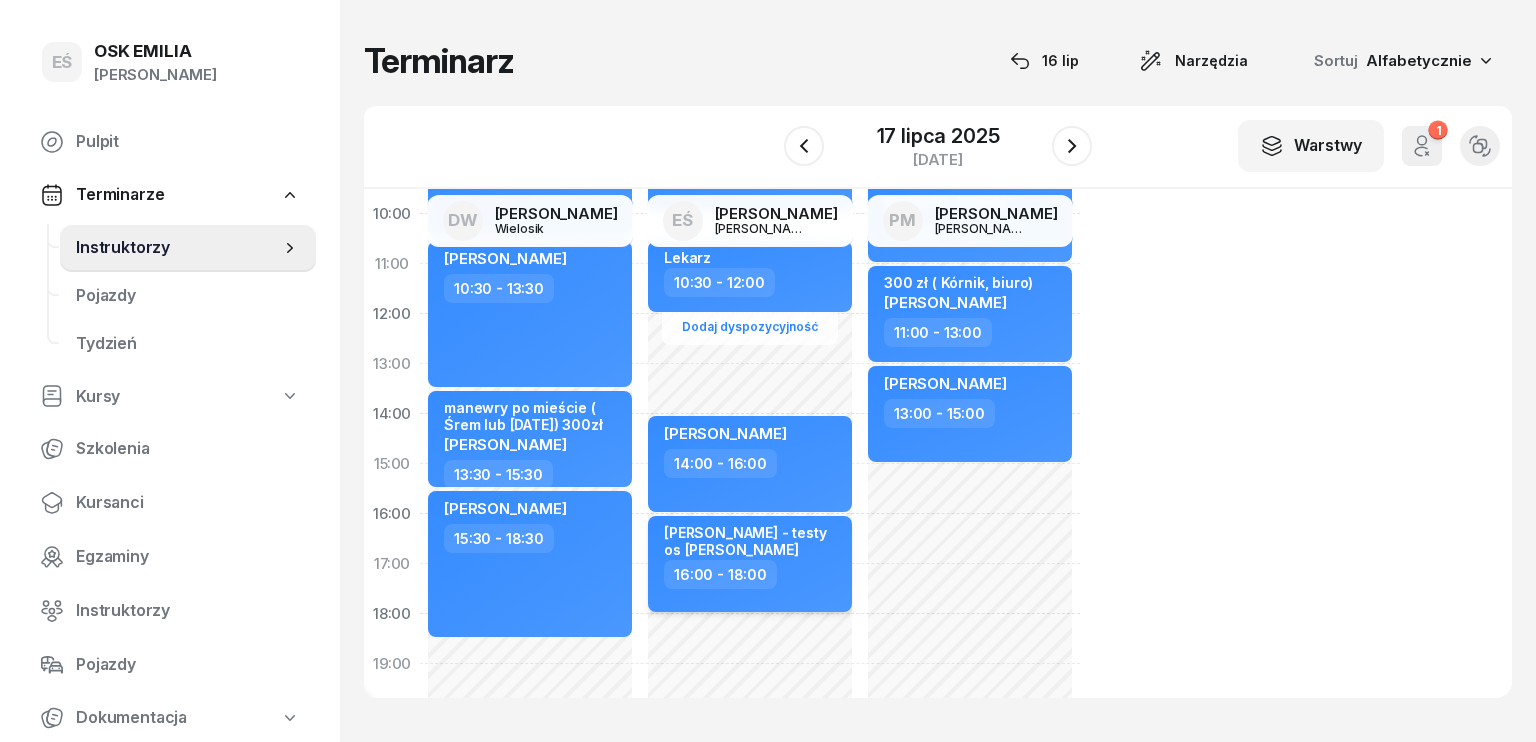 select on "16" 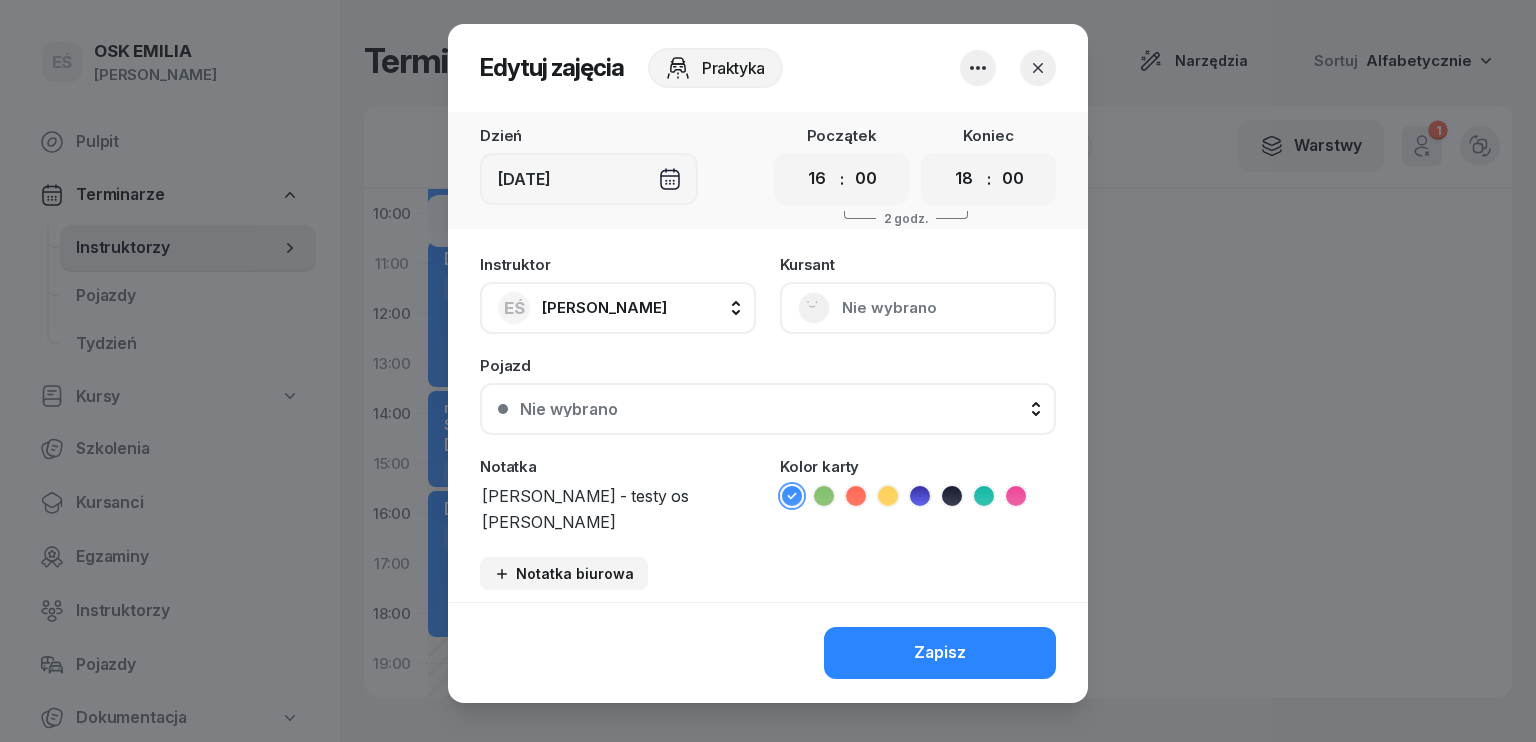 click on "[PERSON_NAME] - testy os
[PERSON_NAME]" at bounding box center [618, 507] 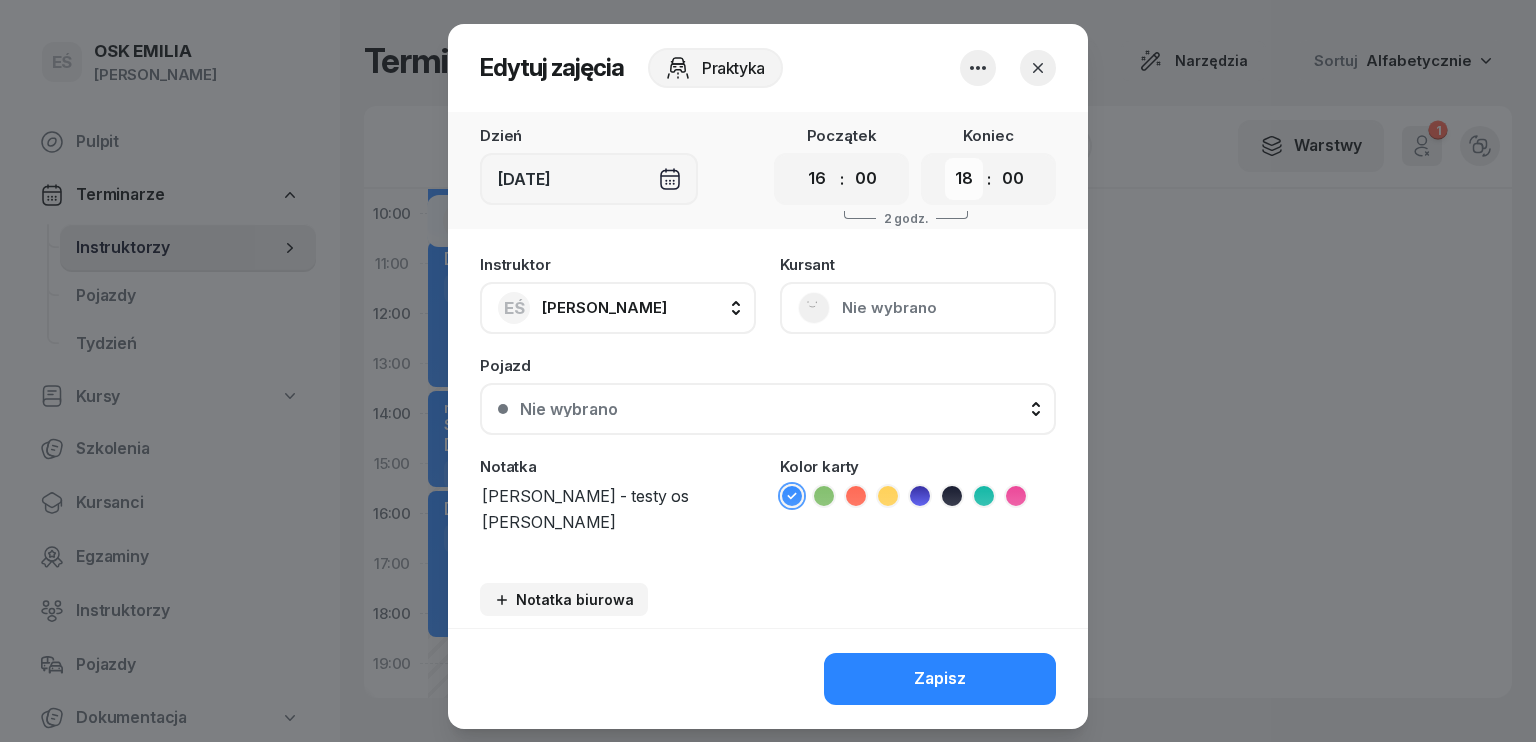 type on "[PERSON_NAME] - testy os
[PERSON_NAME]" 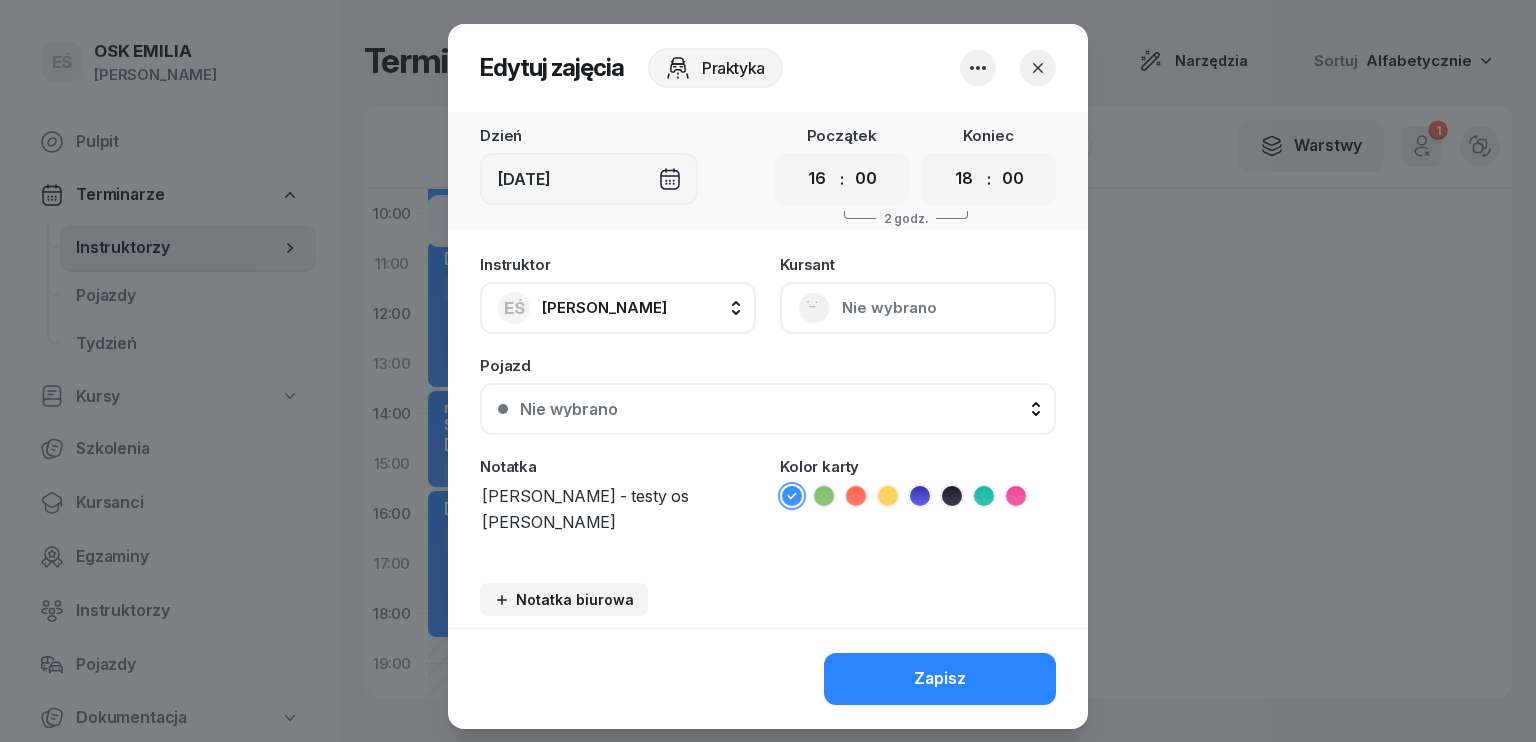 select on "17" 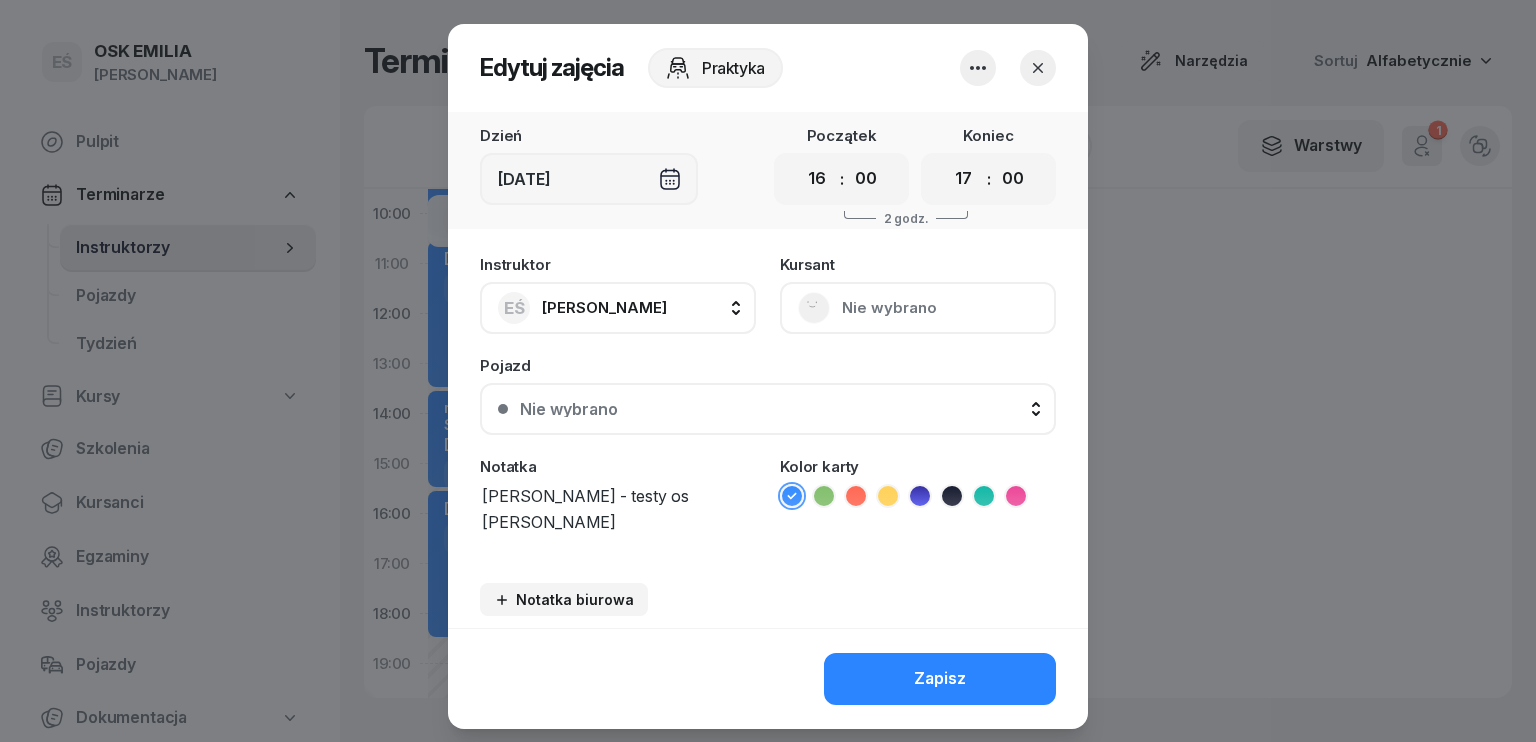 click on "00 01 02 03 04 05 06 07 08 09 10 11 12 13 14 15 16 17 18 19 20 21 22 23" at bounding box center [964, 179] 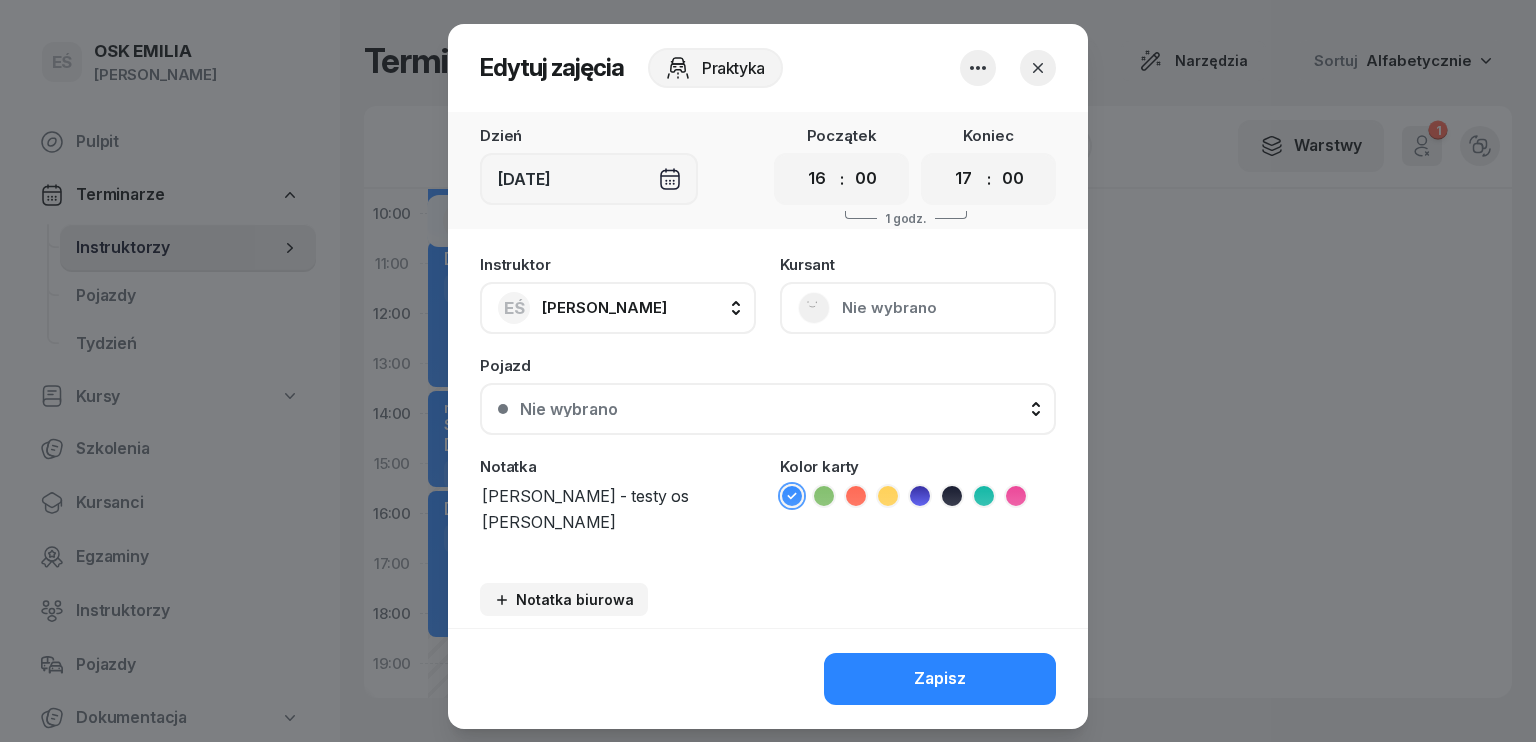 click on "Zapisz" at bounding box center (940, 679) 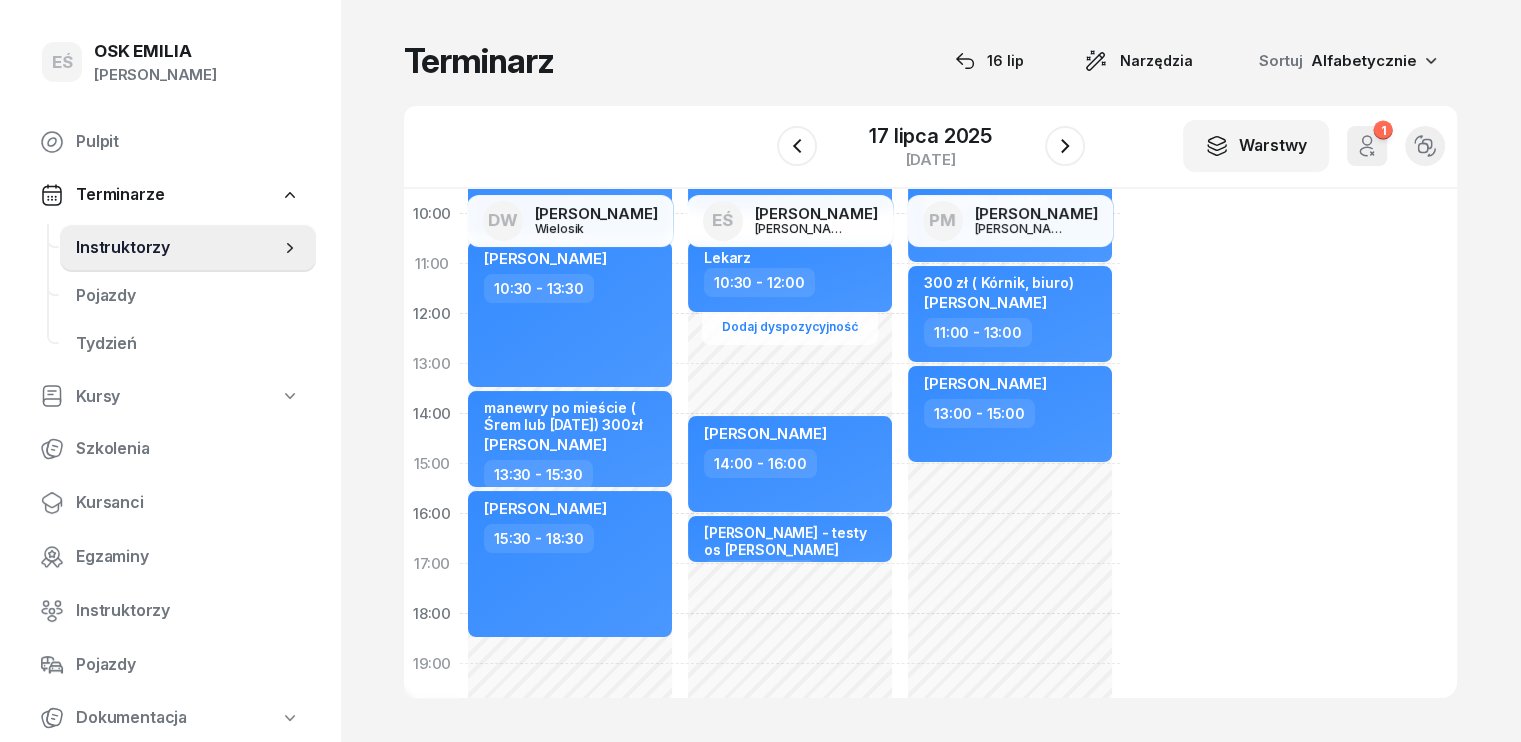 click on "Nie wprowadzono Dodaj dyspozycyjność Inna Henyk  08:00 - 10:00 Lekarz  10:30 - 12:00 [PERSON_NAME]  14:00 - 16:00 [PERSON_NAME] - testy os
[PERSON_NAME]
16:00 - 17:00" 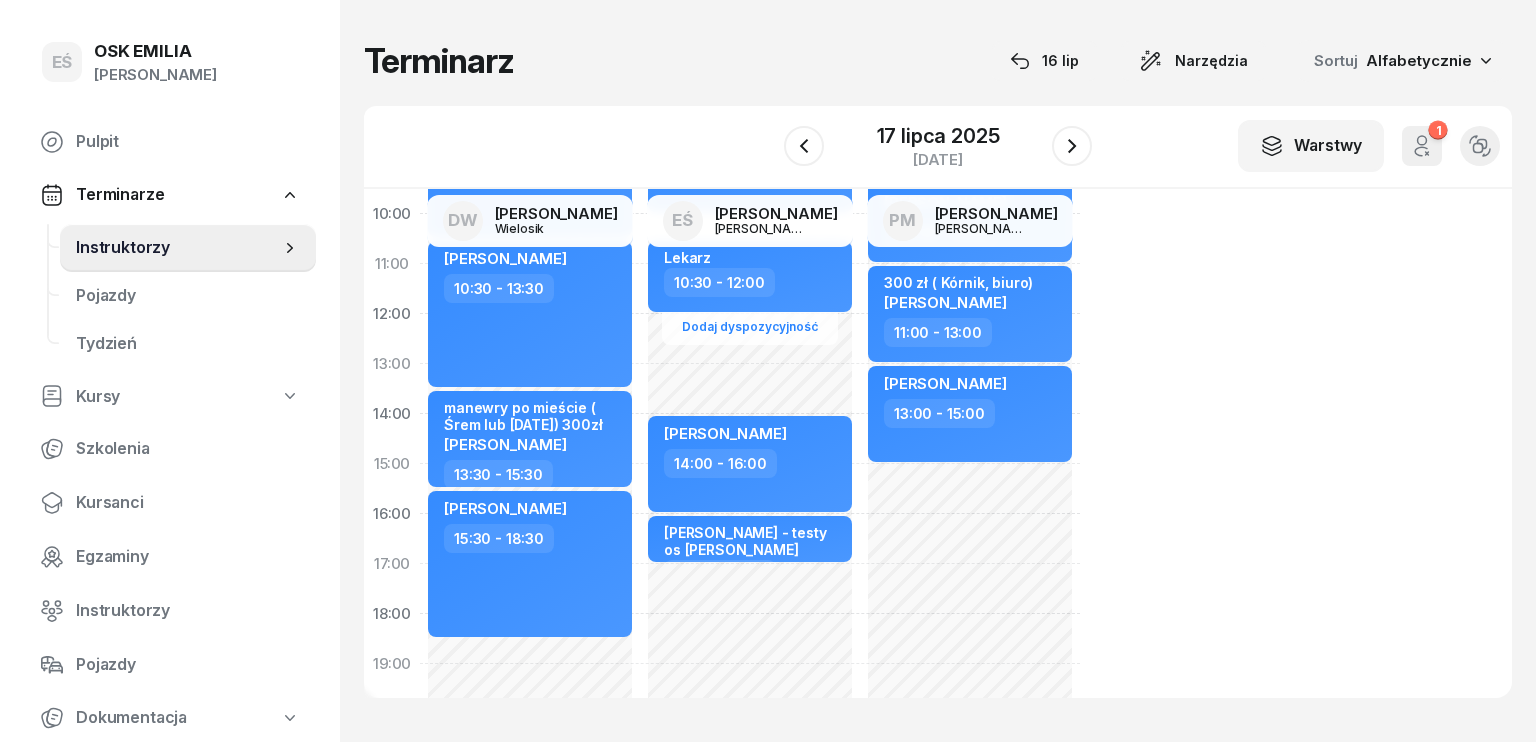 select on "17" 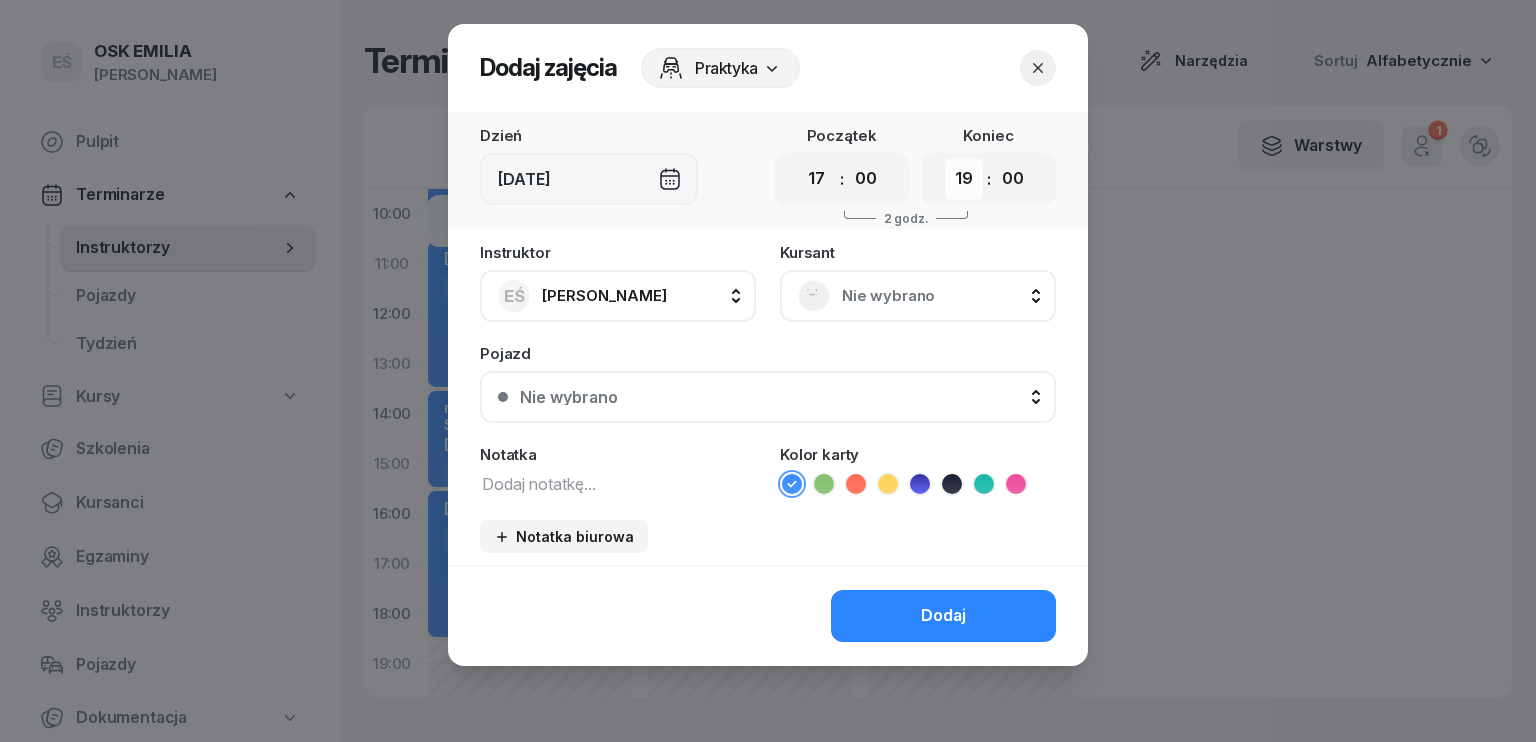 click on "00 01 02 03 04 05 06 07 08 09 10 11 12 13 14 15 16 17 18 19 20 21 22 23" at bounding box center [964, 179] 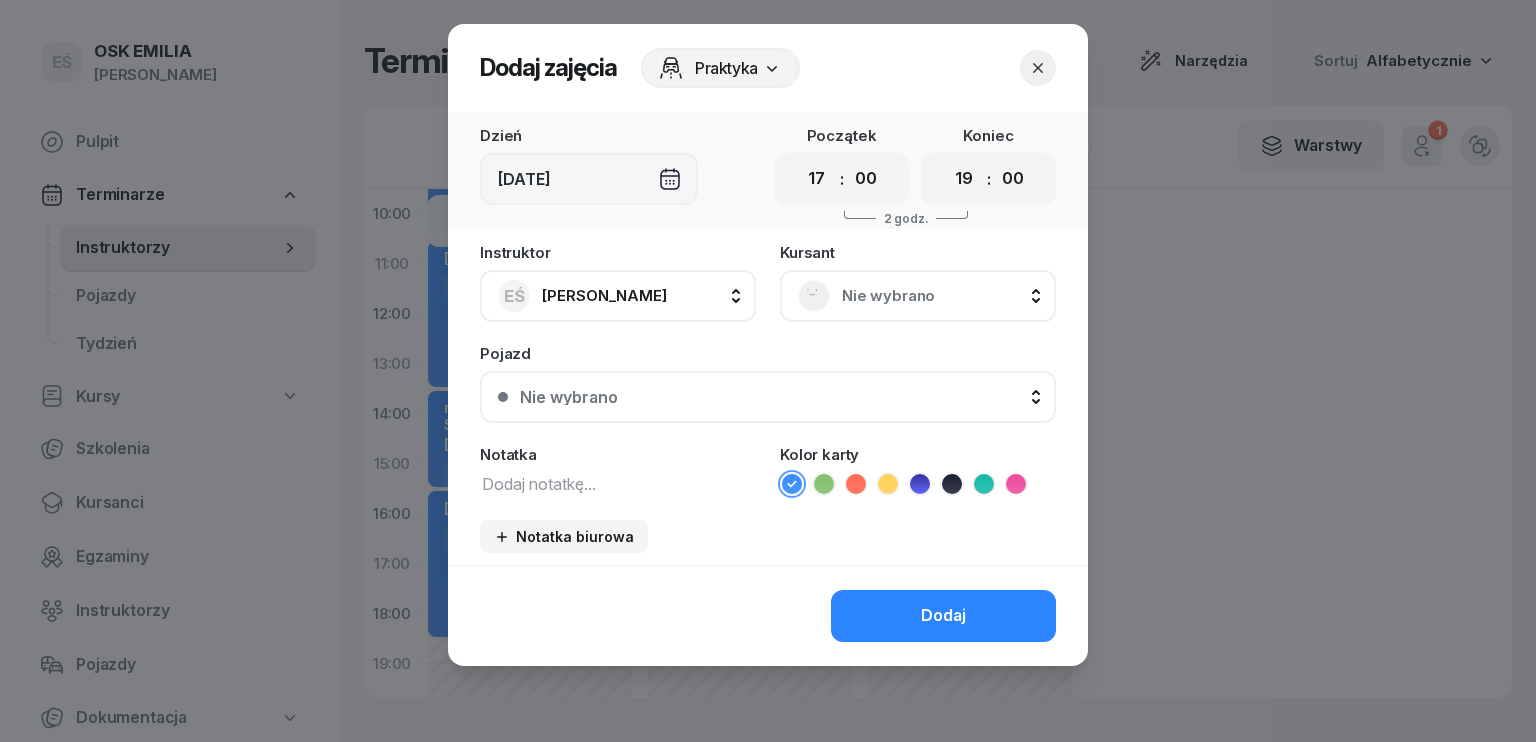 drag, startPoint x: 1074, startPoint y: 218, endPoint x: 1060, endPoint y: 267, distance: 50.96077 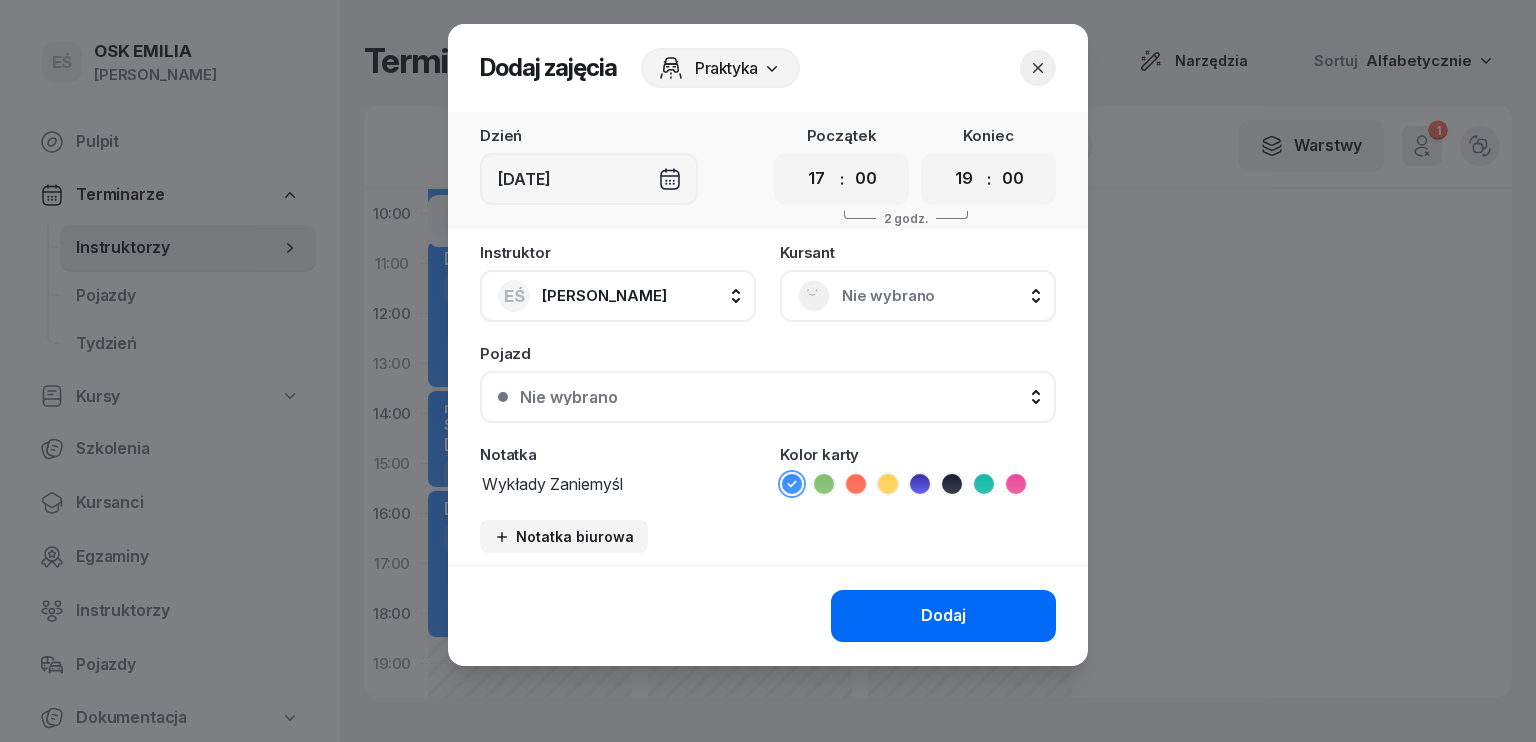 type on "Wykłady Zaniemyśl" 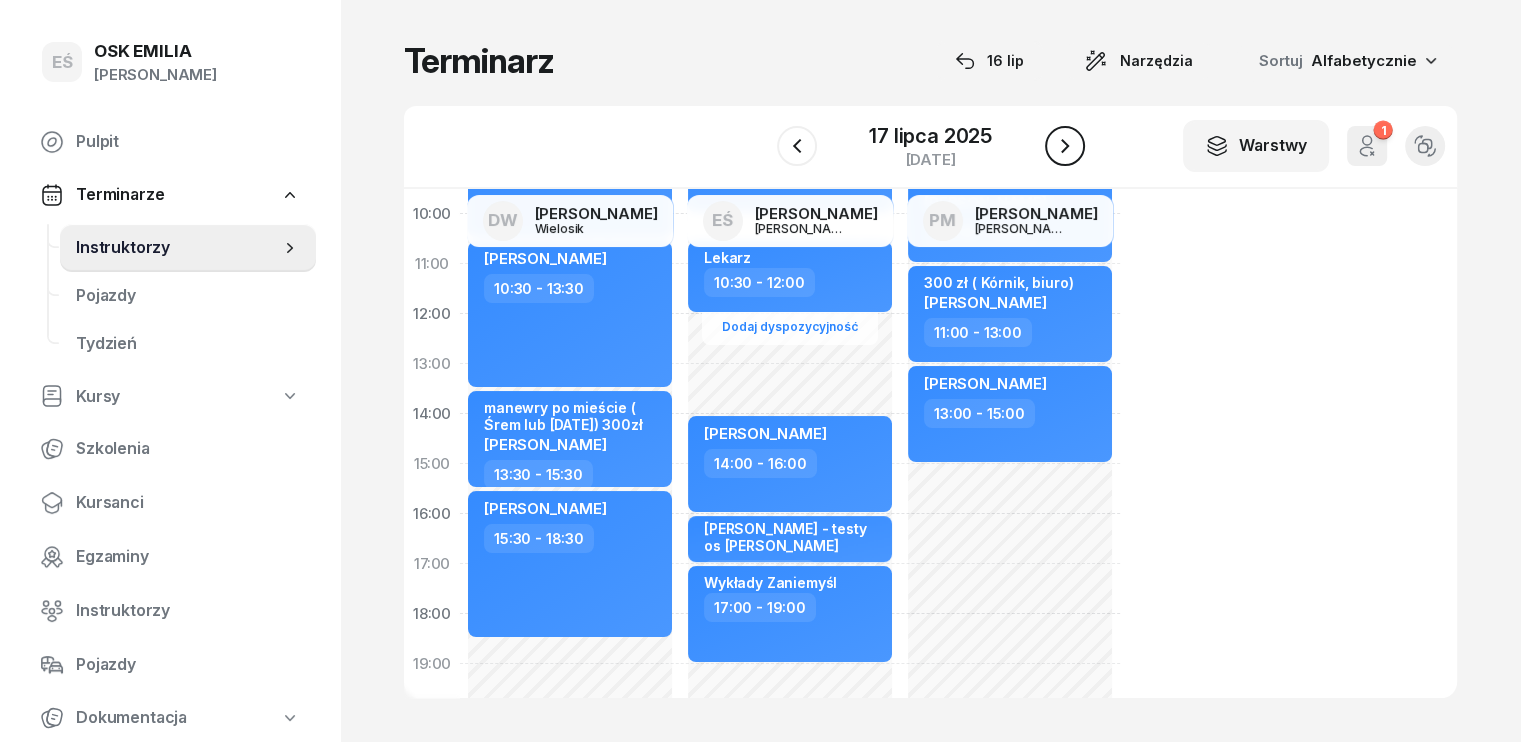 click at bounding box center [1065, 146] 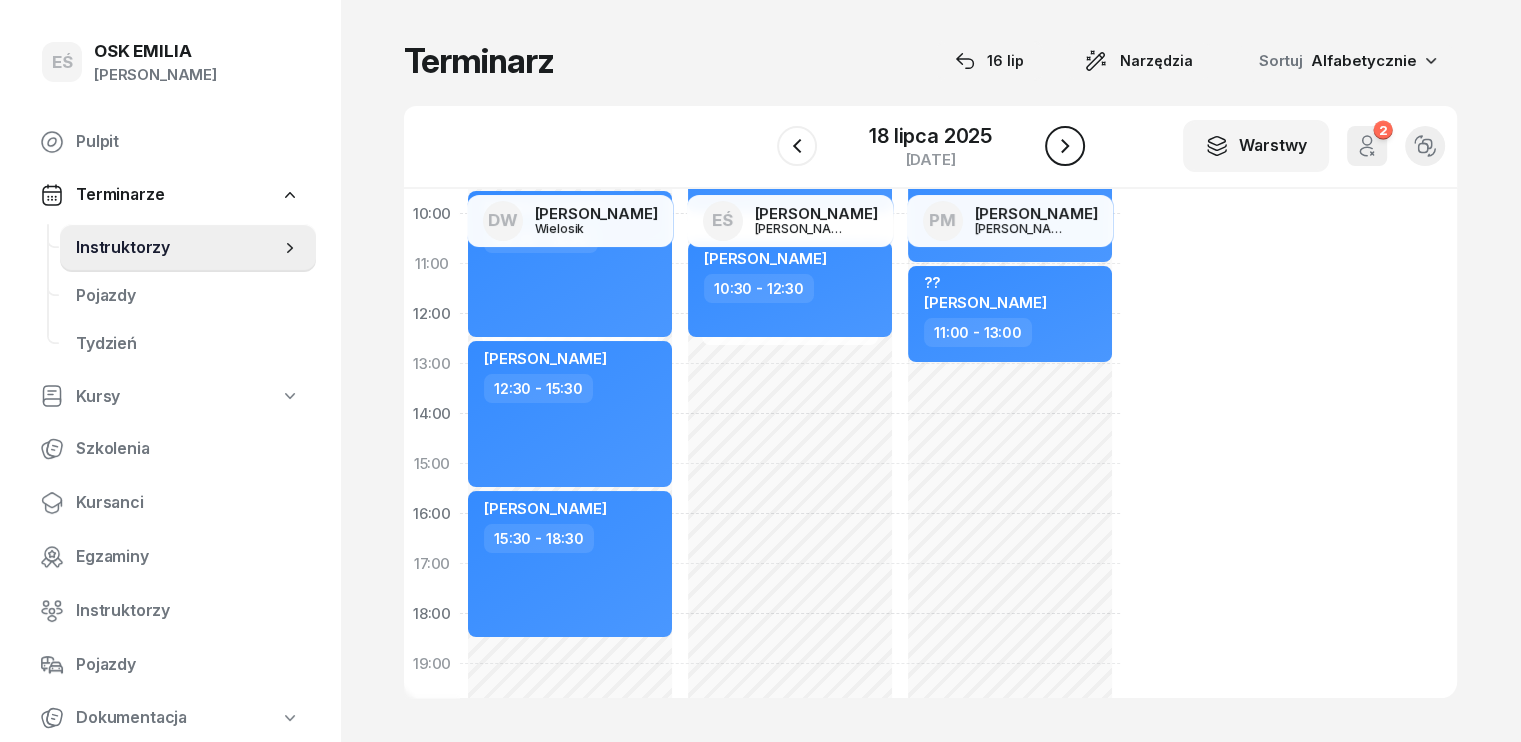 click at bounding box center [1065, 146] 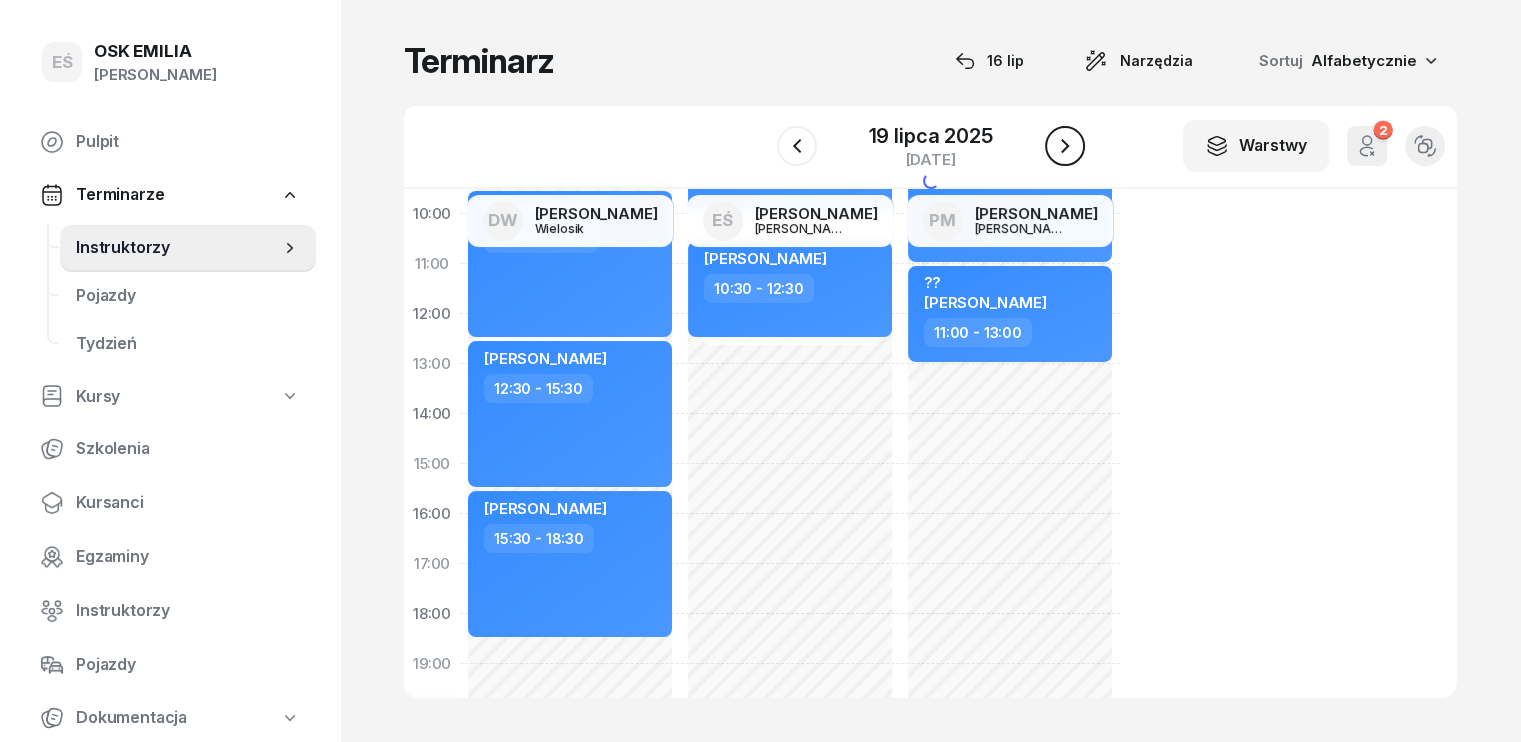 click at bounding box center [1065, 146] 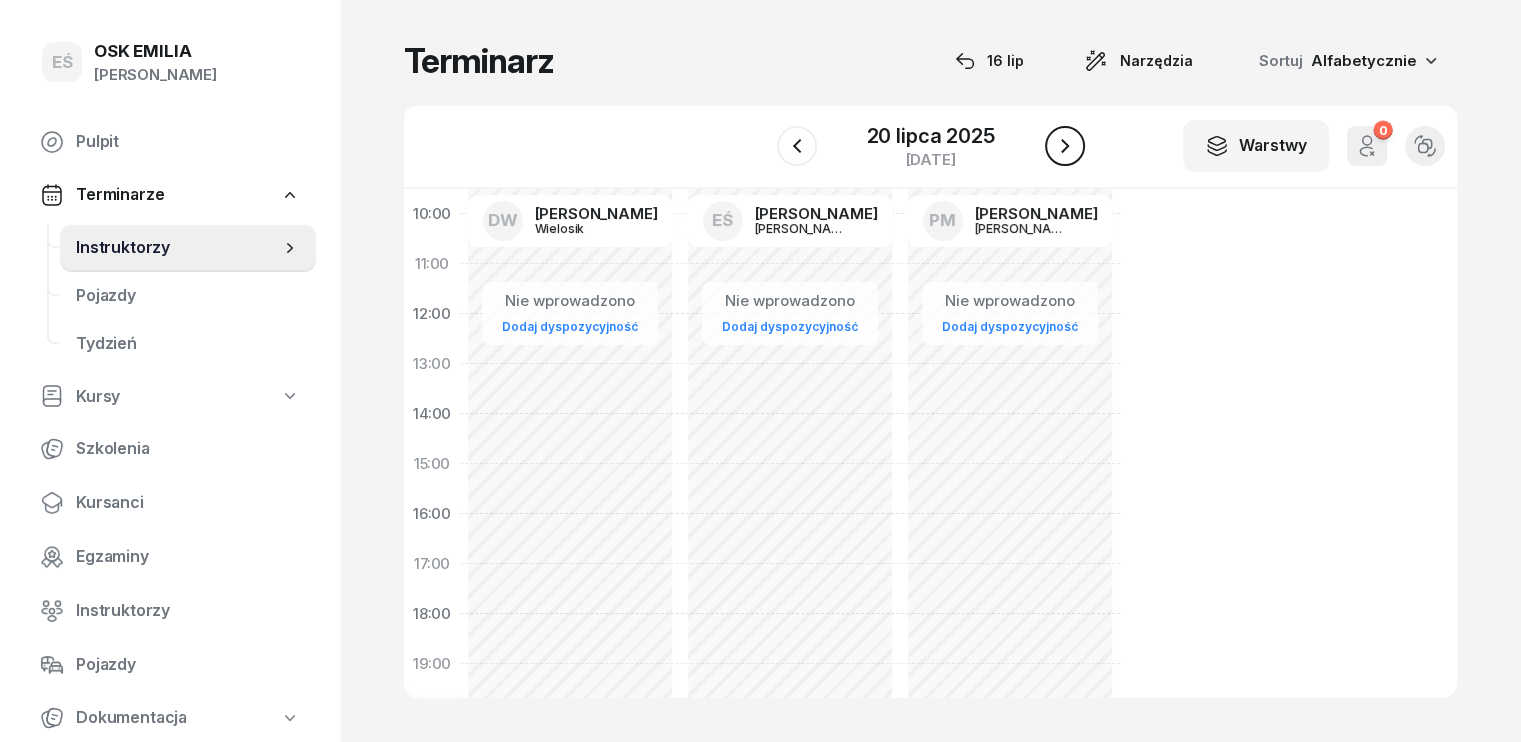 click at bounding box center (1065, 146) 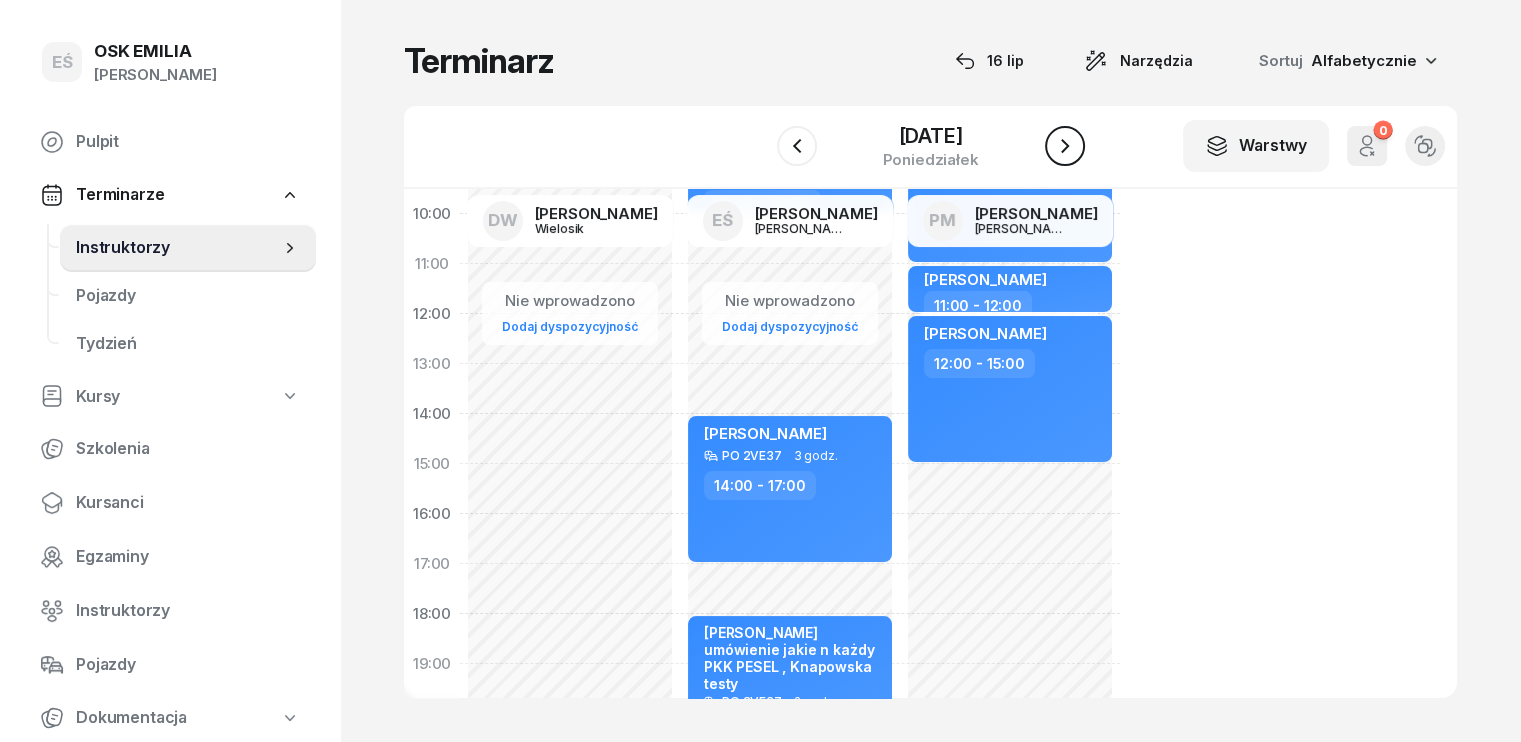 click at bounding box center (1065, 146) 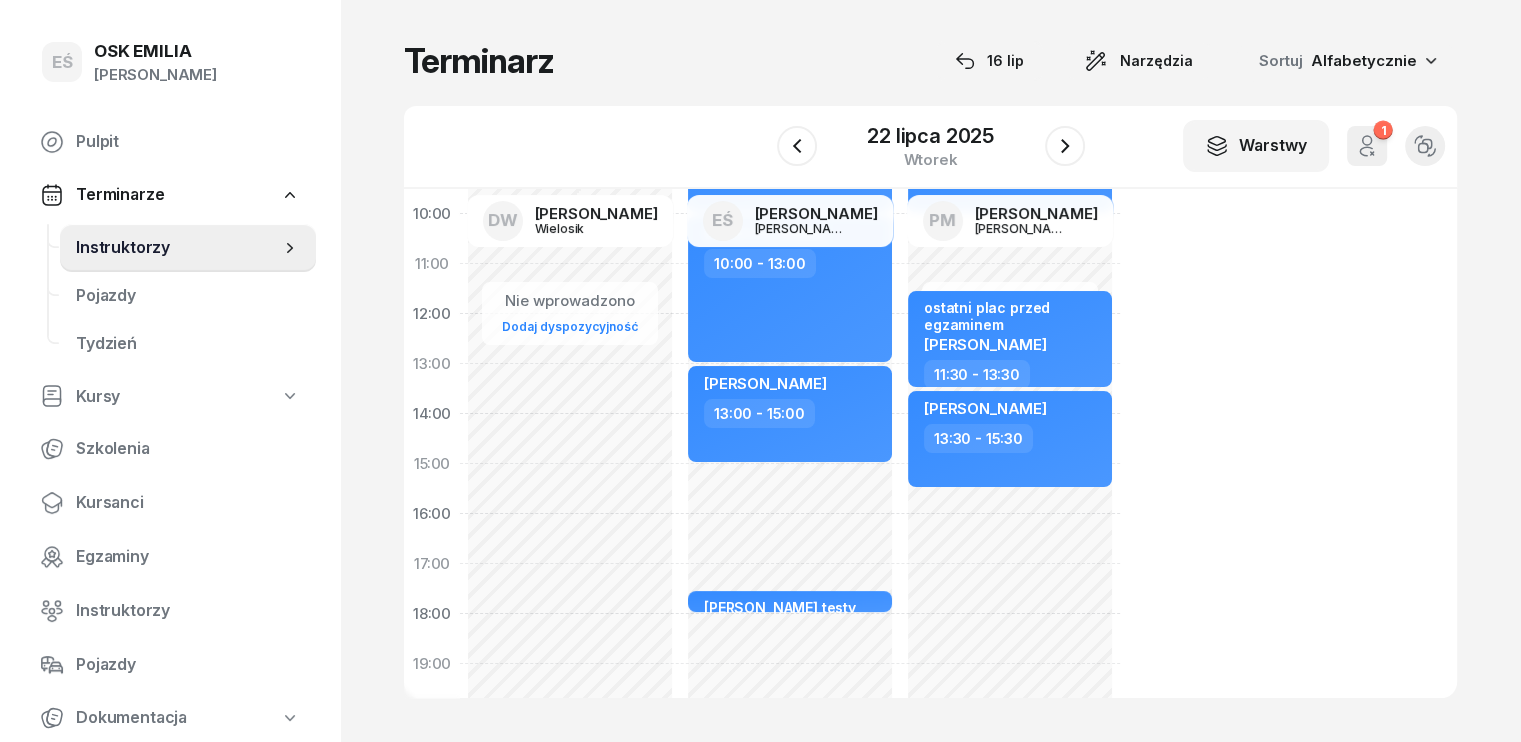 click on "Nie wprowadzono Dodaj dyspozycyjność [PERSON_NAME]  07:00 - 10:00 [PERSON_NAME]  10:00 - 13:00 [PERSON_NAME]  13:00 - 15:00 [PERSON_NAME] testy osp 17:30 - 18:00" 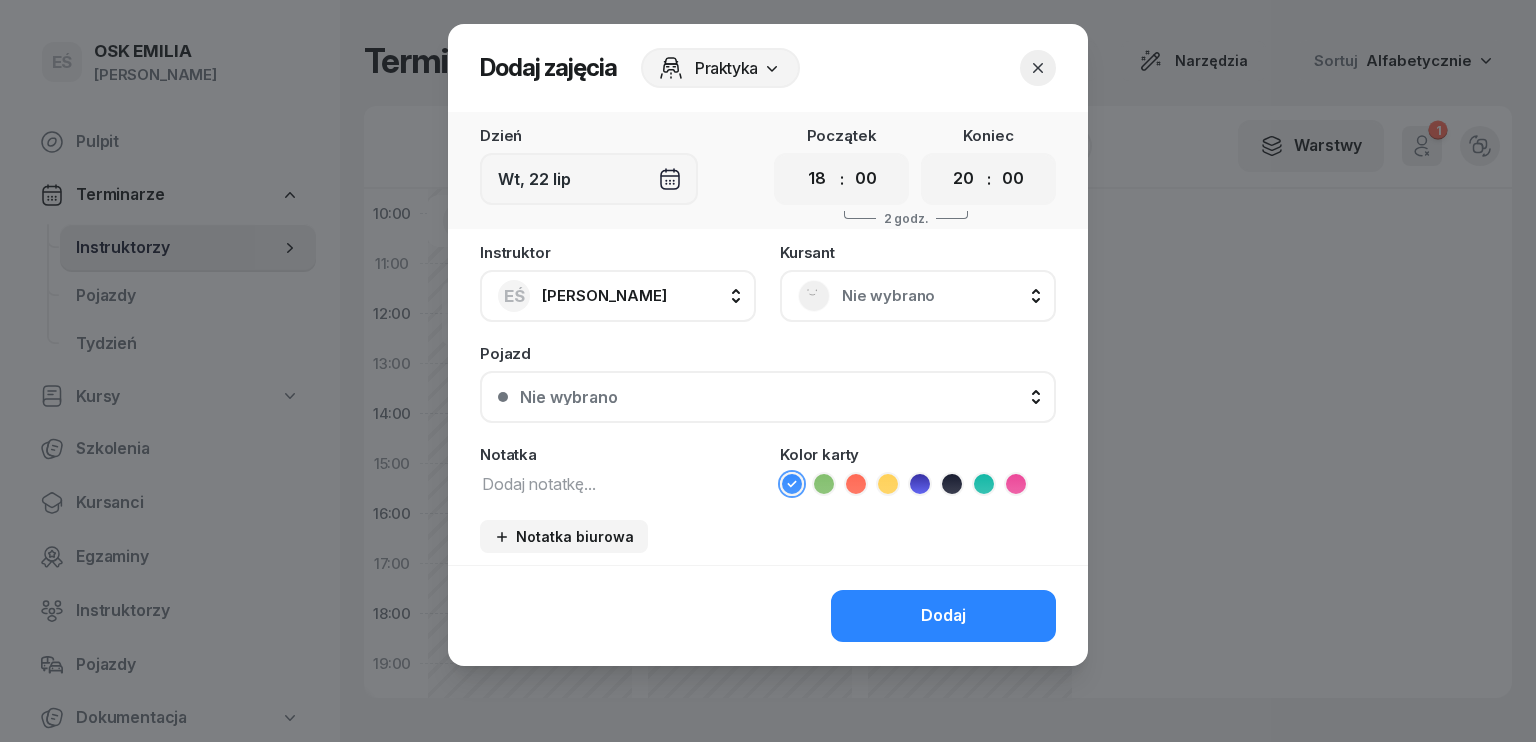 click at bounding box center (618, 483) 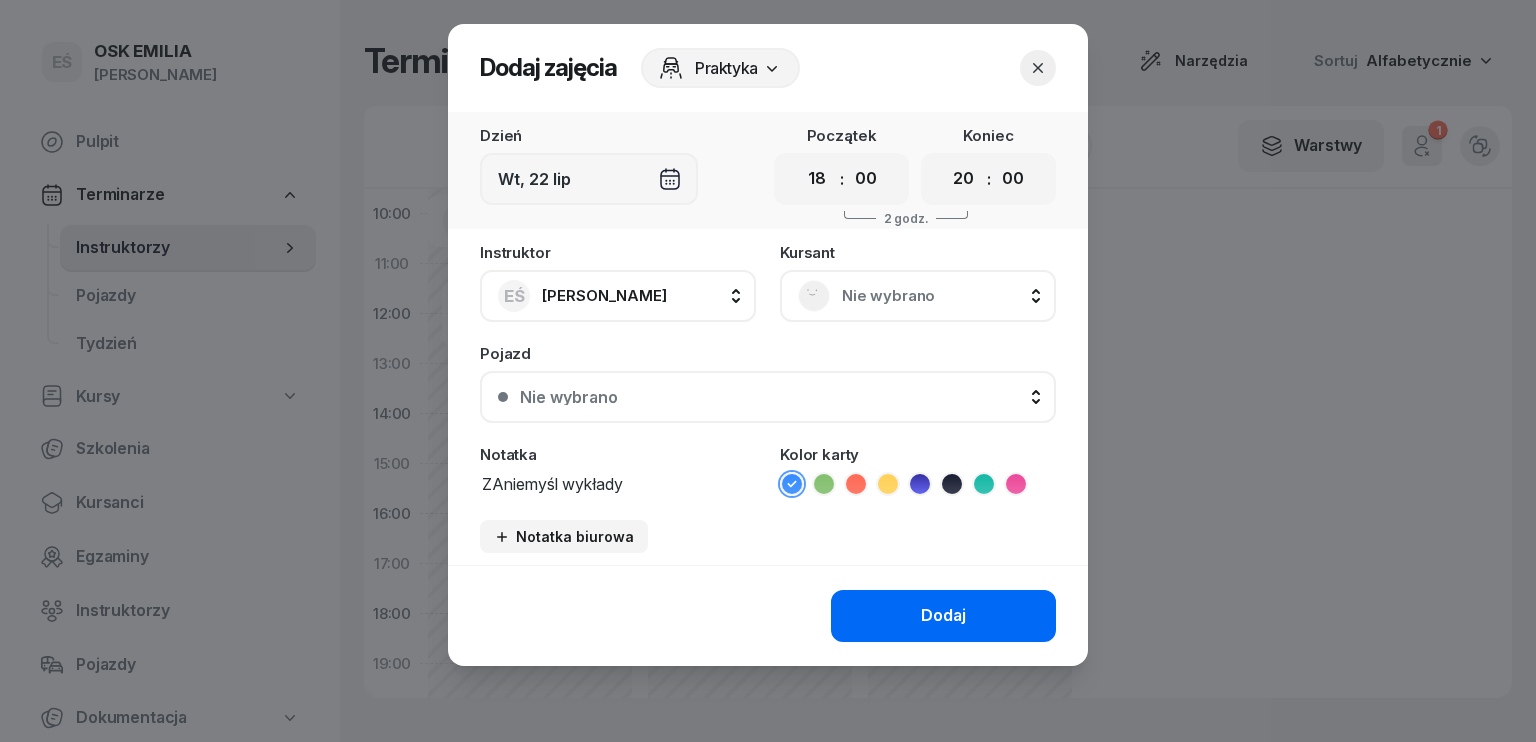 type on "ZAniemyśl wykłady" 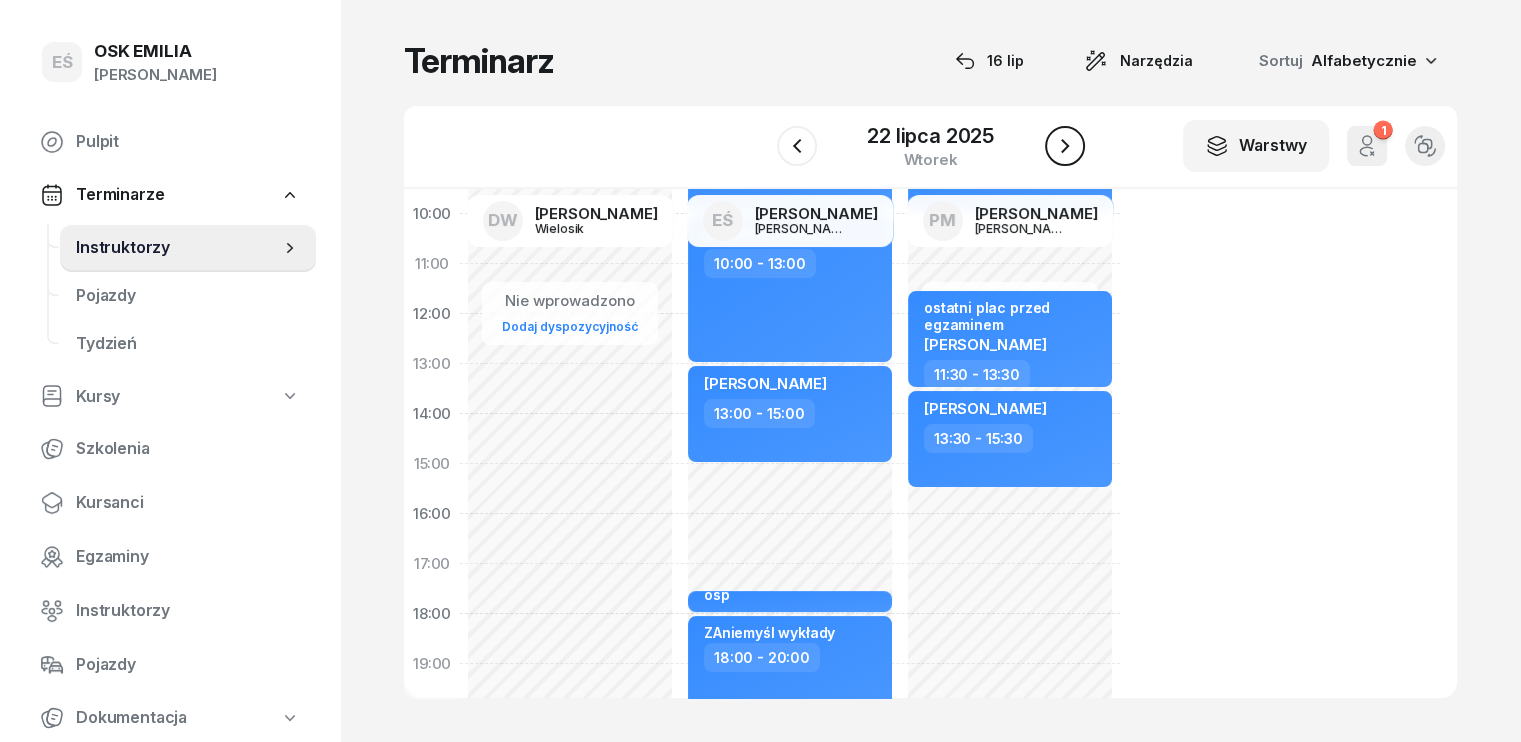 click 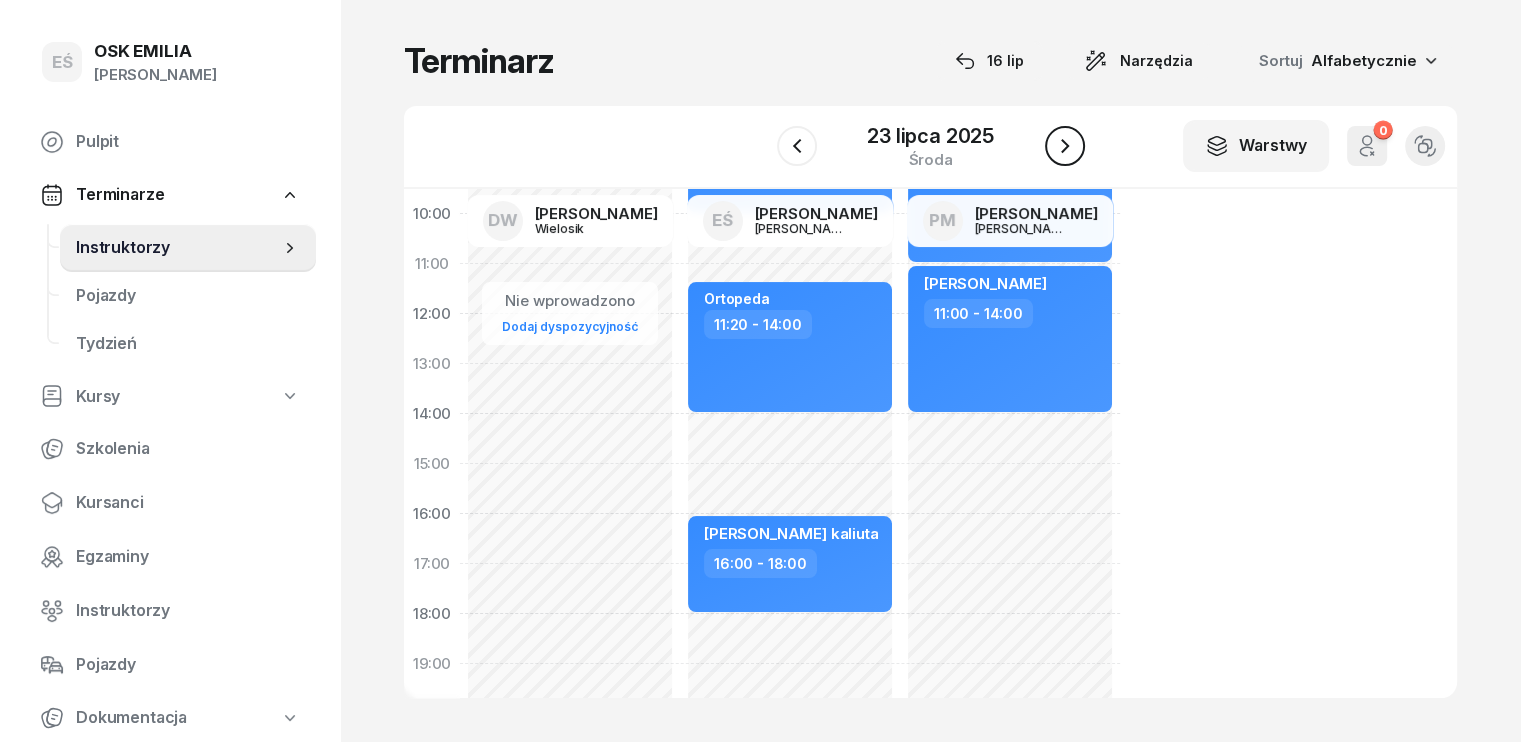 click 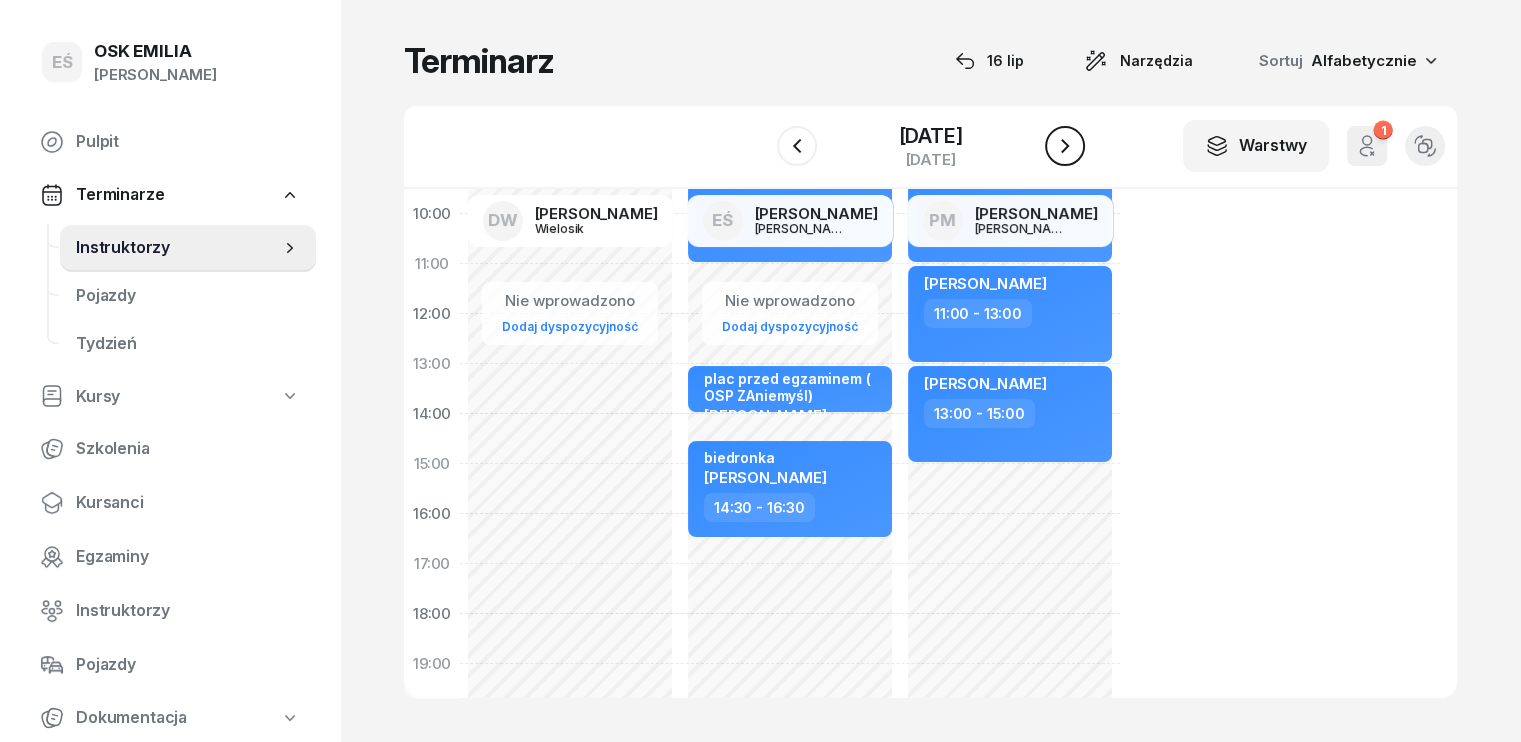 click 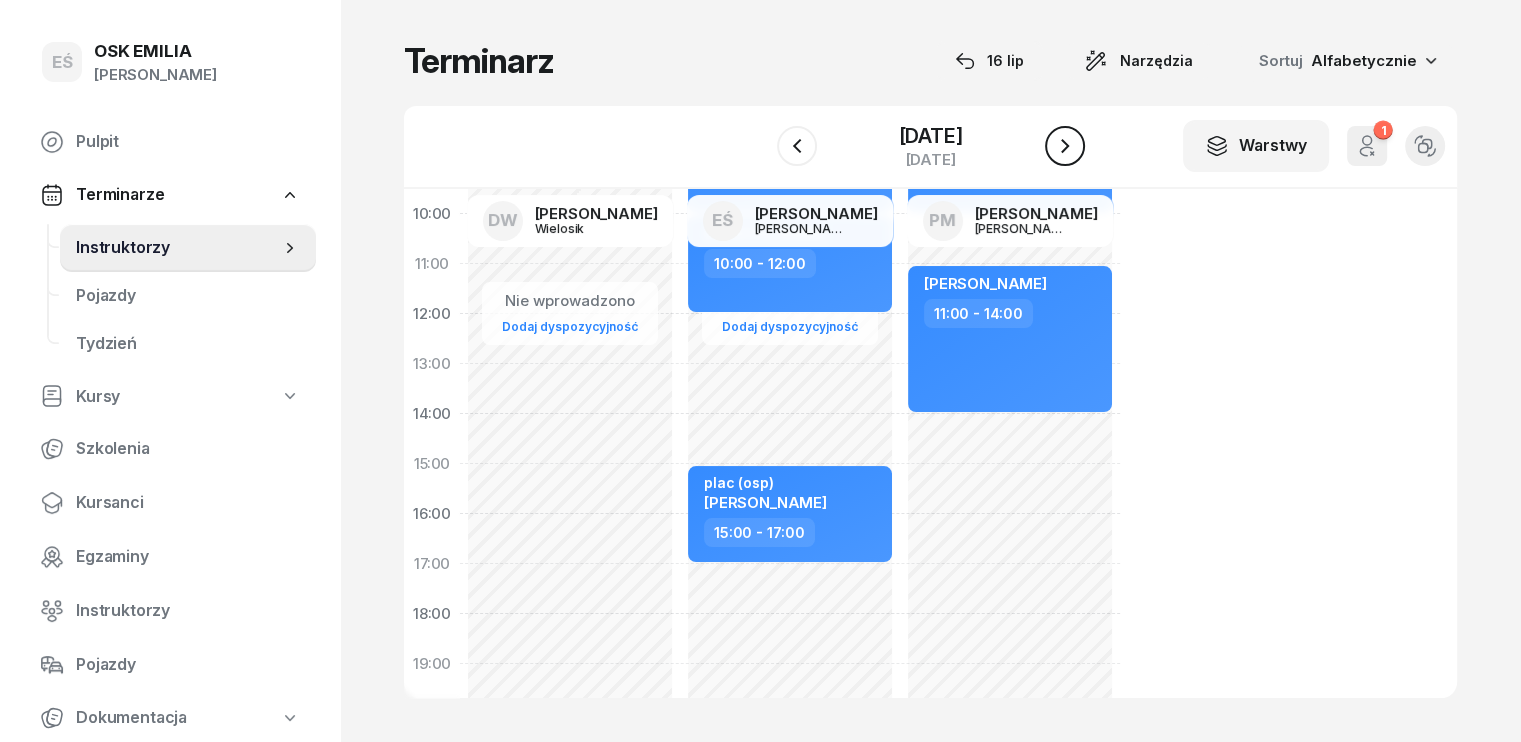 click 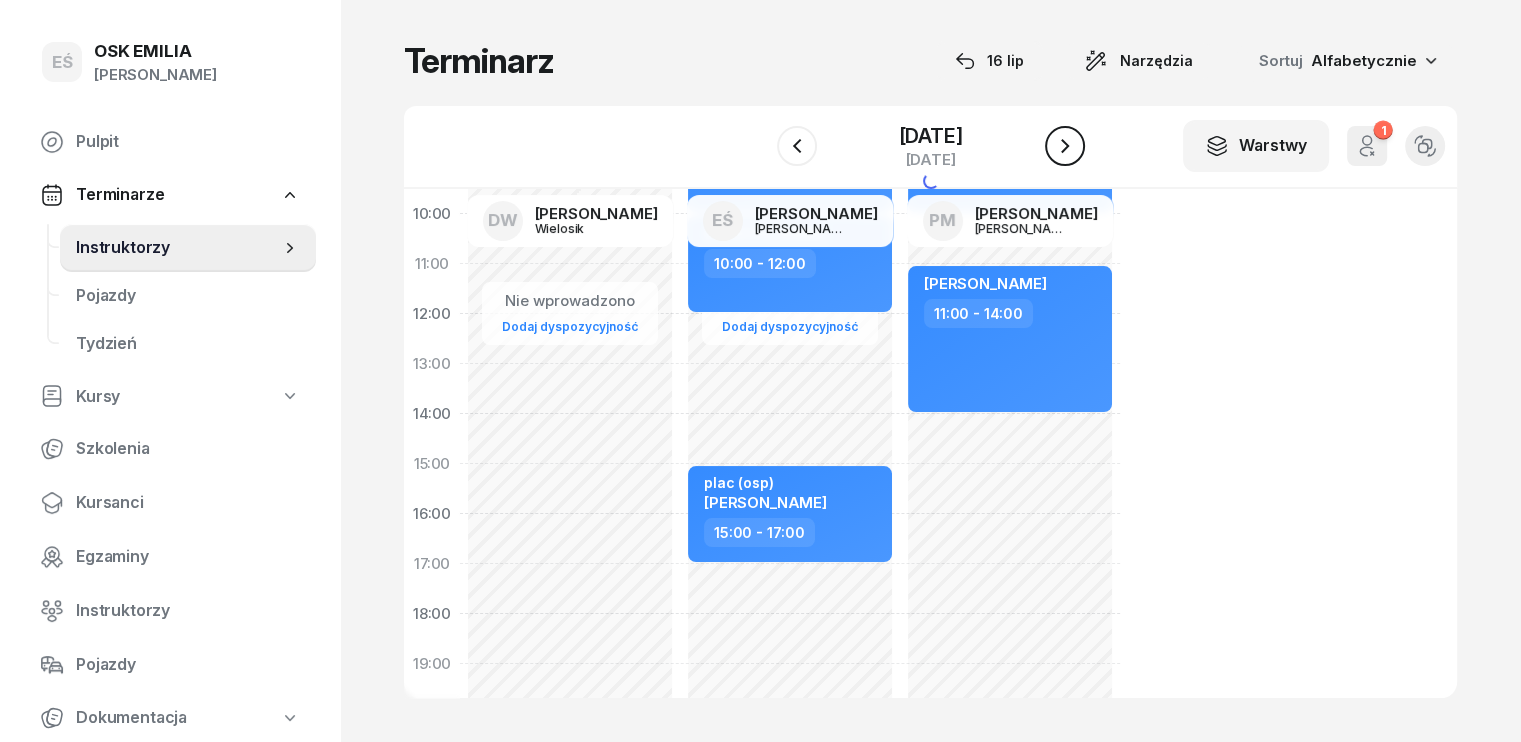 click 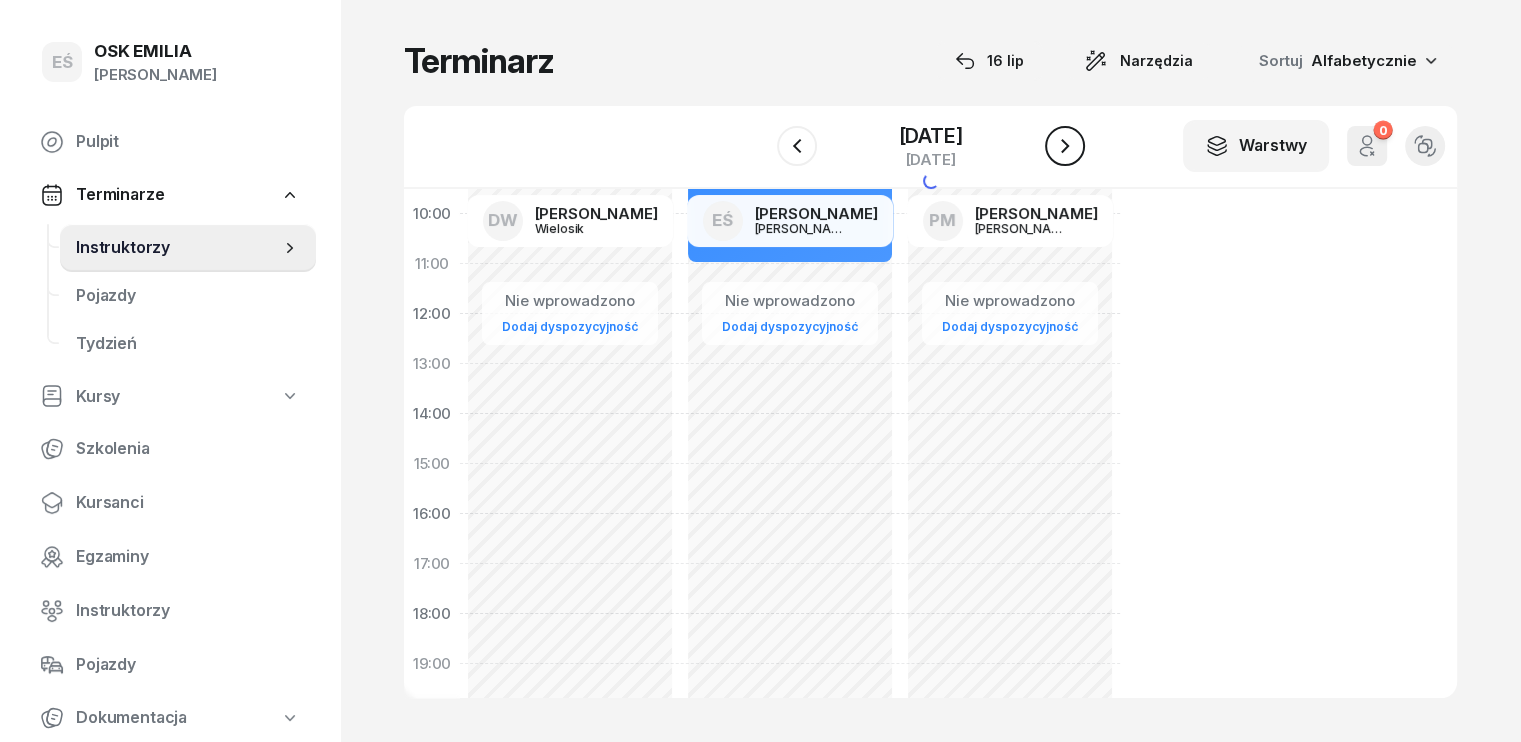 click 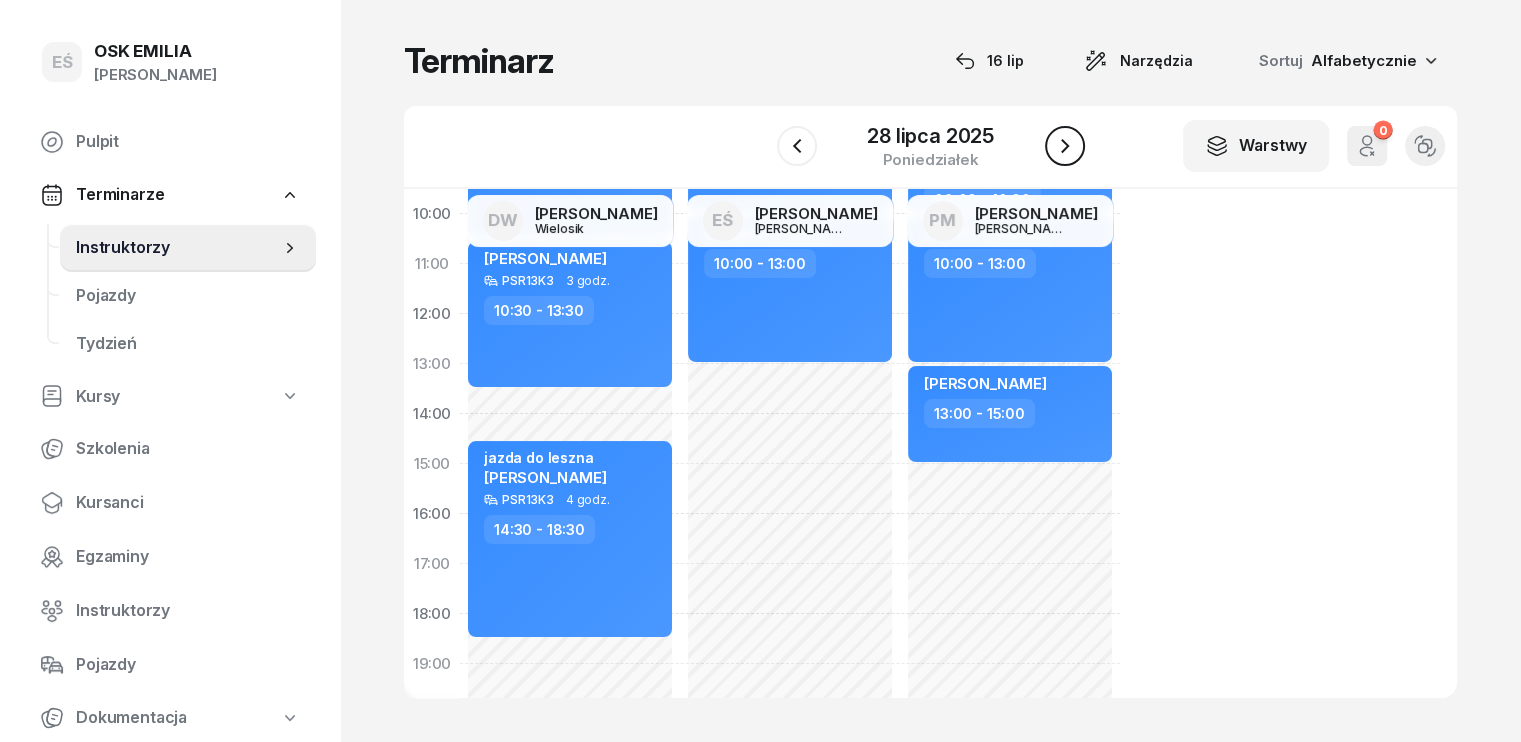 click 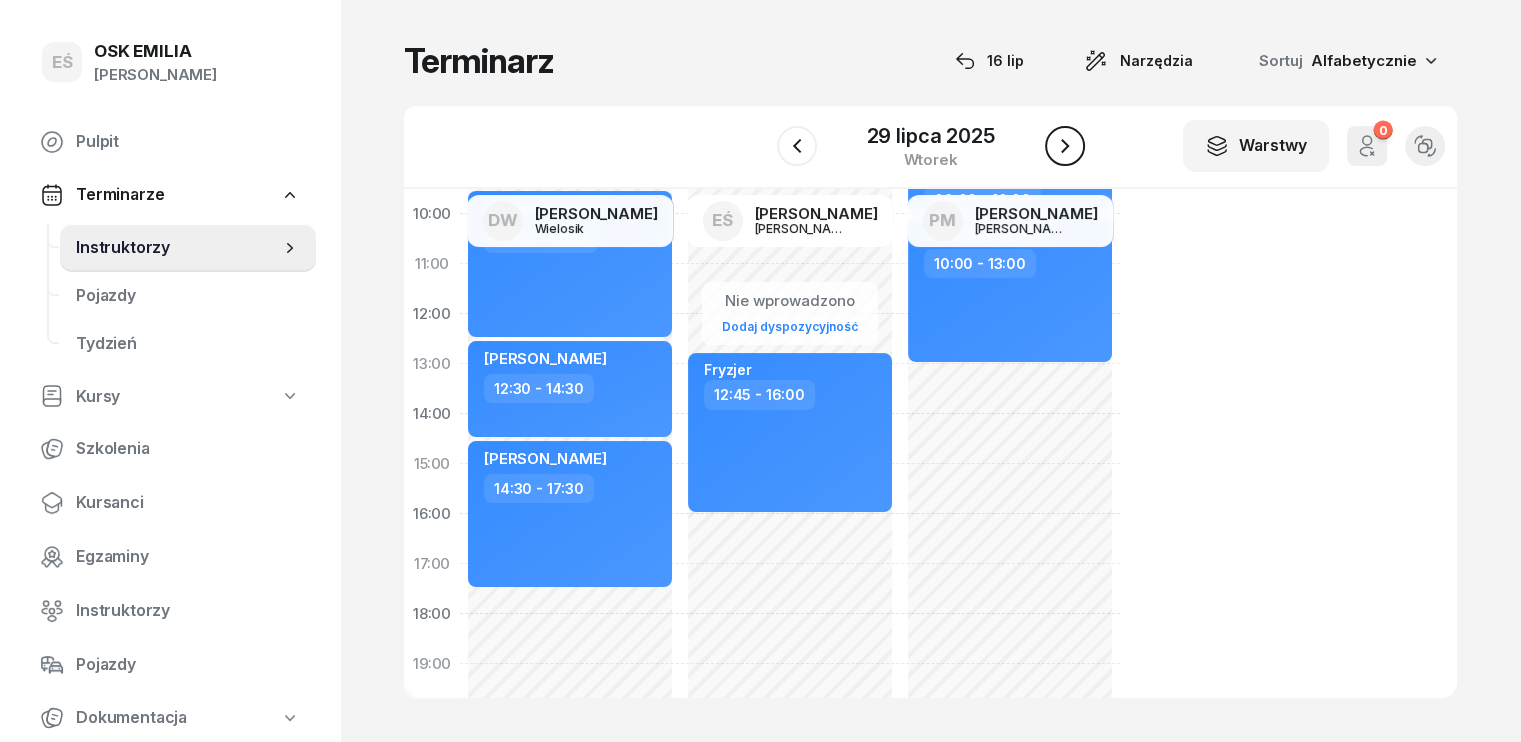 click 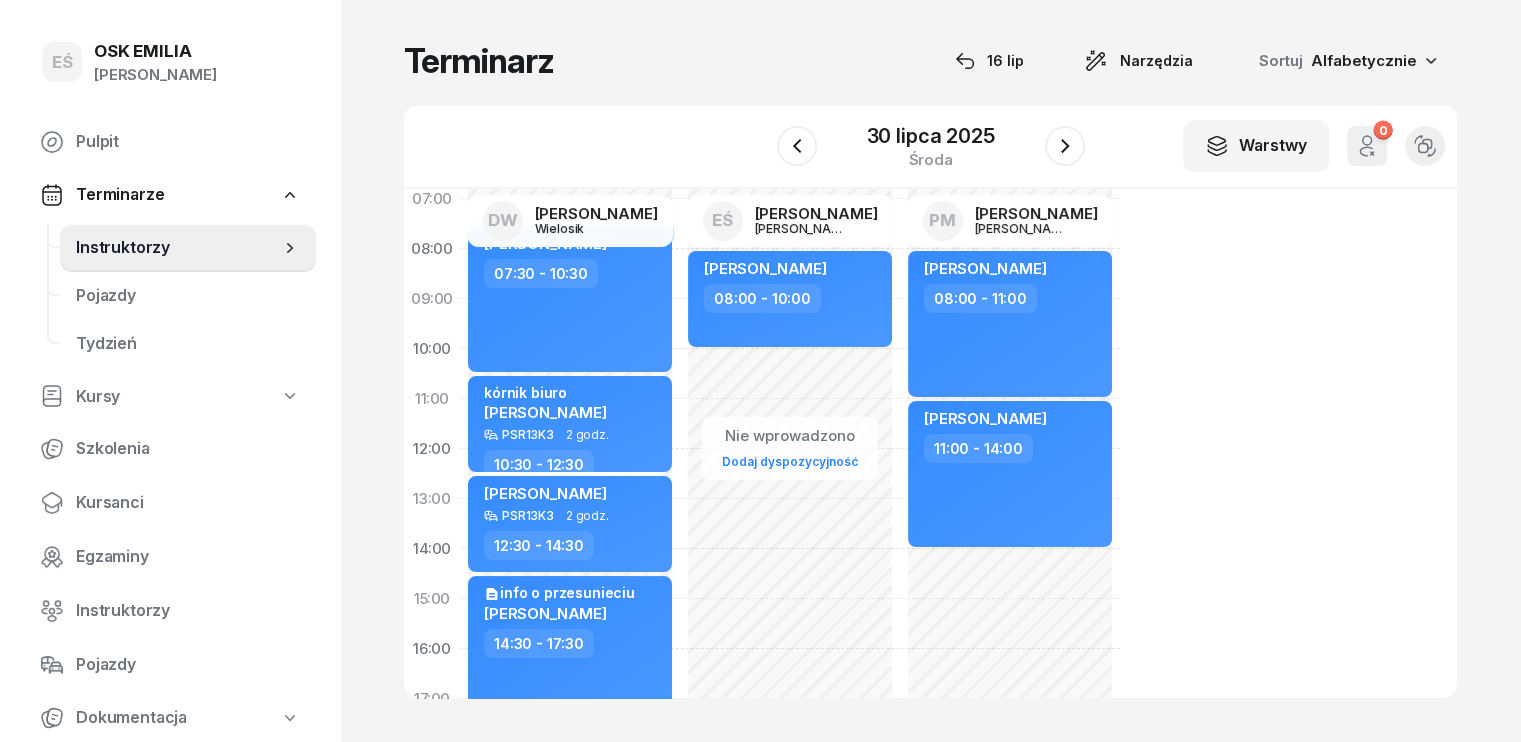 scroll, scrollTop: 200, scrollLeft: 0, axis: vertical 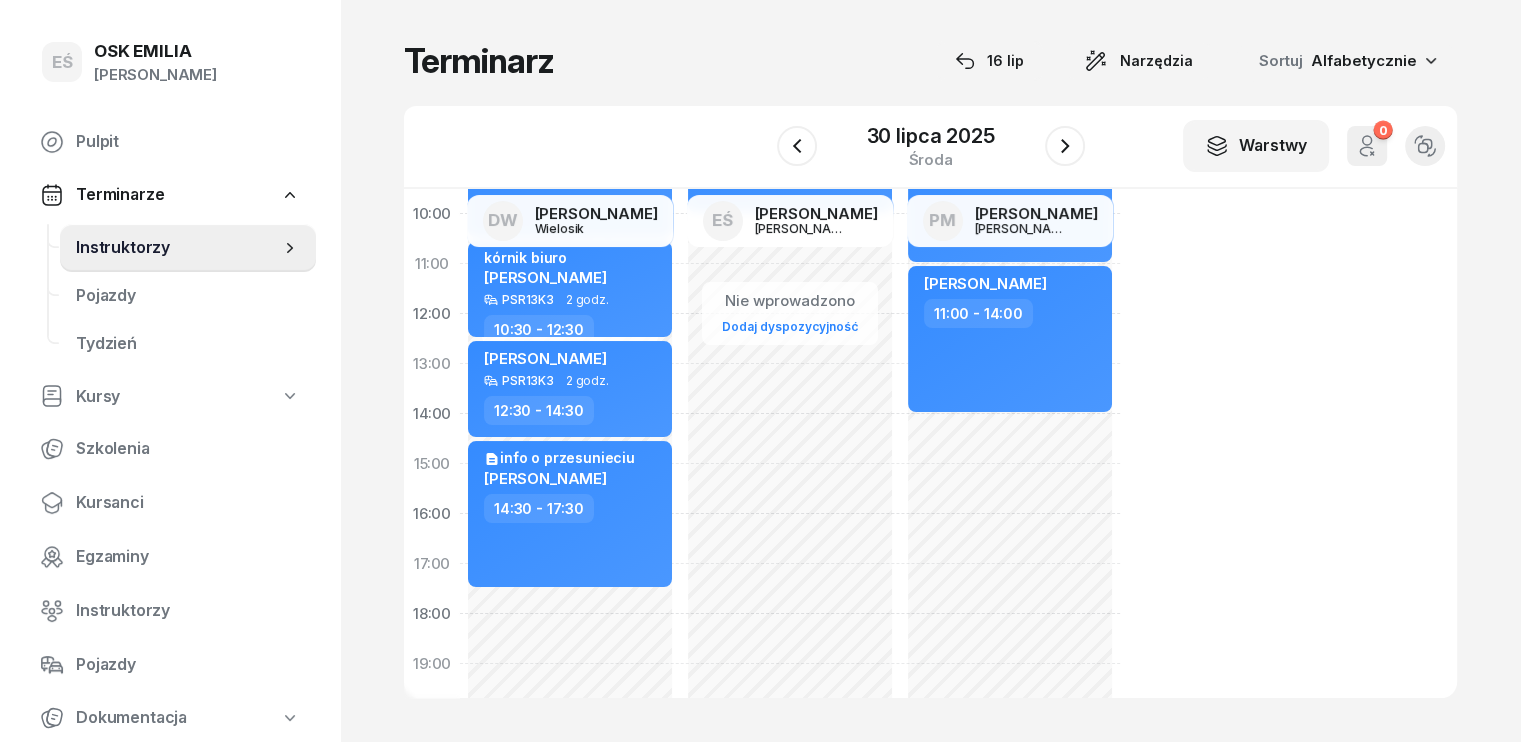 click on "Nie wprowadzono Dodaj dyspozycyjność [PERSON_NAME]  08:00 - 10:00" 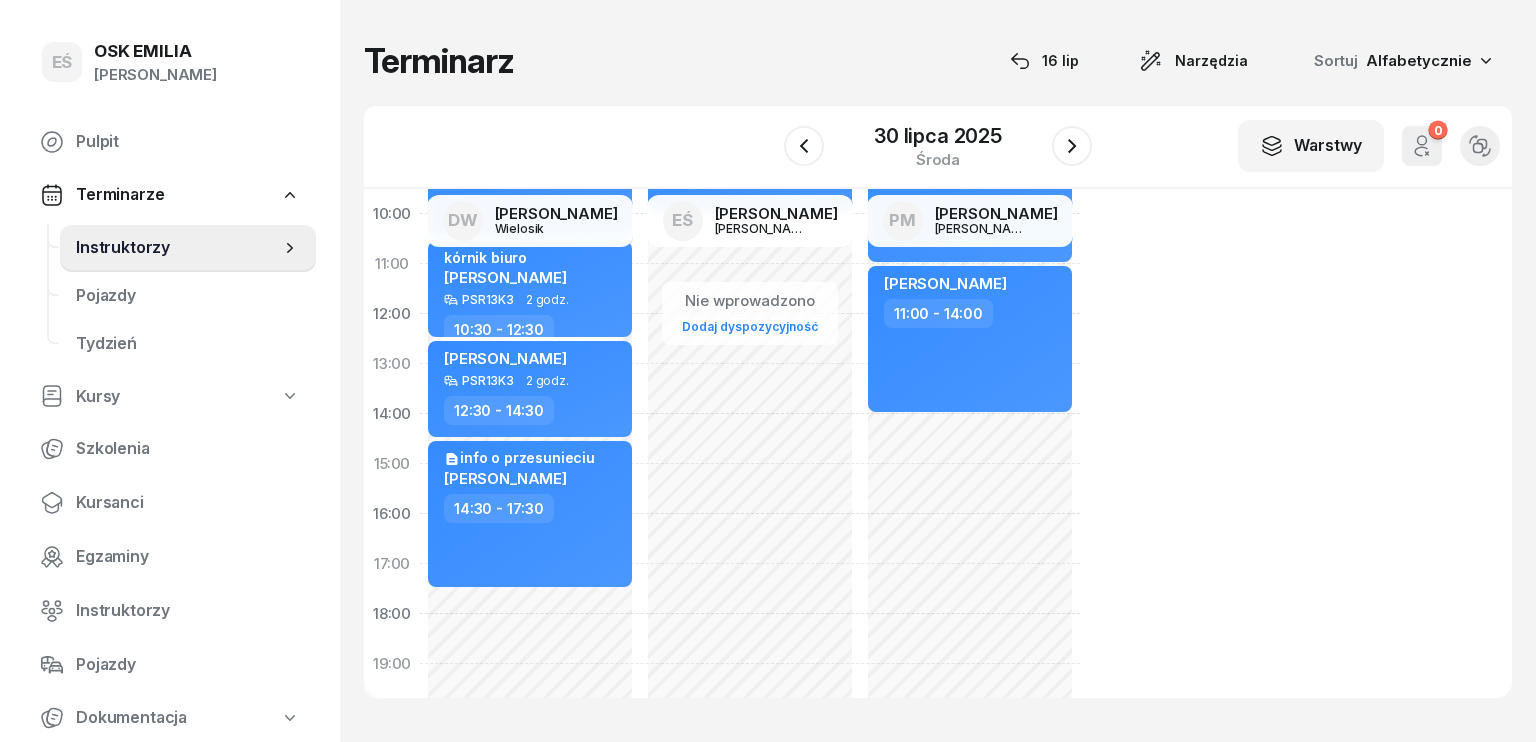 select on "15" 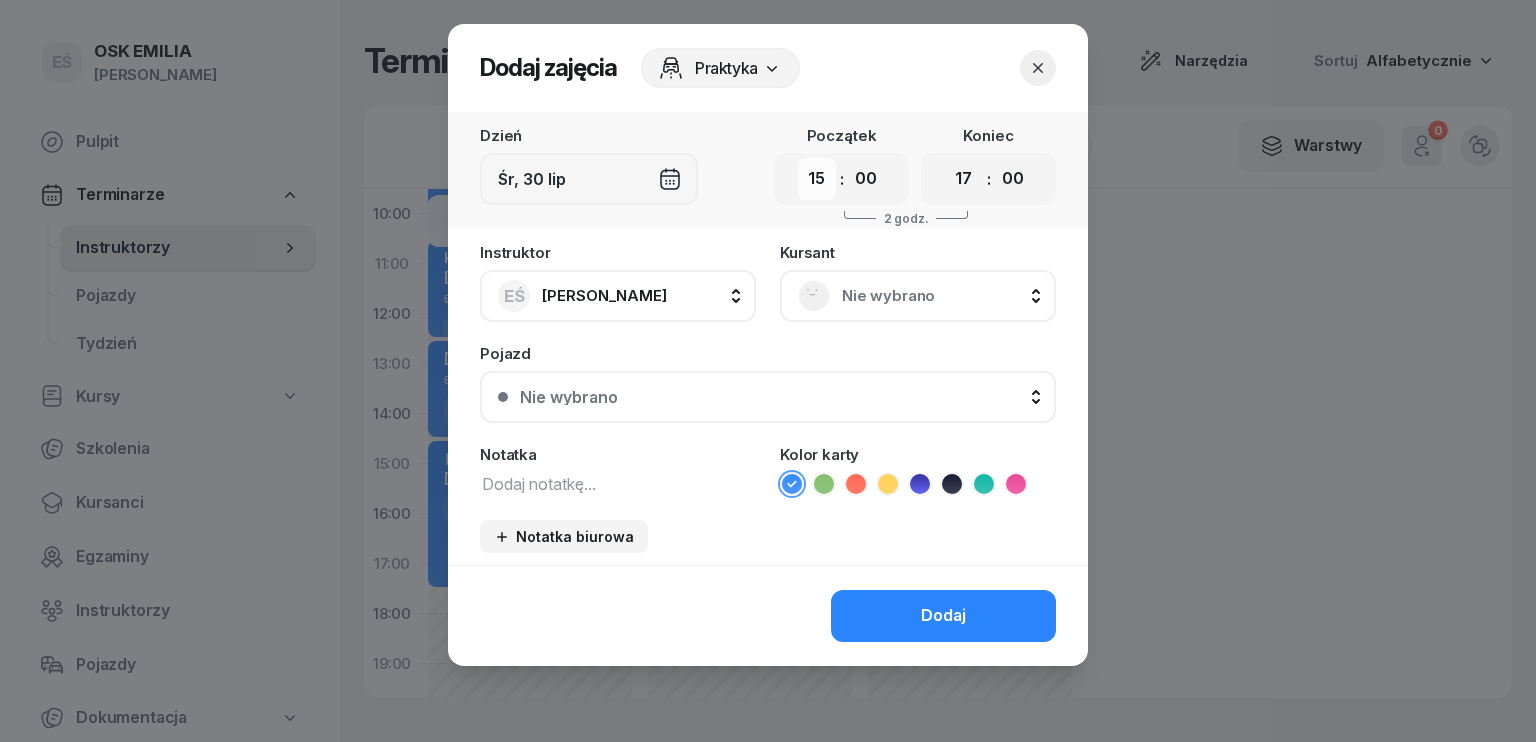 click on "00 01 02 03 04 05 06 07 08 09 10 11 12 13 14 15 16 17 18 19 20 21 22 23" at bounding box center [817, 179] 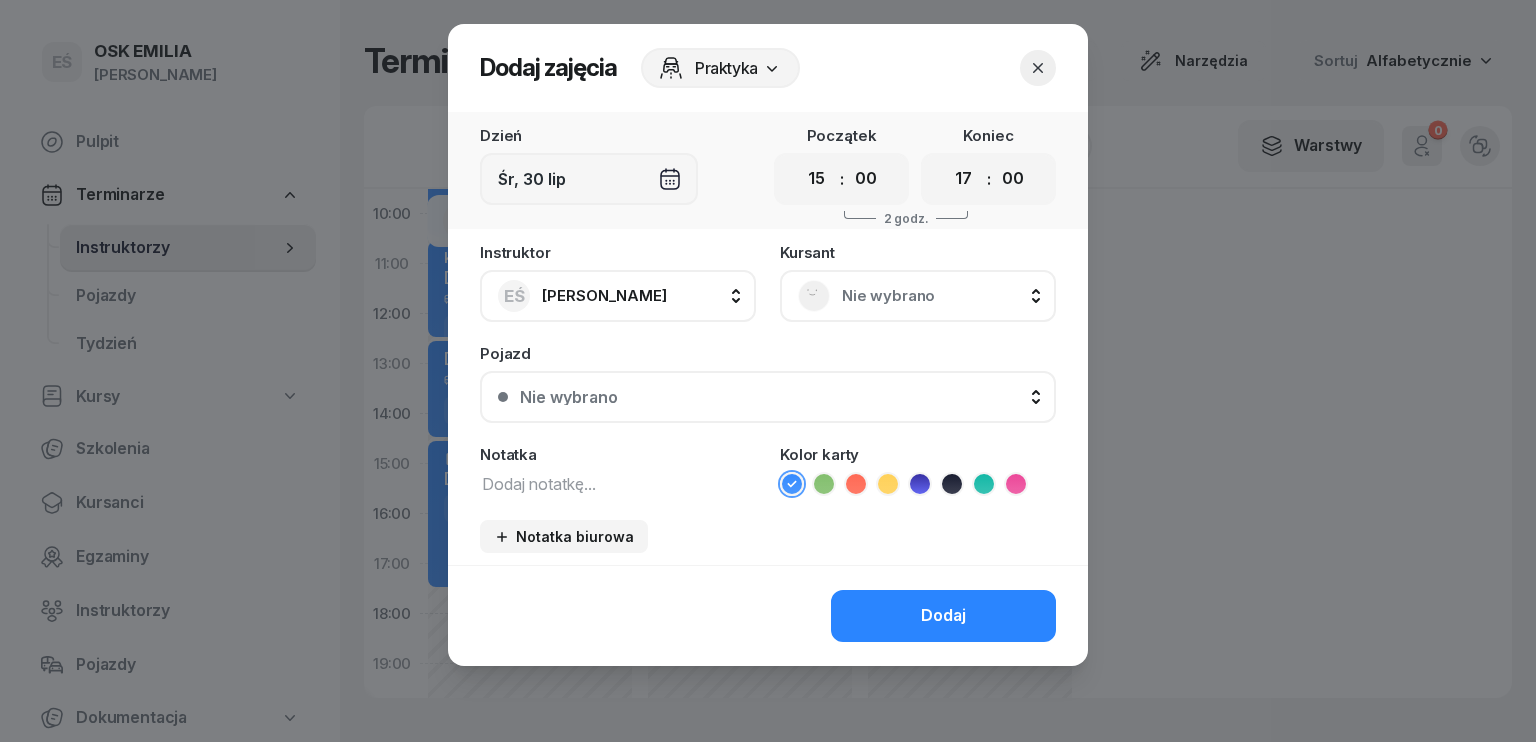 select on "17" 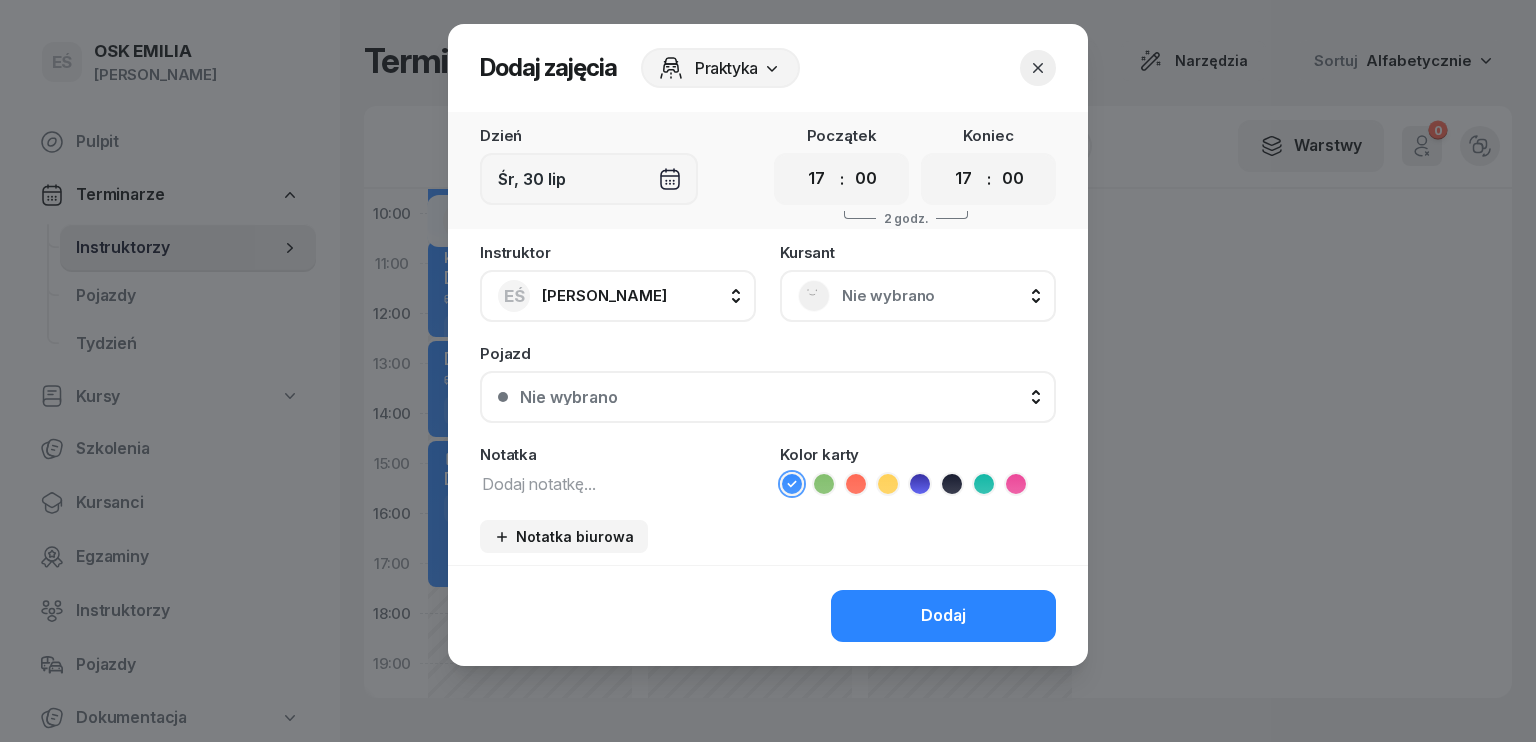 click on "00 01 02 03 04 05 06 07 08 09 10 11 12 13 14 15 16 17 18 19 20 21 22 23" at bounding box center (817, 179) 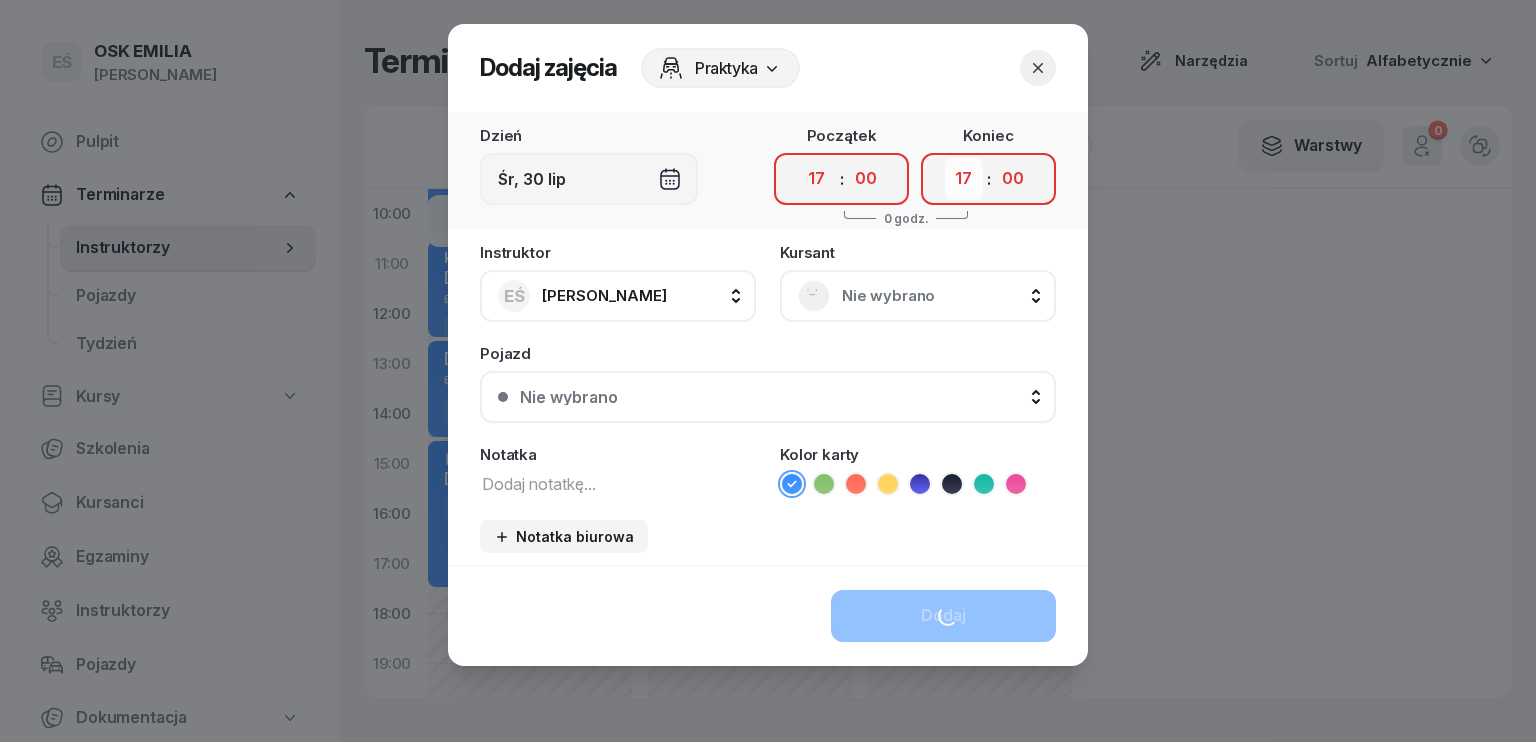 click on "00 01 02 03 04 05 06 07 08 09 10 11 12 13 14 15 16 17 18 19 20 21 22 23" at bounding box center [964, 179] 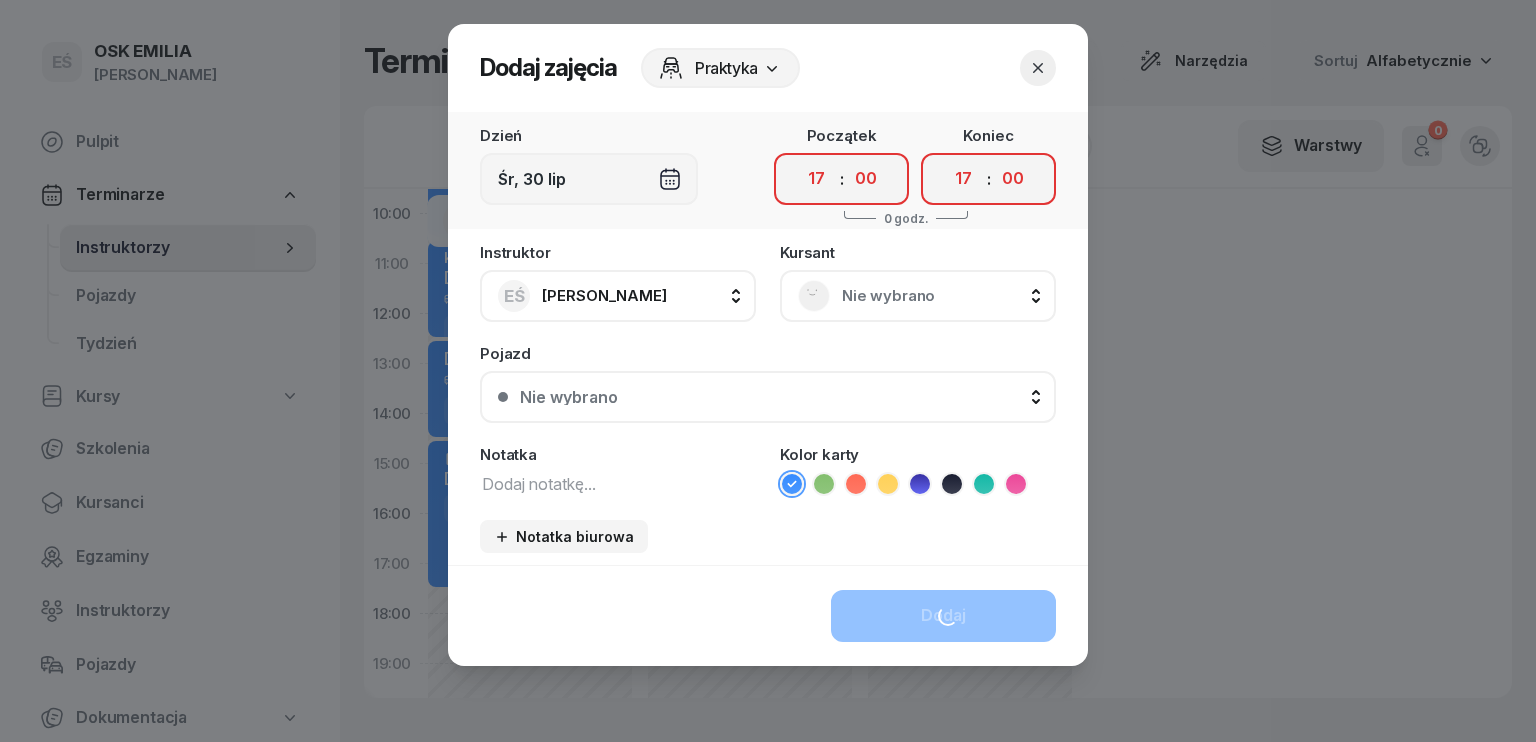 select on "19" 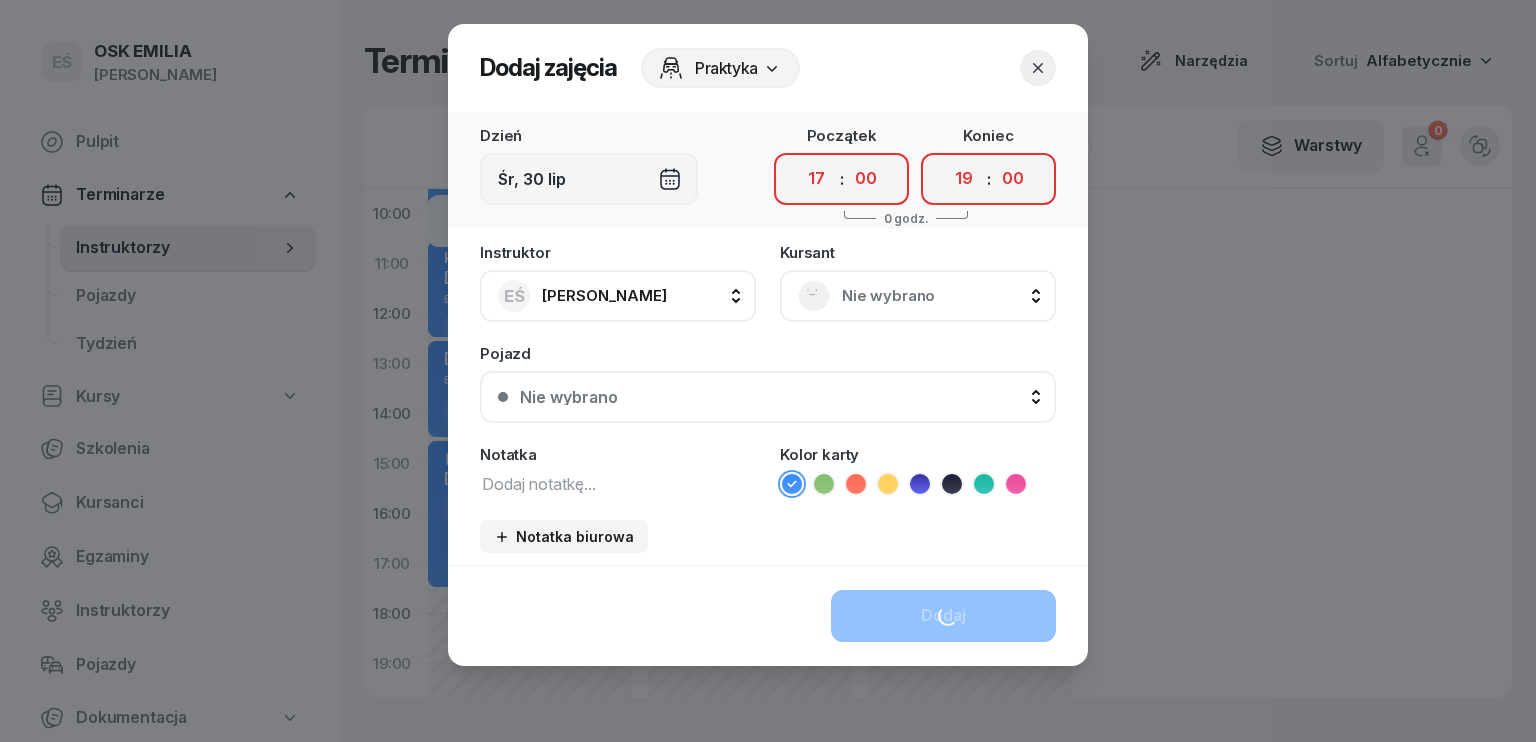 click on "00 01 02 03 04 05 06 07 08 09 10 11 12 13 14 15 16 17 18 19 20 21 22 23" at bounding box center (964, 179) 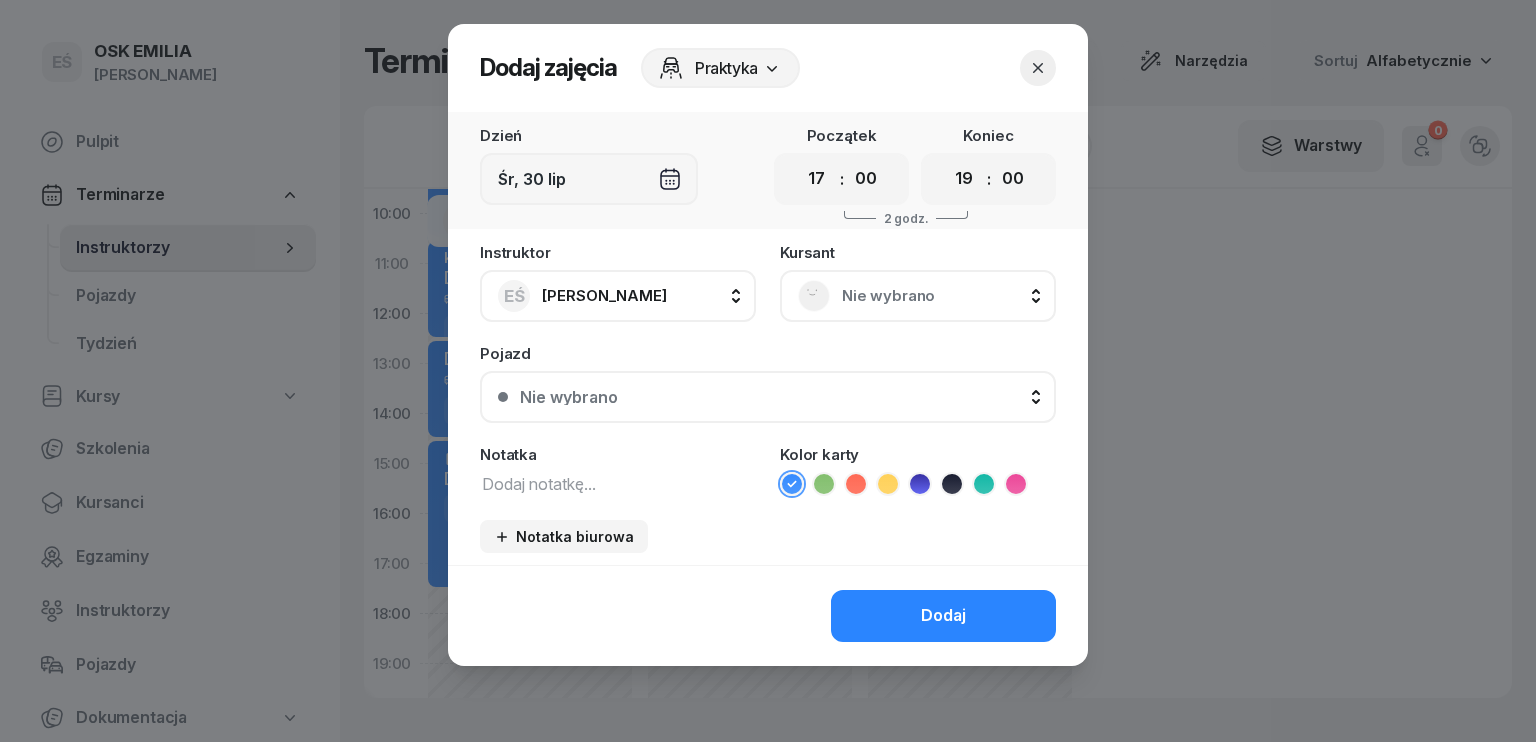 click at bounding box center (618, 483) 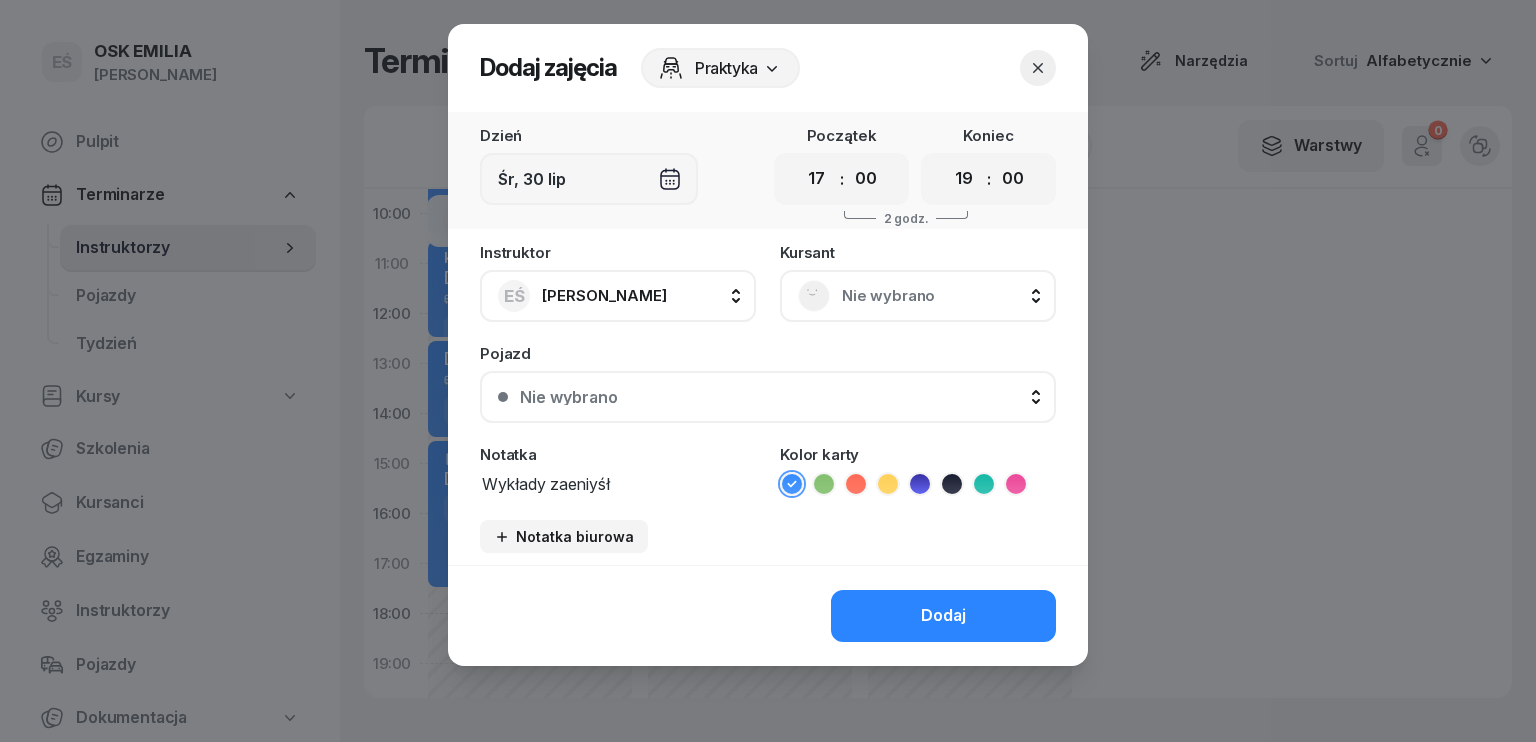 click on "Wykłady zaeniyśł" at bounding box center [618, 483] 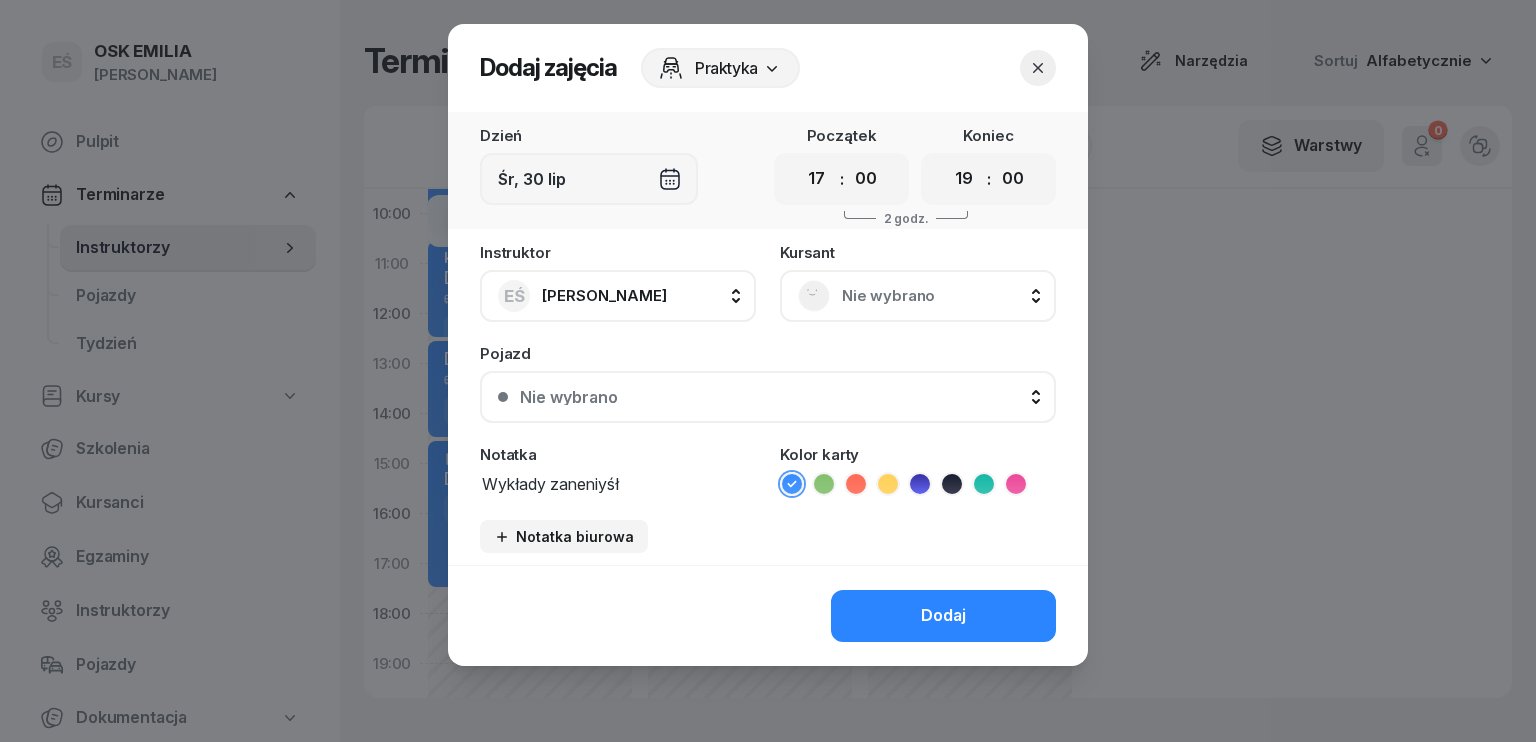 click on "Wykłady zaneniyśł" at bounding box center (618, 483) 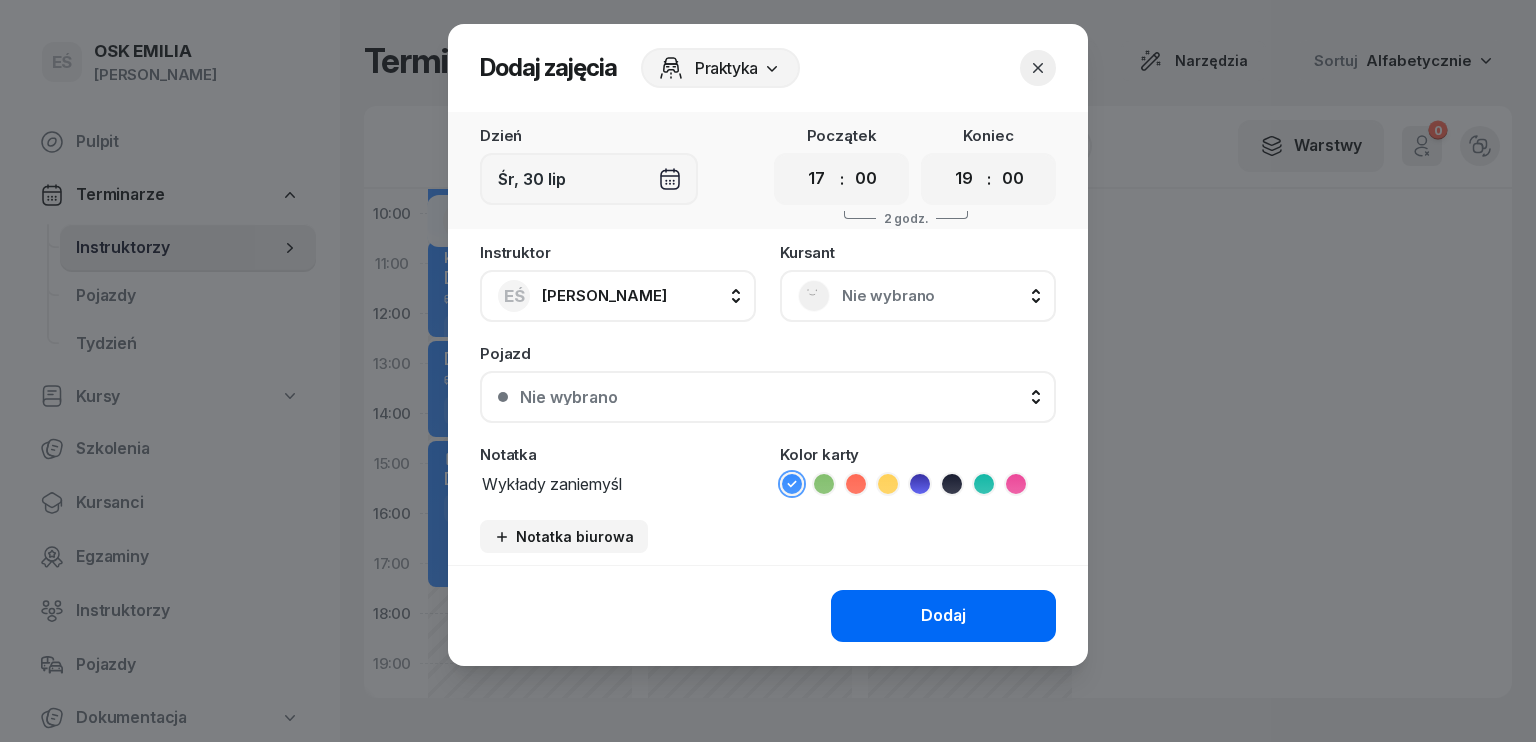 type on "Wykłady zaniemyśl" 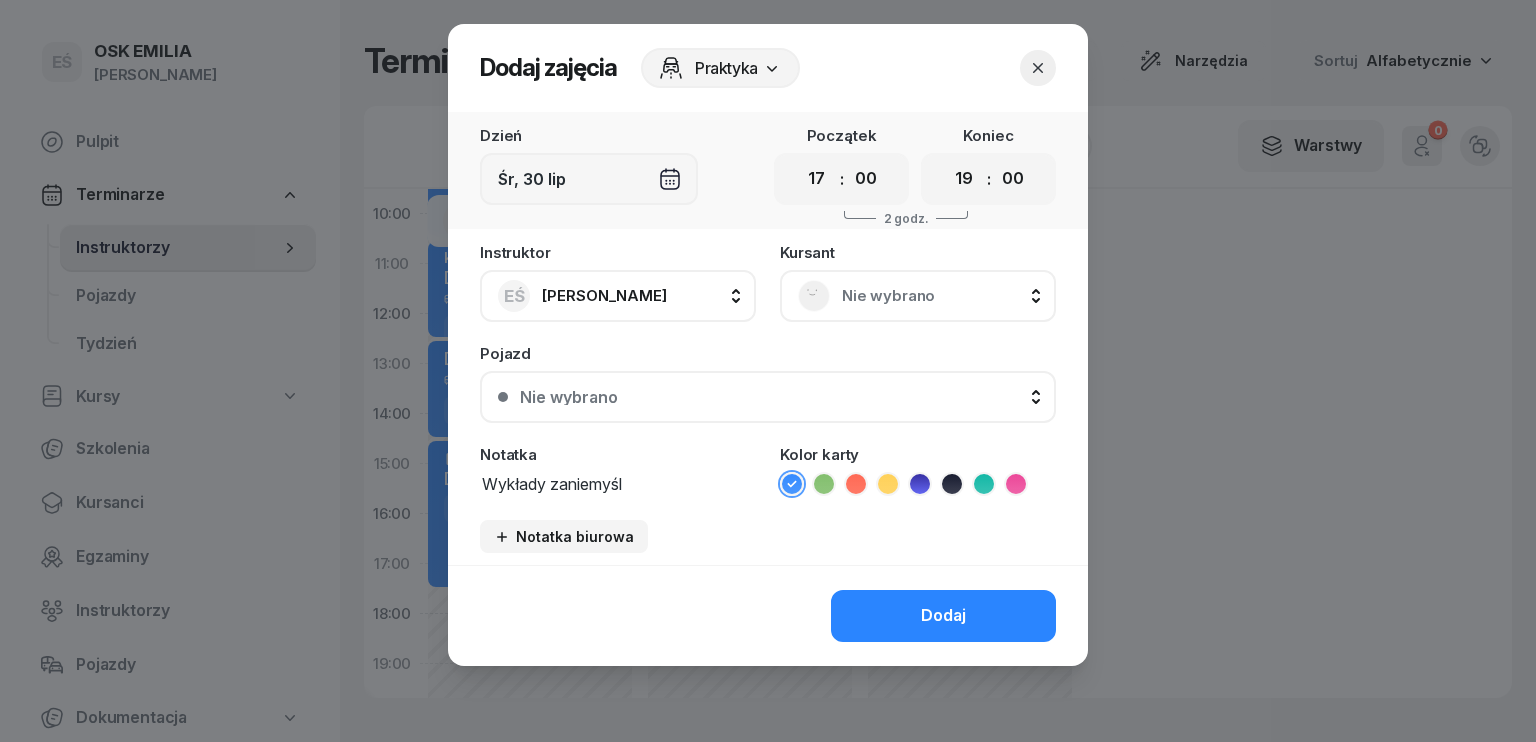 click on "Dodaj" at bounding box center [943, 616] 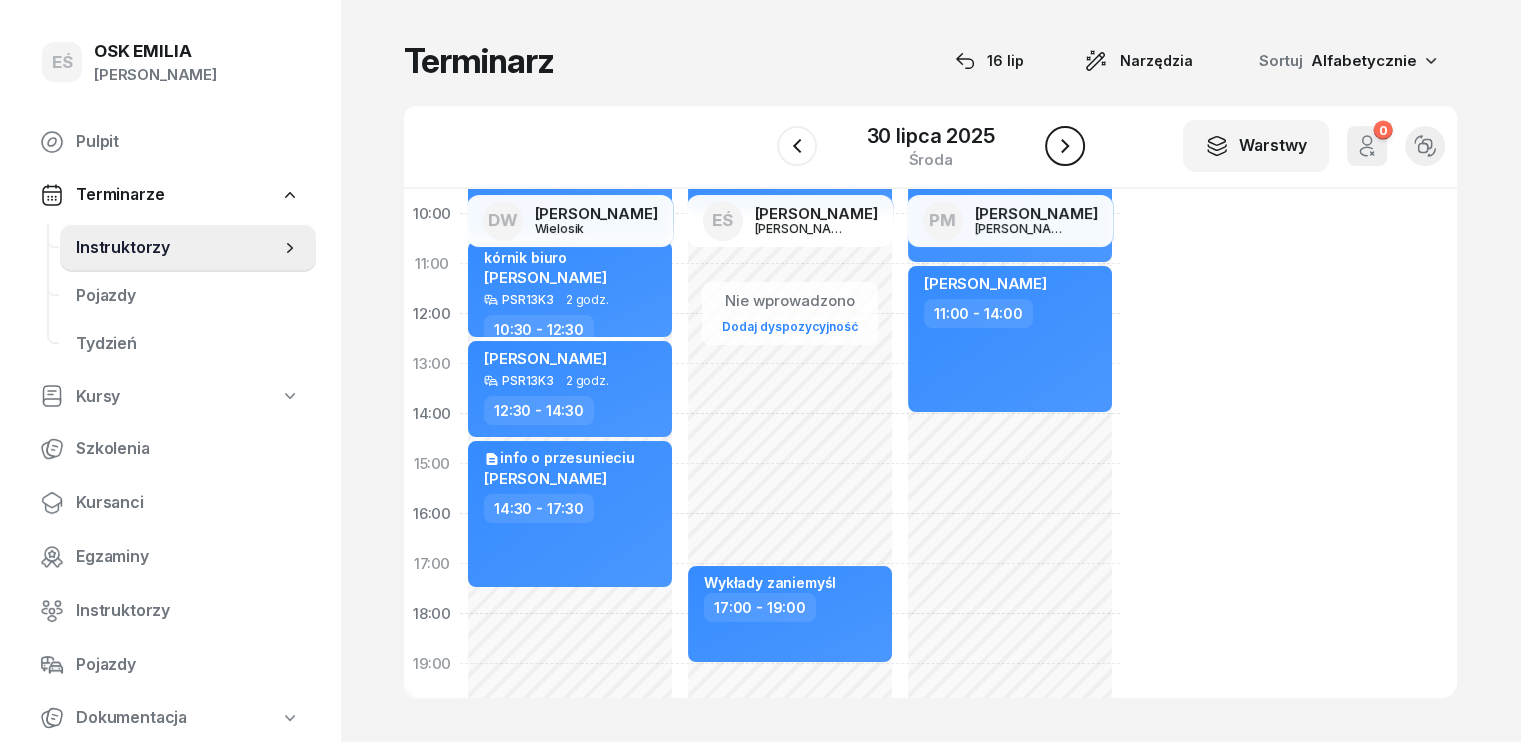 click at bounding box center (1065, 146) 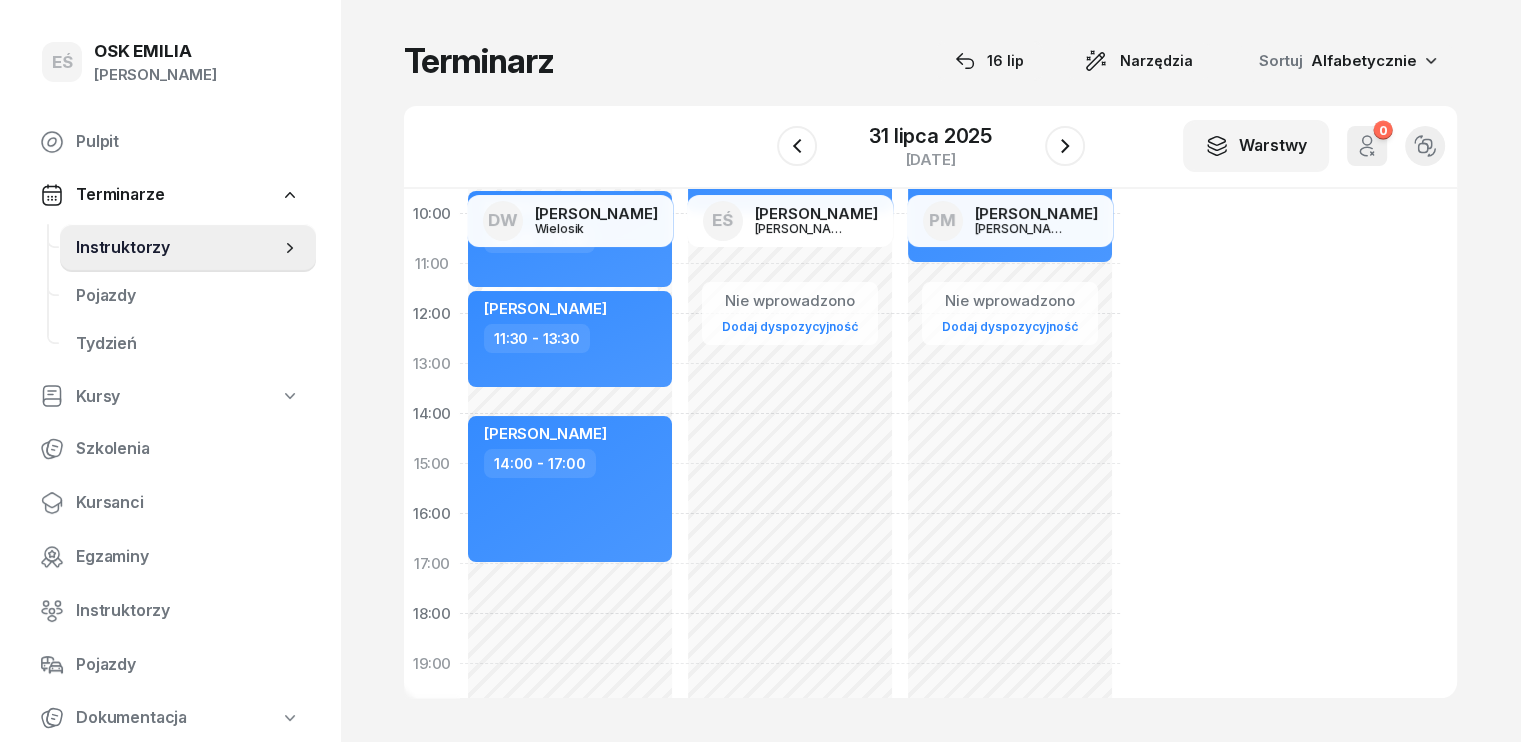 click on "Nie wprowadzono Dodaj dyspozycyjność [PERSON_NAME]  08:00 - 10:00" 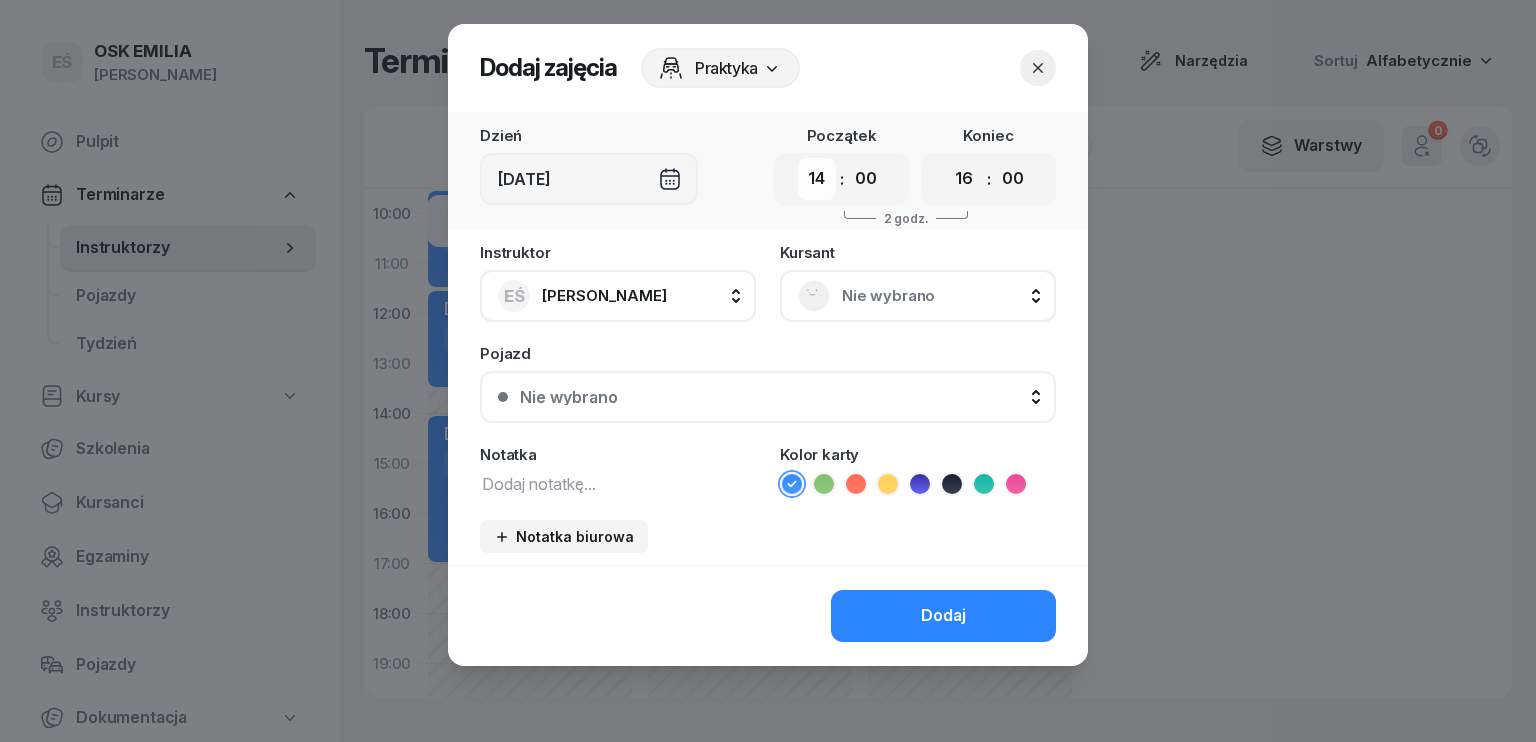 click on "00 01 02 03 04 05 06 07 08 09 10 11 12 13 14 15 16 17 18 19 20 21 22 23" at bounding box center (817, 179) 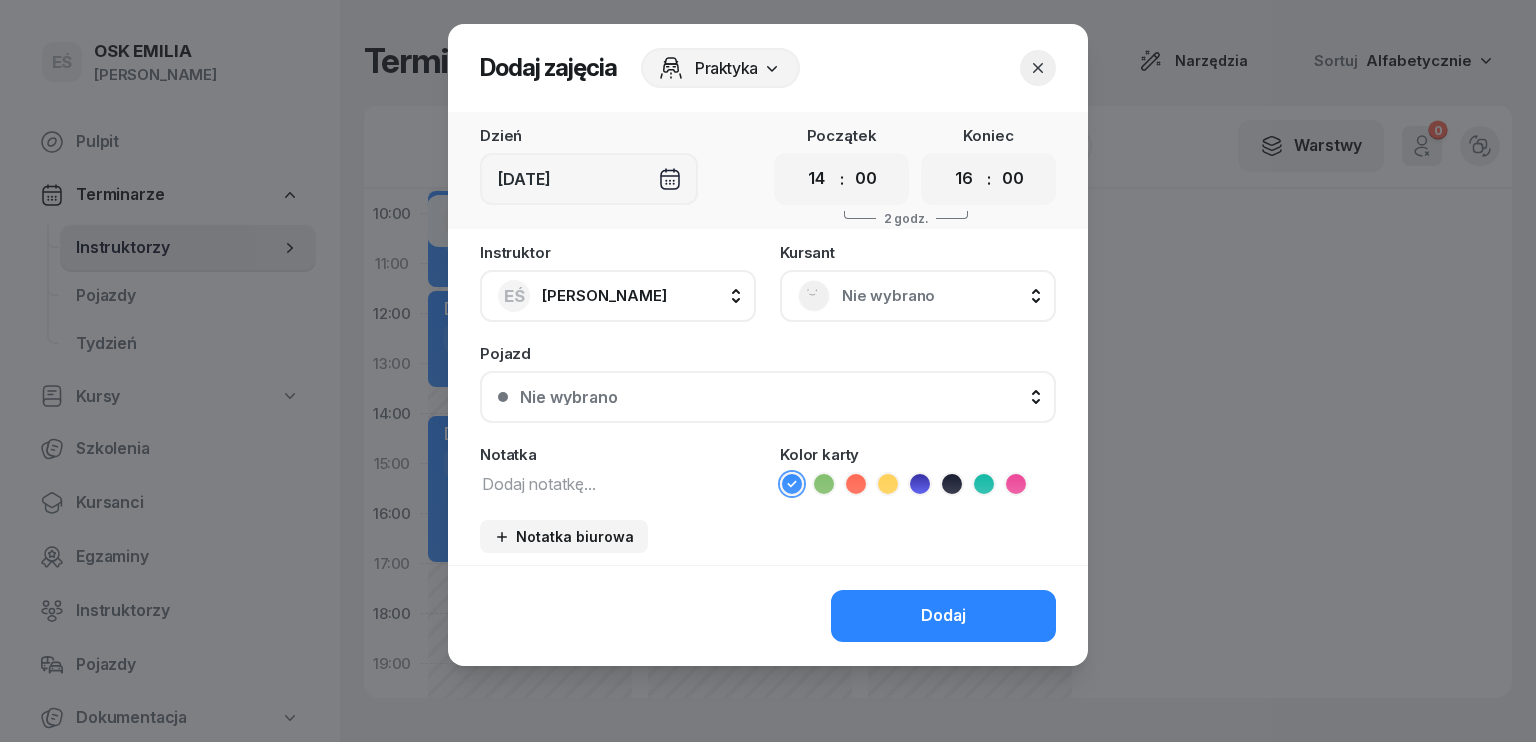 select on "17" 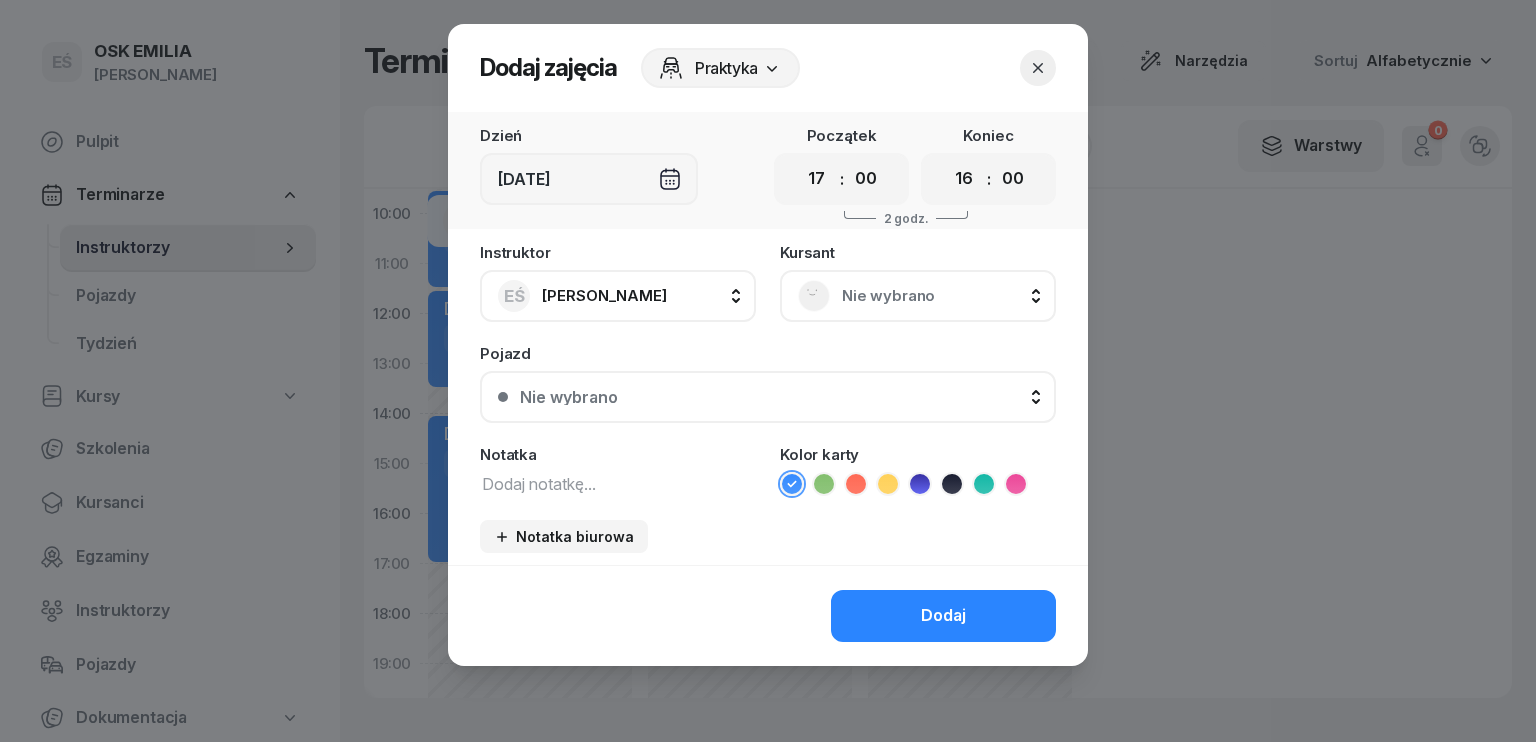 click on "00 01 02 03 04 05 06 07 08 09 10 11 12 13 14 15 16 17 18 19 20 21 22 23" at bounding box center [817, 179] 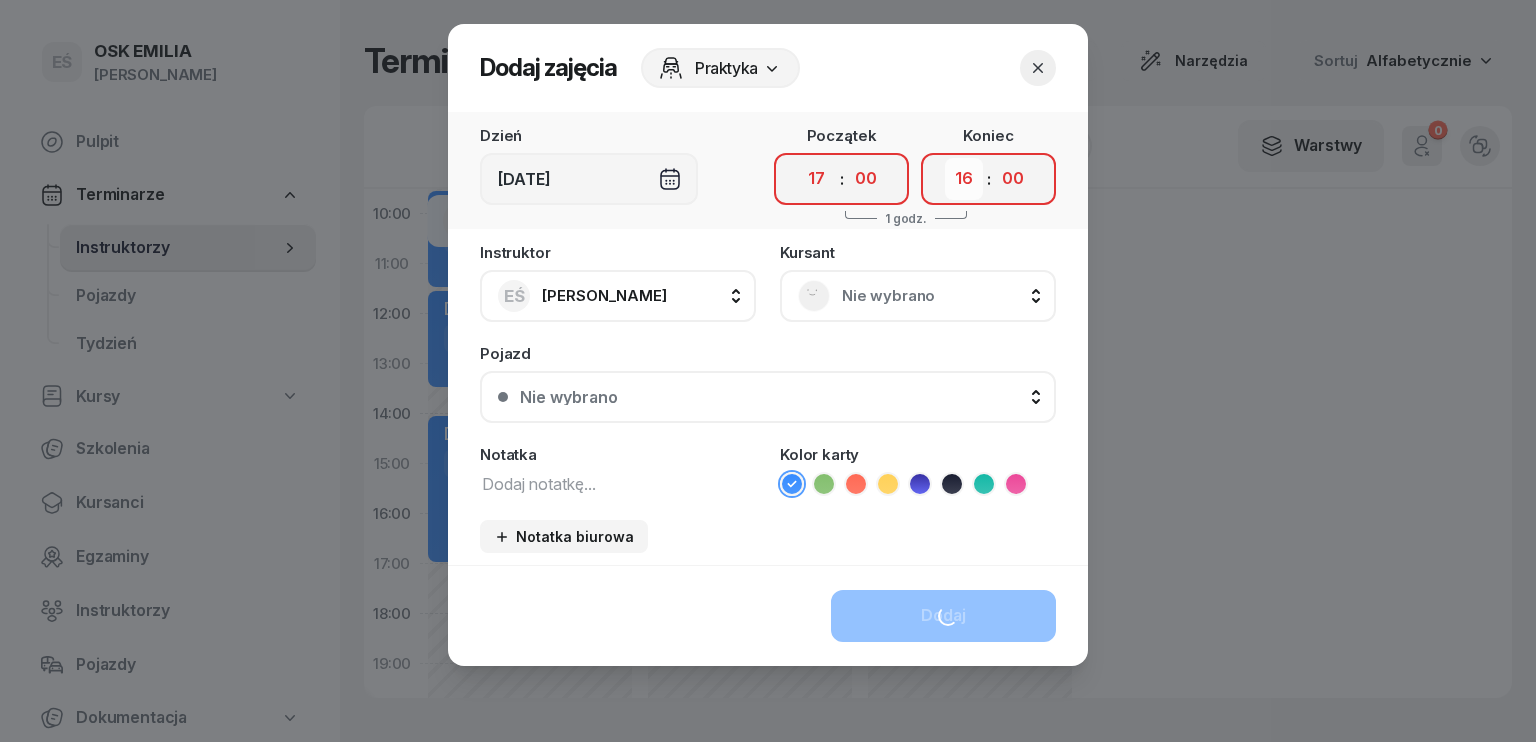 click on "00 01 02 03 04 05 06 07 08 09 10 11 12 13 14 15 16 17 18 19 20 21 22 23" at bounding box center (964, 179) 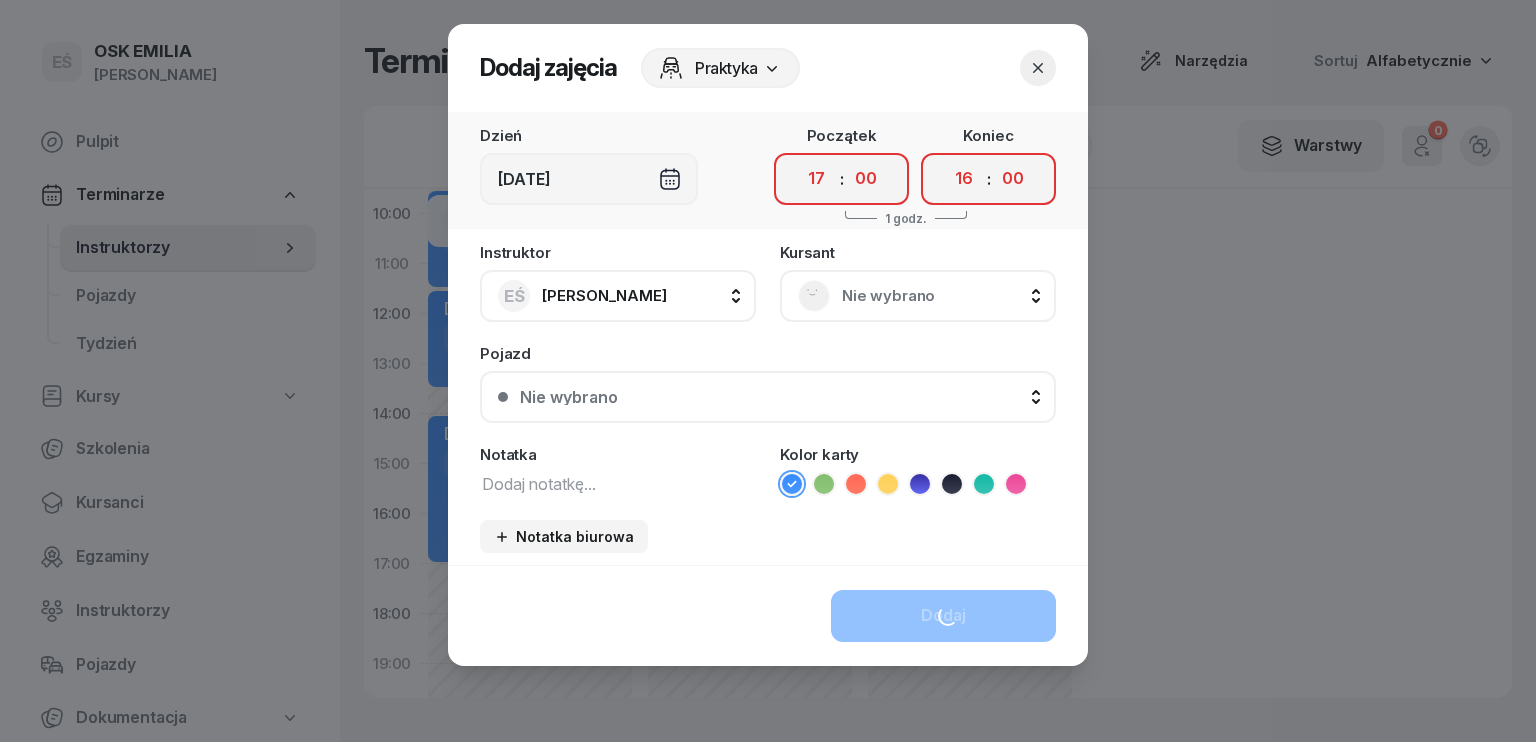 select on "19" 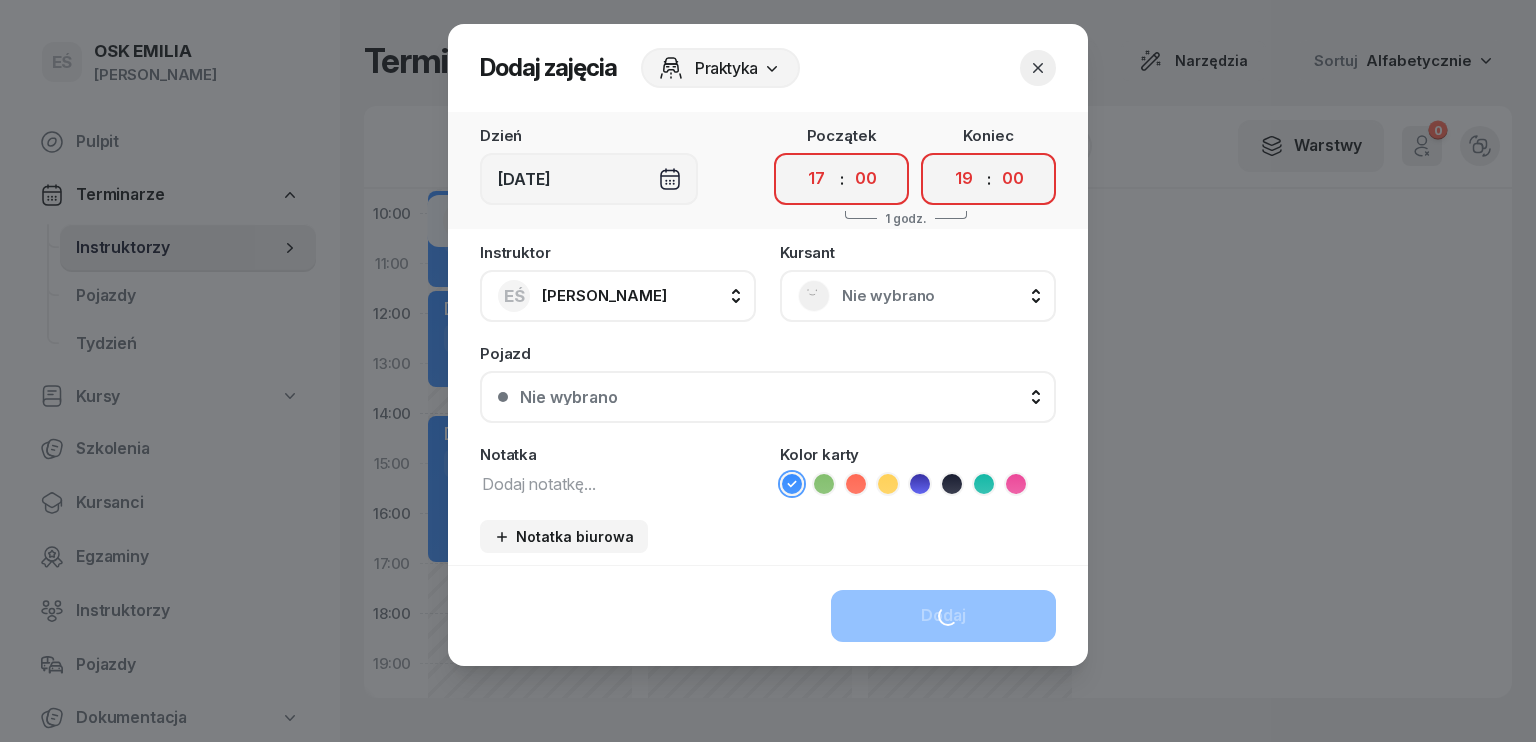 click on "00 01 02 03 04 05 06 07 08 09 10 11 12 13 14 15 16 17 18 19 20 21 22 23" at bounding box center [964, 179] 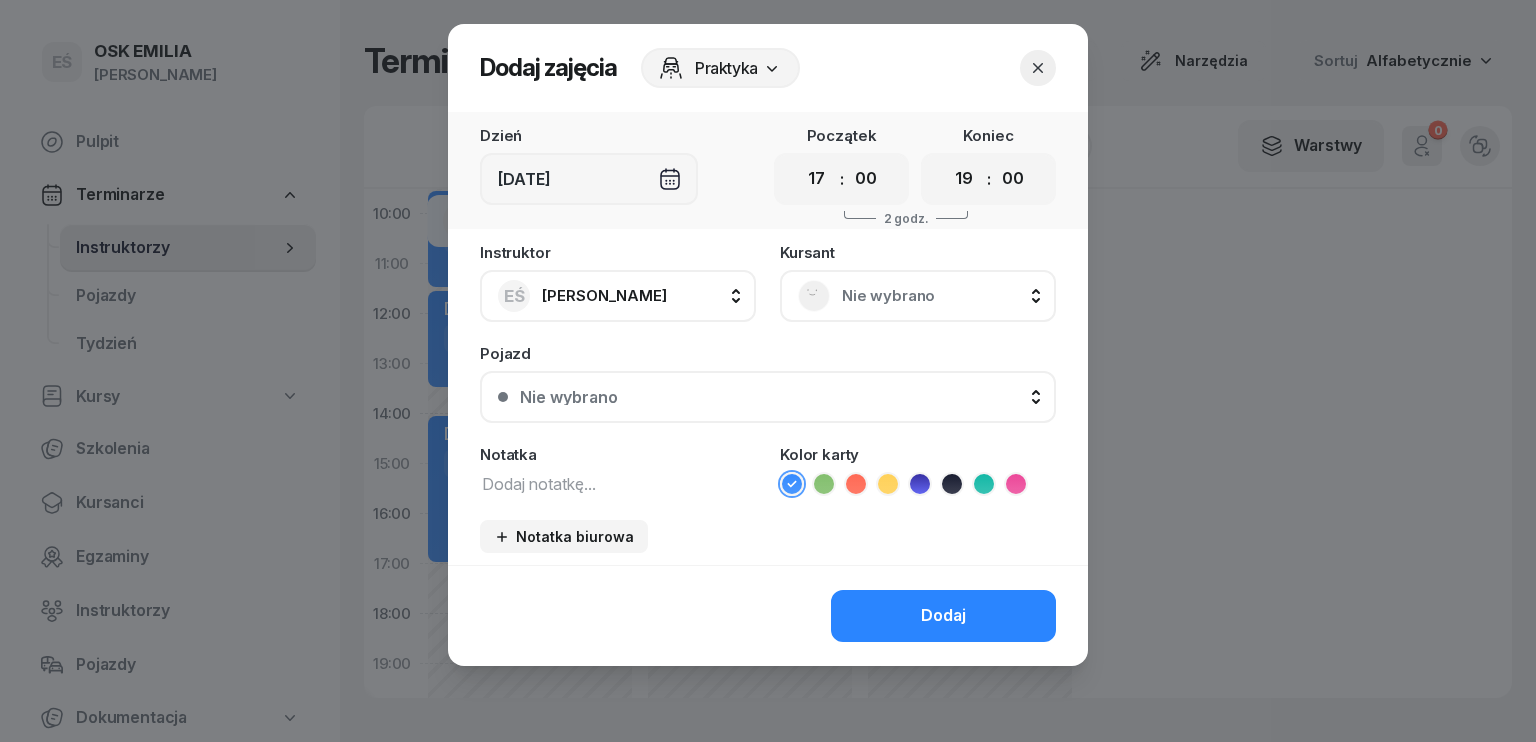 drag, startPoint x: 576, startPoint y: 487, endPoint x: 608, endPoint y: 472, distance: 35.341194 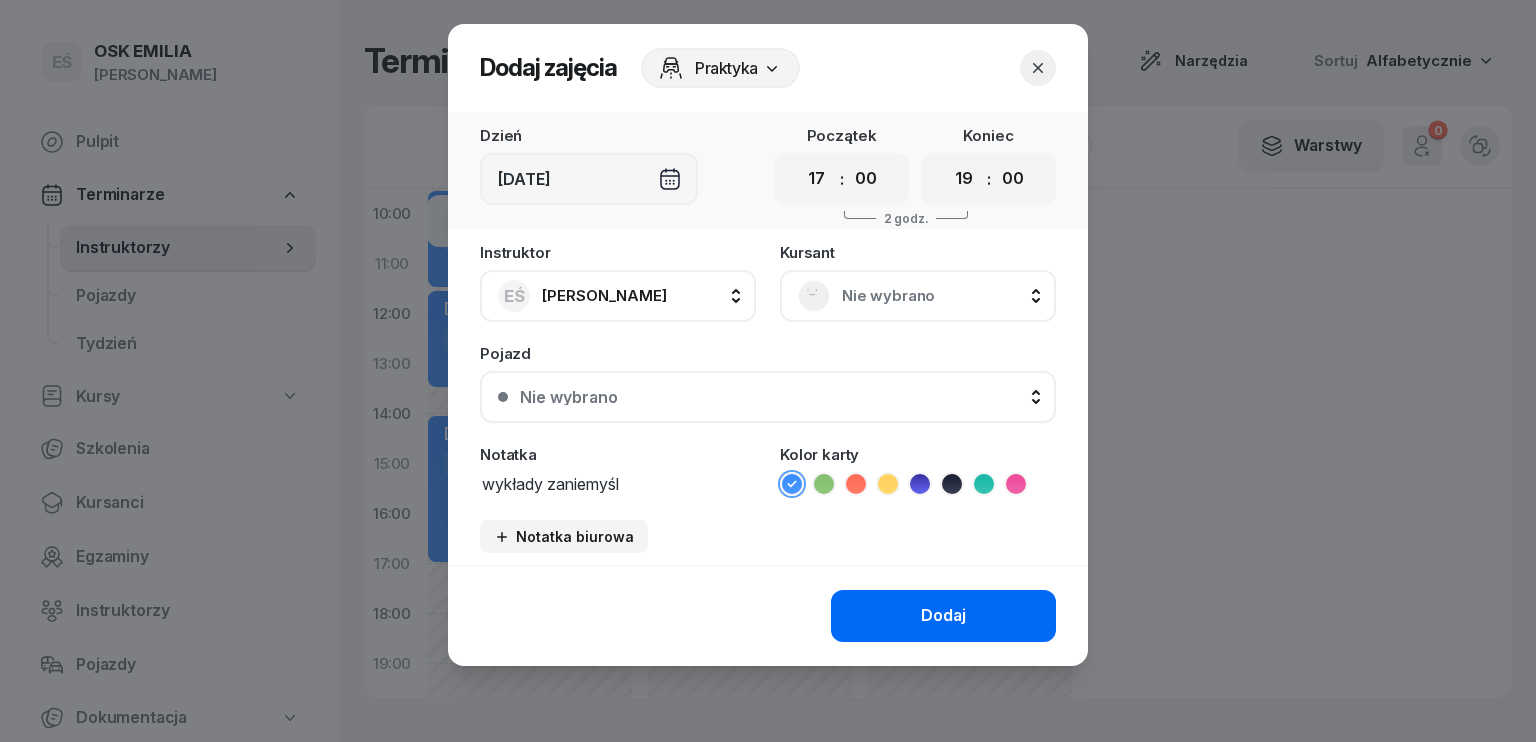type on "wykłady zaniemyśl" 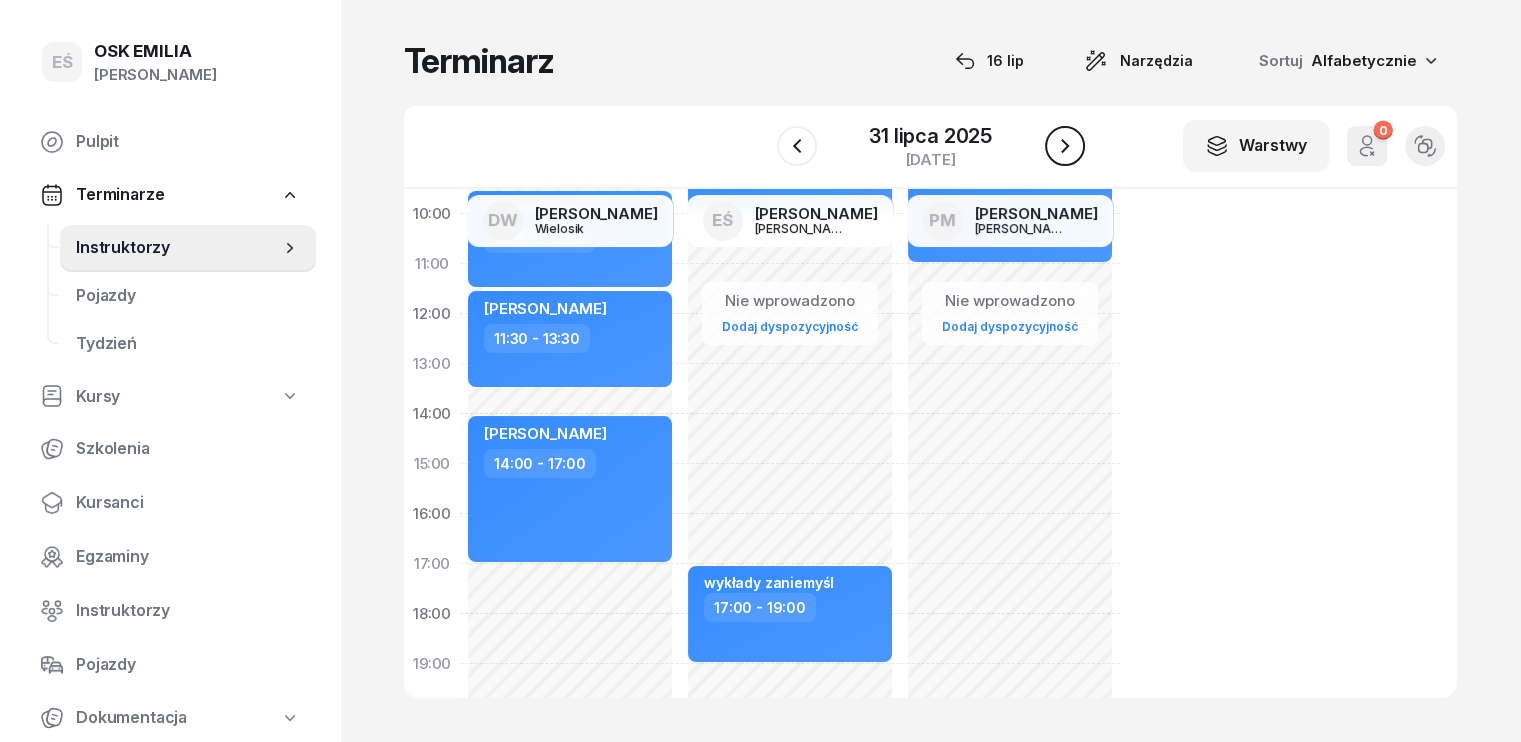 click 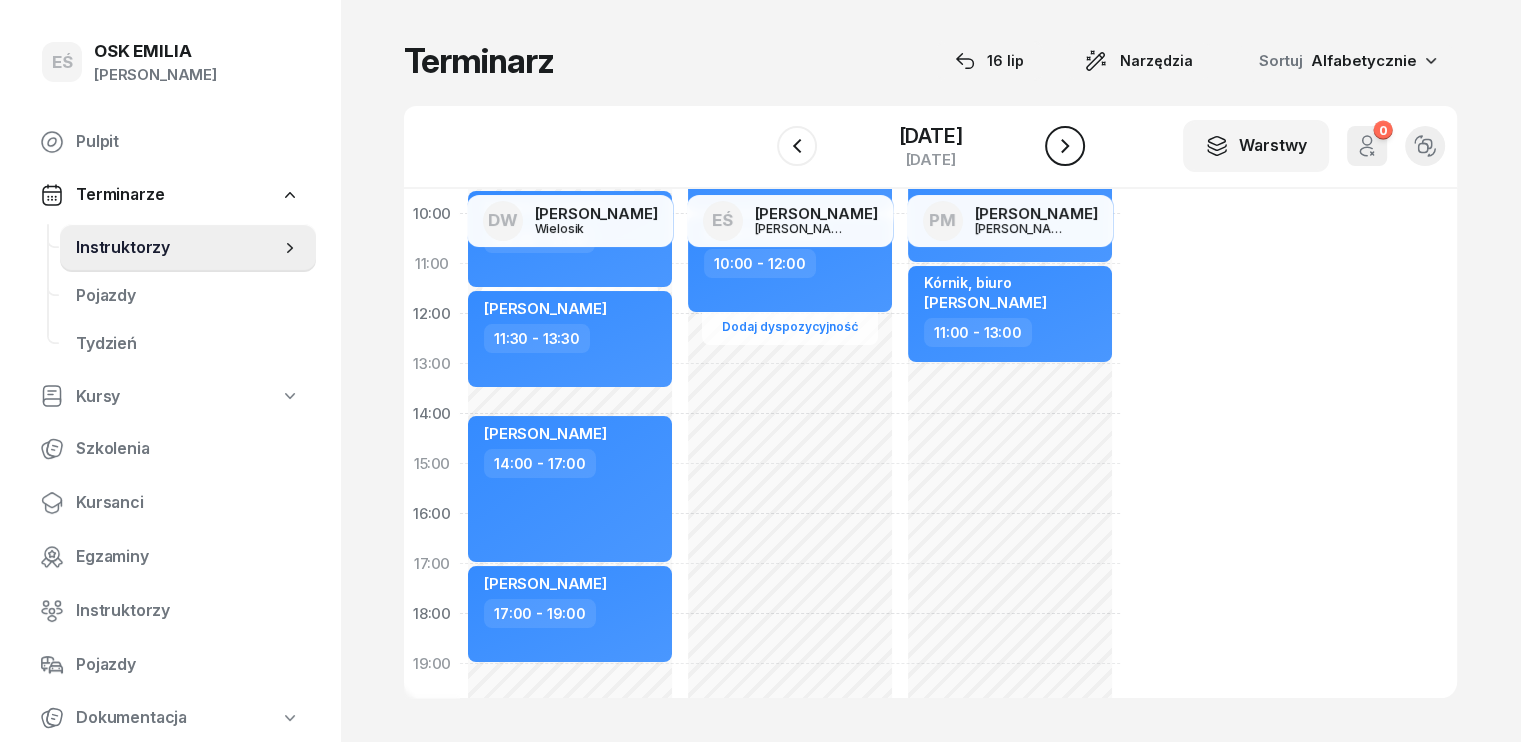 click 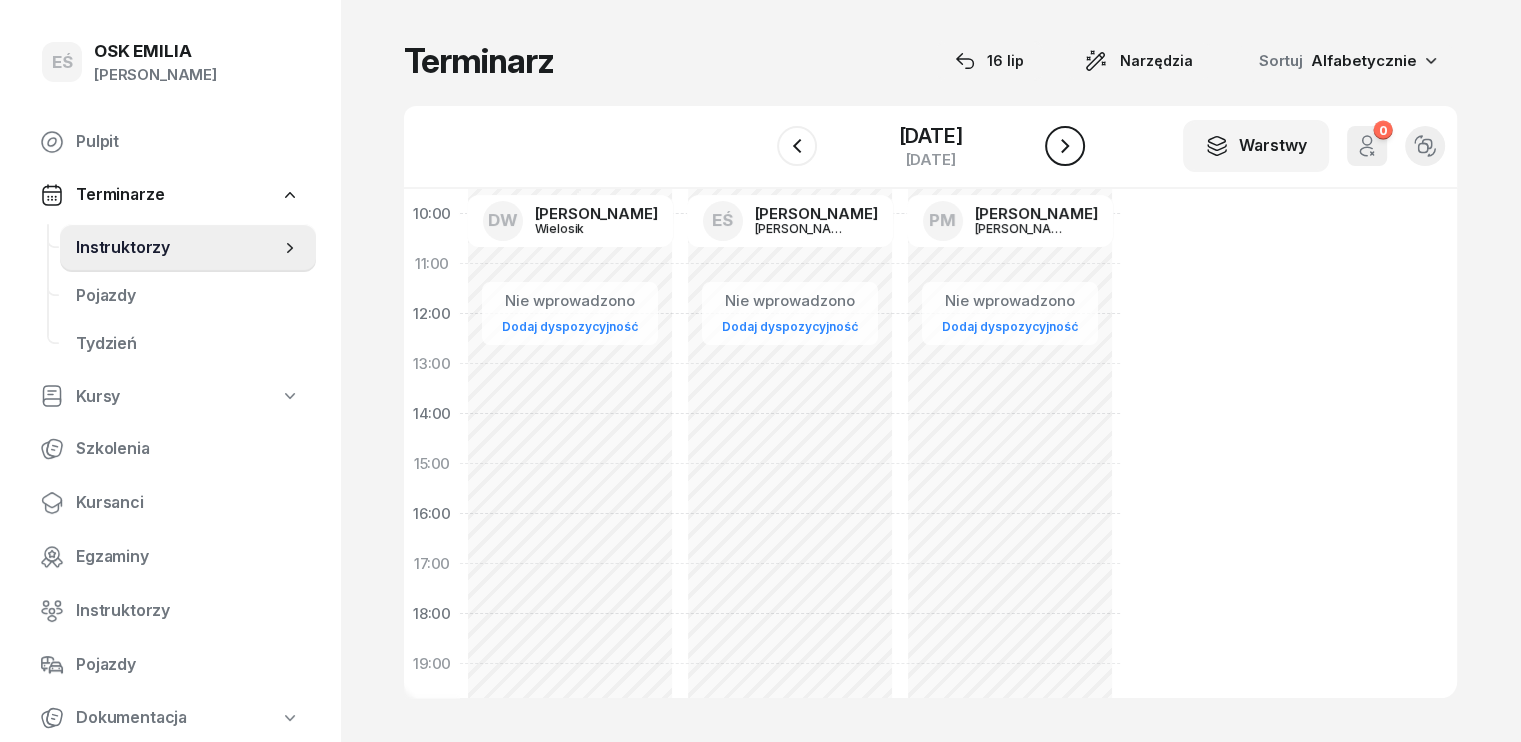 click 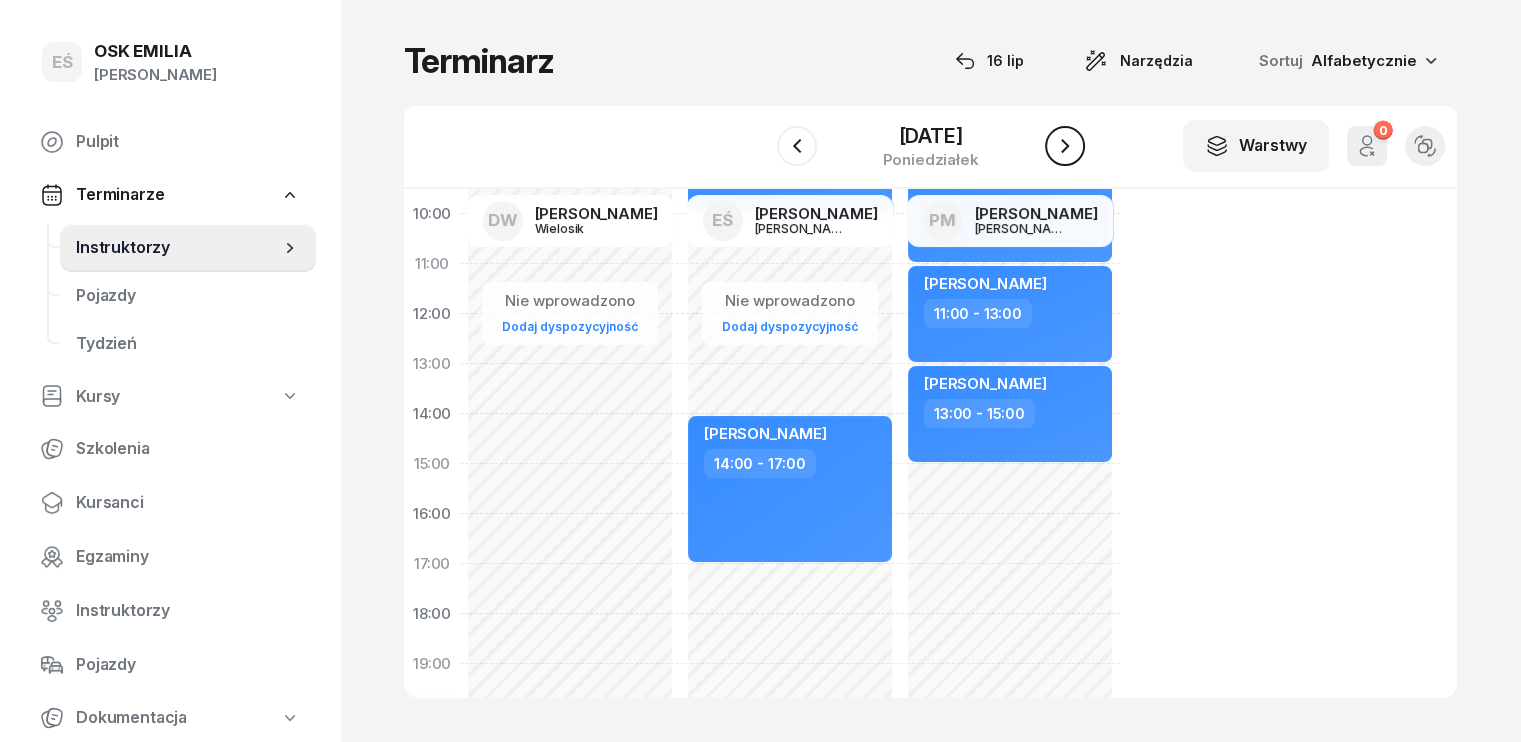 click 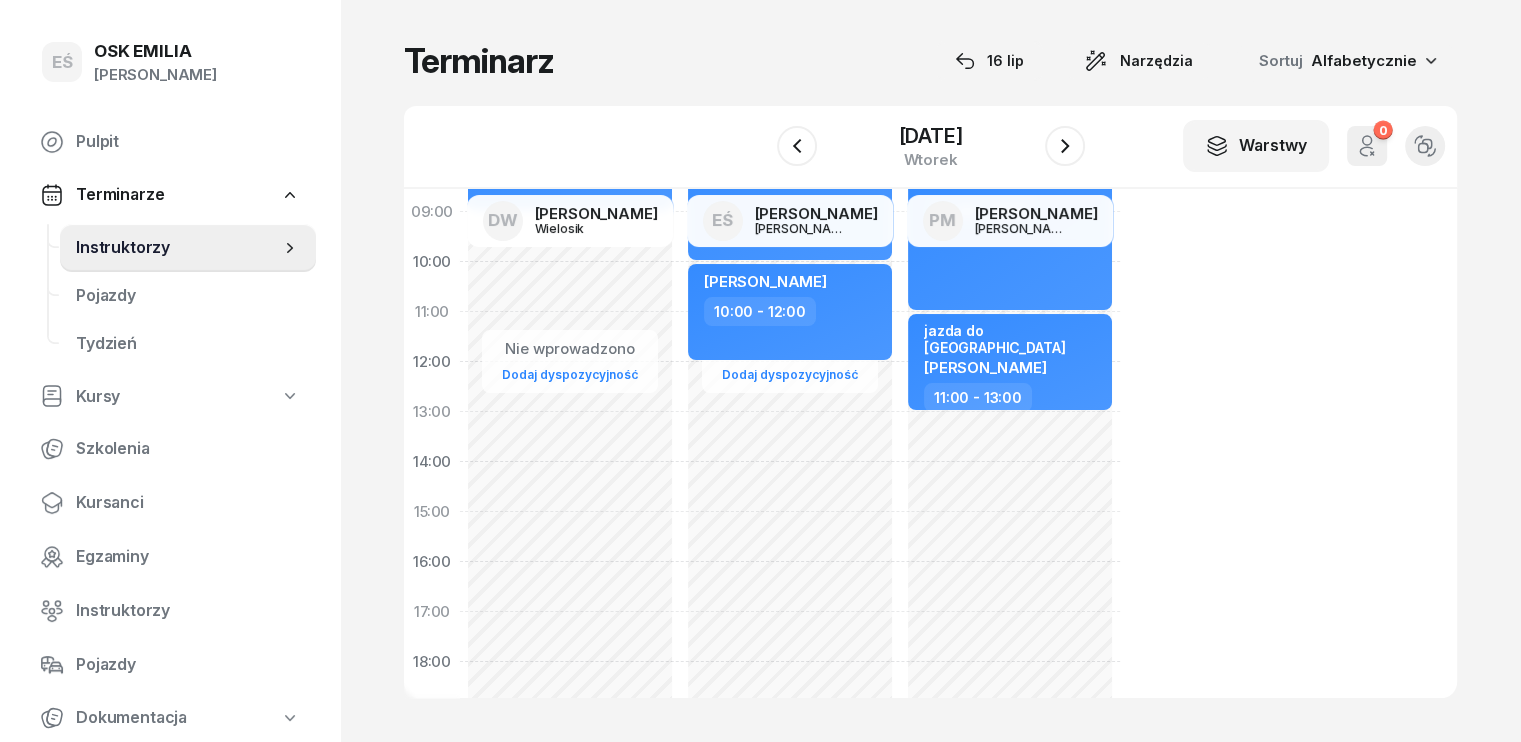 scroll, scrollTop: 200, scrollLeft: 0, axis: vertical 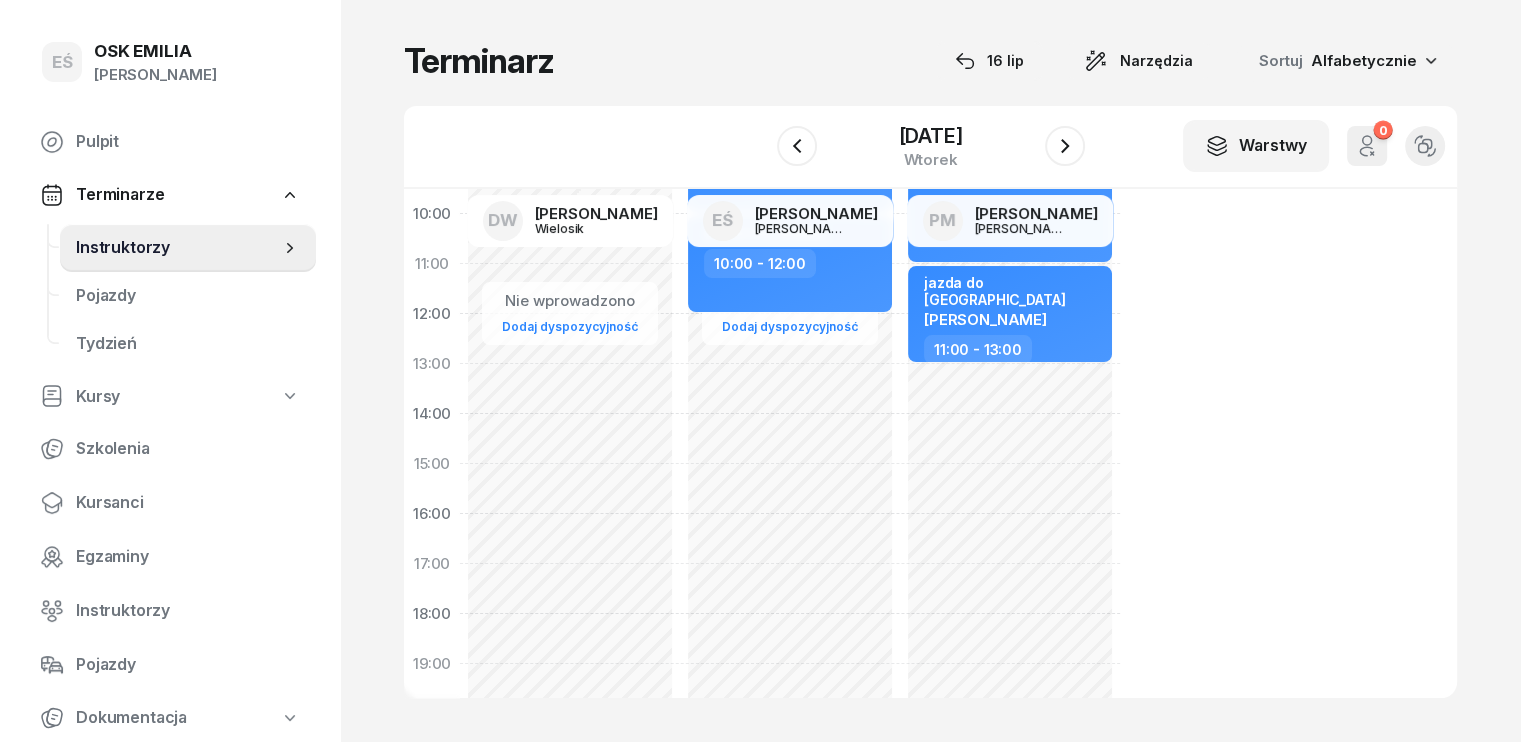 click on "Nie wprowadzono Dodaj dyspozycyjność [PERSON_NAME] Złoty  07:00 - 10:00 [PERSON_NAME]  10:00 - 12:00" 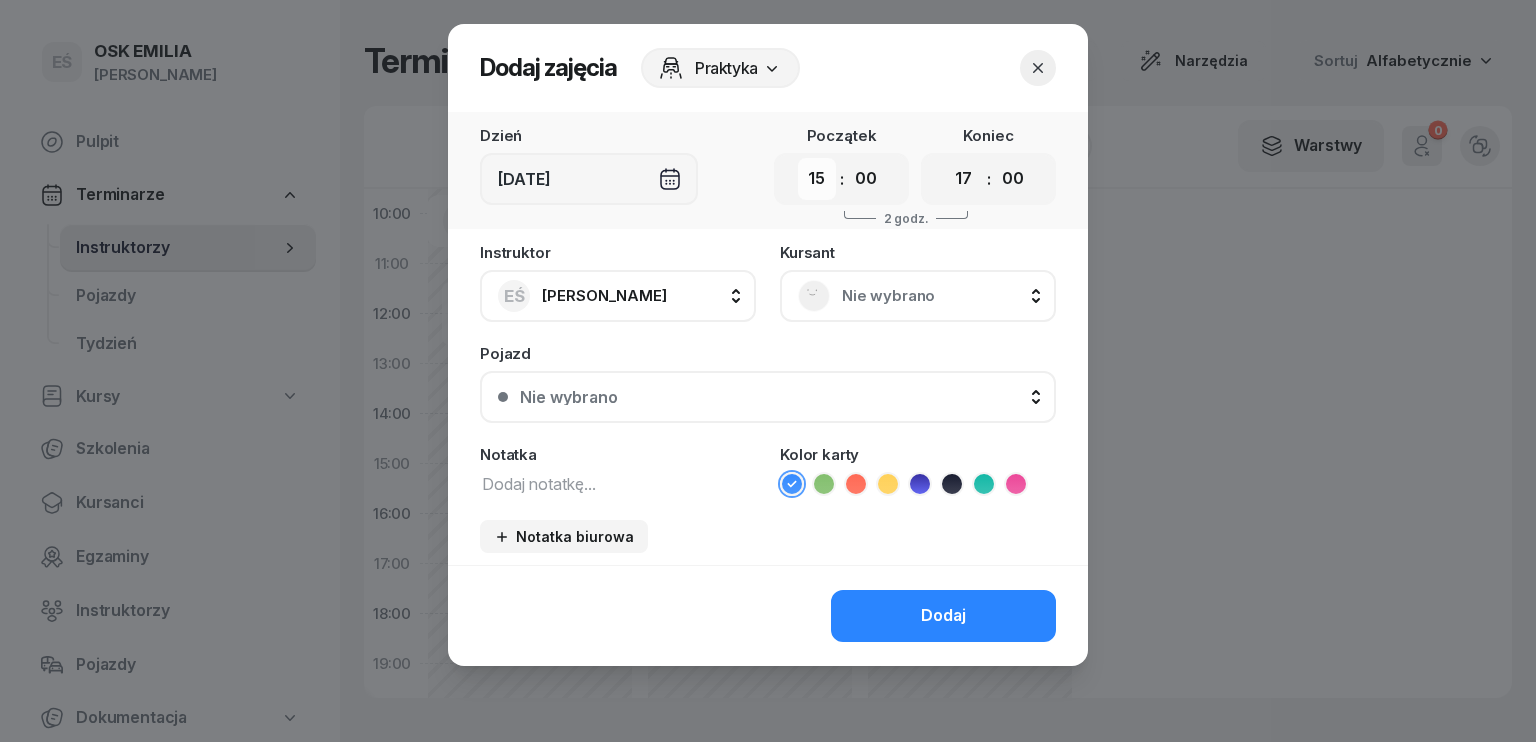 drag, startPoint x: 825, startPoint y: 180, endPoint x: 828, endPoint y: 198, distance: 18.248287 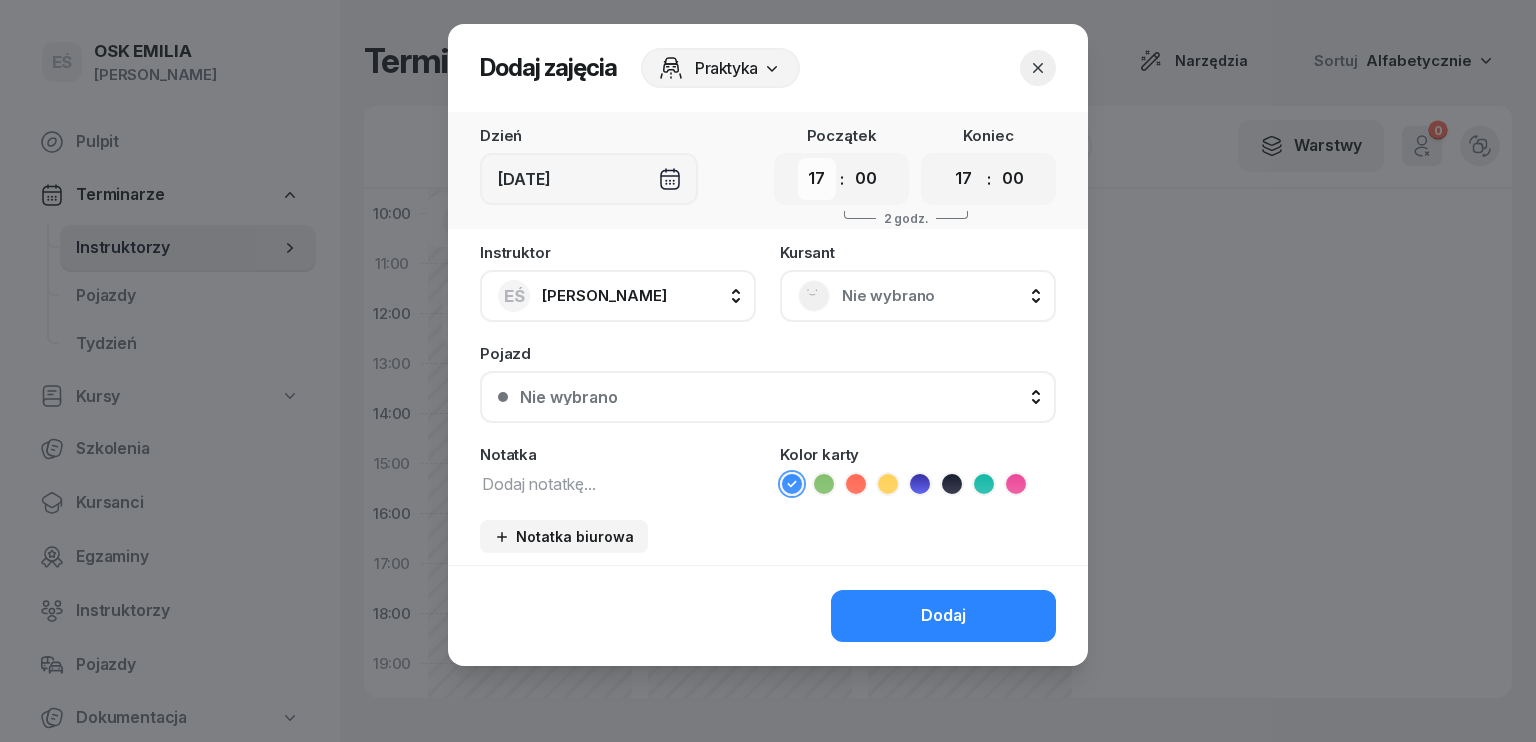 click on "00 01 02 03 04 05 06 07 08 09 10 11 12 13 14 15 16 17 18 19 20 21 22 23" at bounding box center (817, 179) 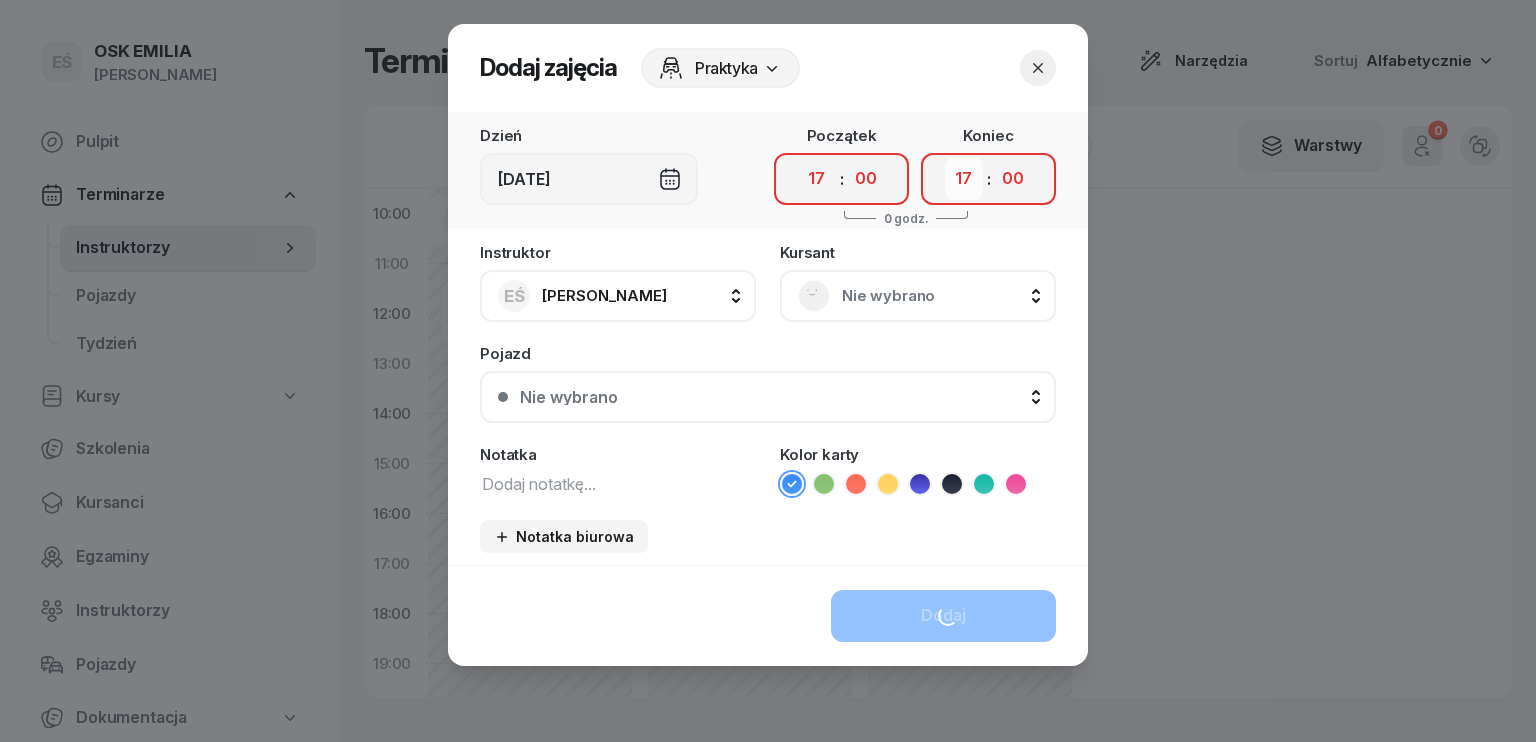click on "00 01 02 03 04 05 06 07 08 09 10 11 12 13 14 15 16 17 18 19 20 21 22 23" at bounding box center (964, 179) 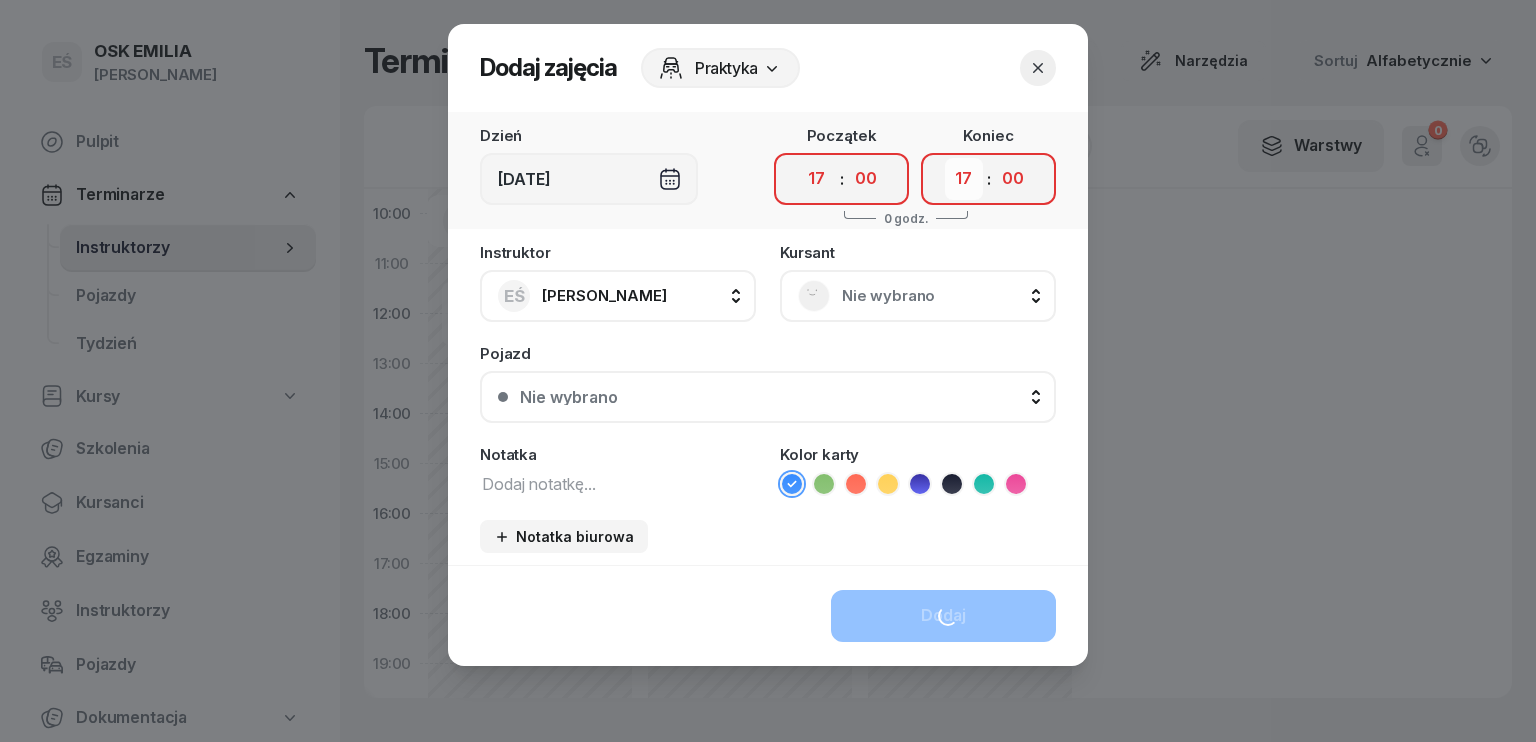 select on "19" 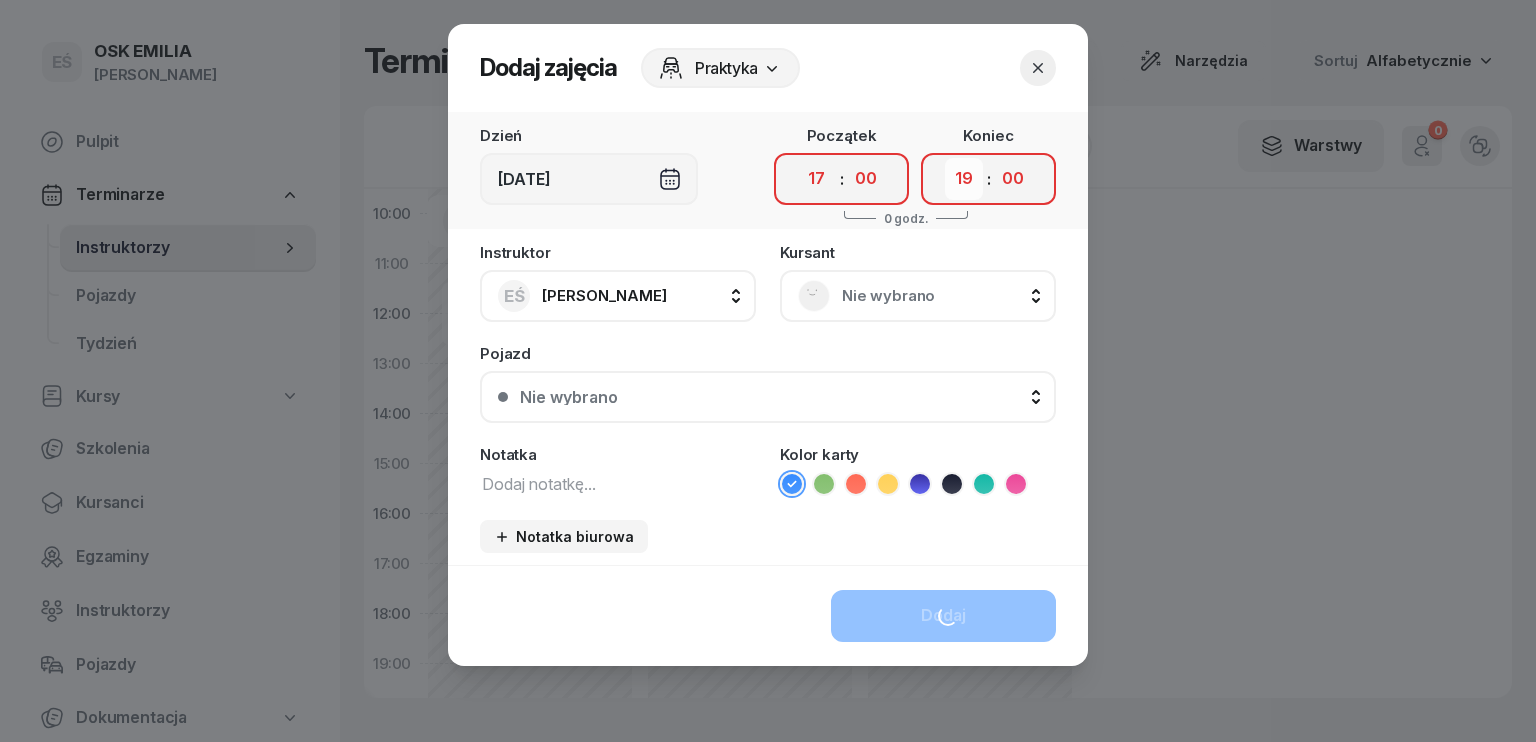 click on "00 01 02 03 04 05 06 07 08 09 10 11 12 13 14 15 16 17 18 19 20 21 22 23" at bounding box center (964, 179) 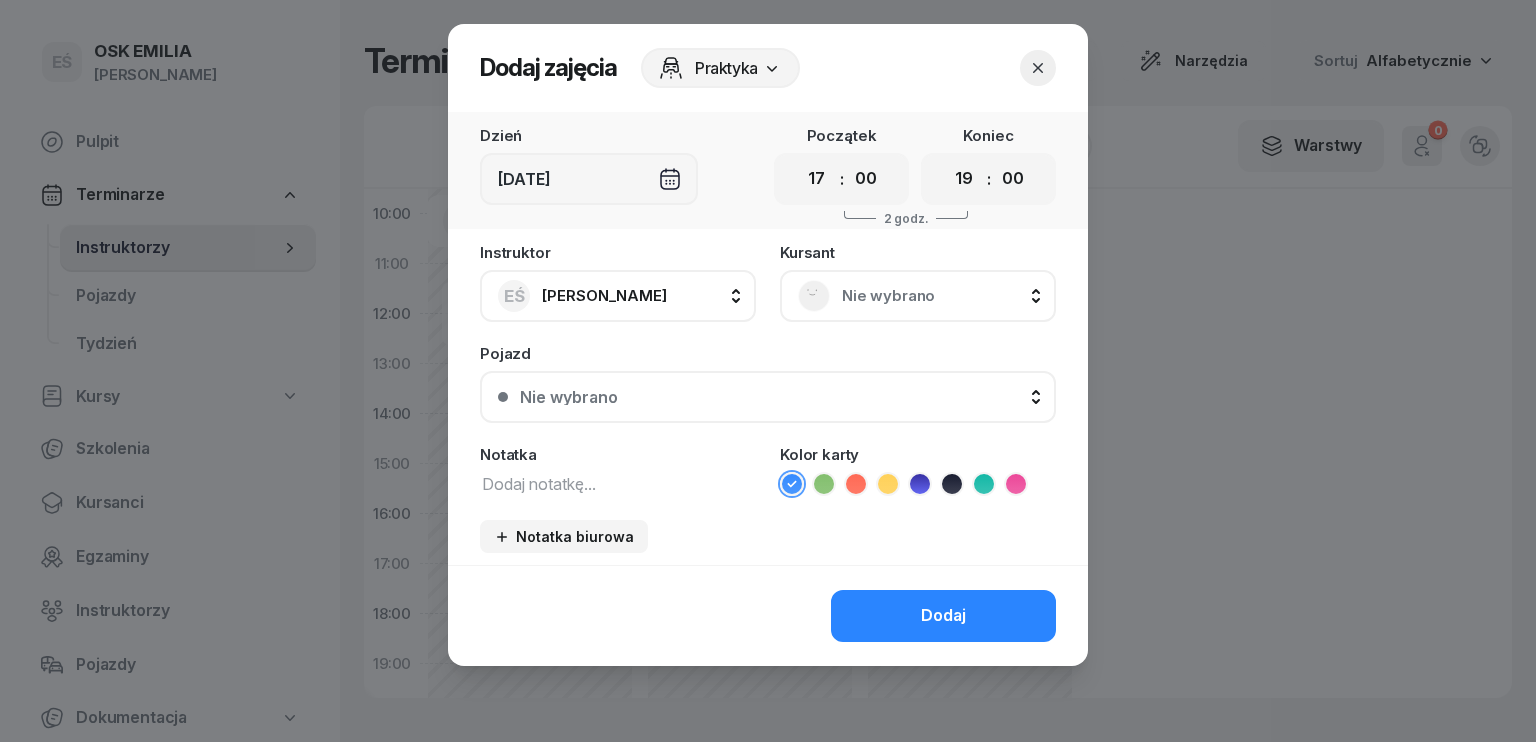 click on "Instruktor EŚ [PERSON_NAME]  DW [PERSON_NAME]  EŚ [PERSON_NAME]  PM [PERSON_NAME] Nie wybrano  Pojazd Nie wybrano [STREET_ADDRESS] 2 PSR4150 E KIA RIO 3 PO 2VE37  Notatka  Kolor karty  Notatka biurowa" at bounding box center [768, 405] 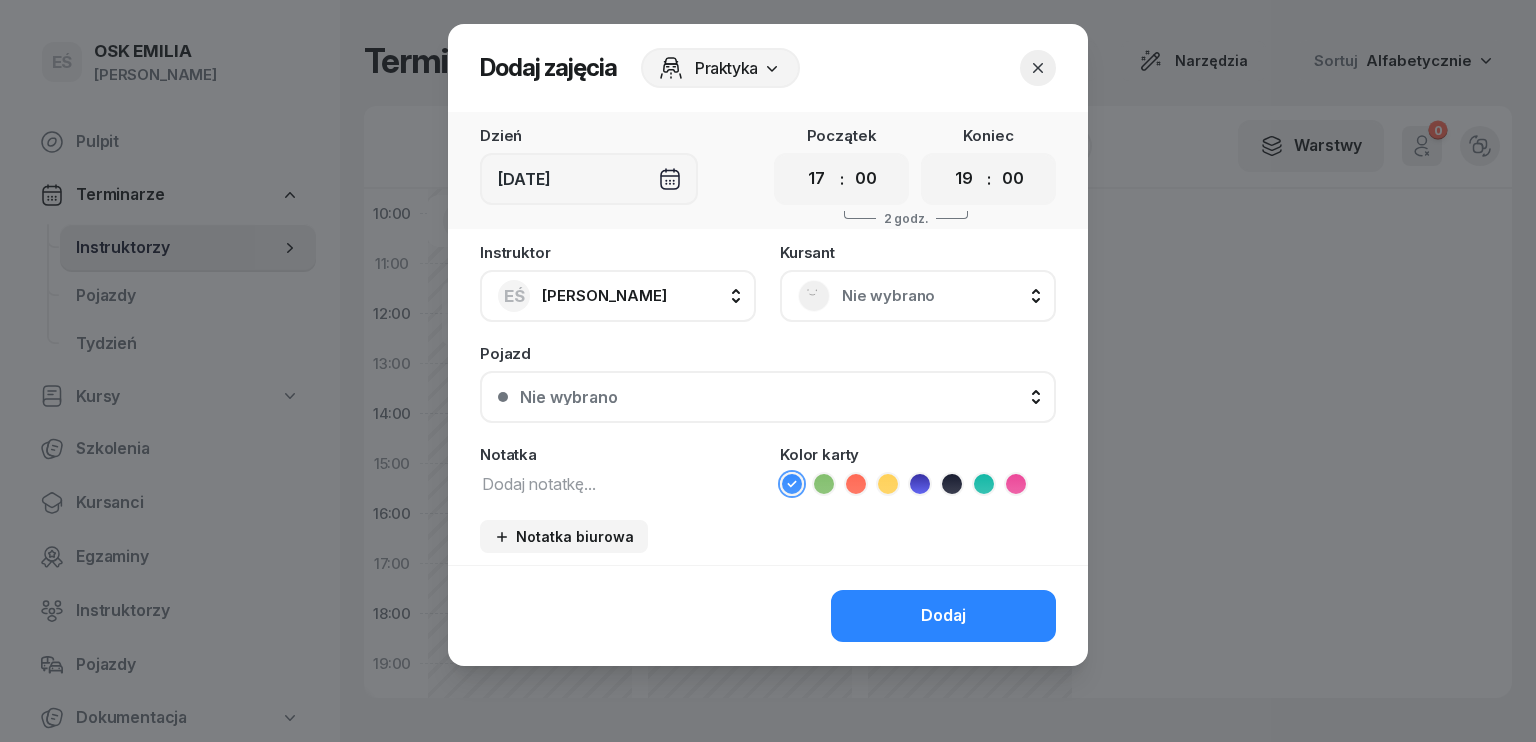 click at bounding box center (618, 483) 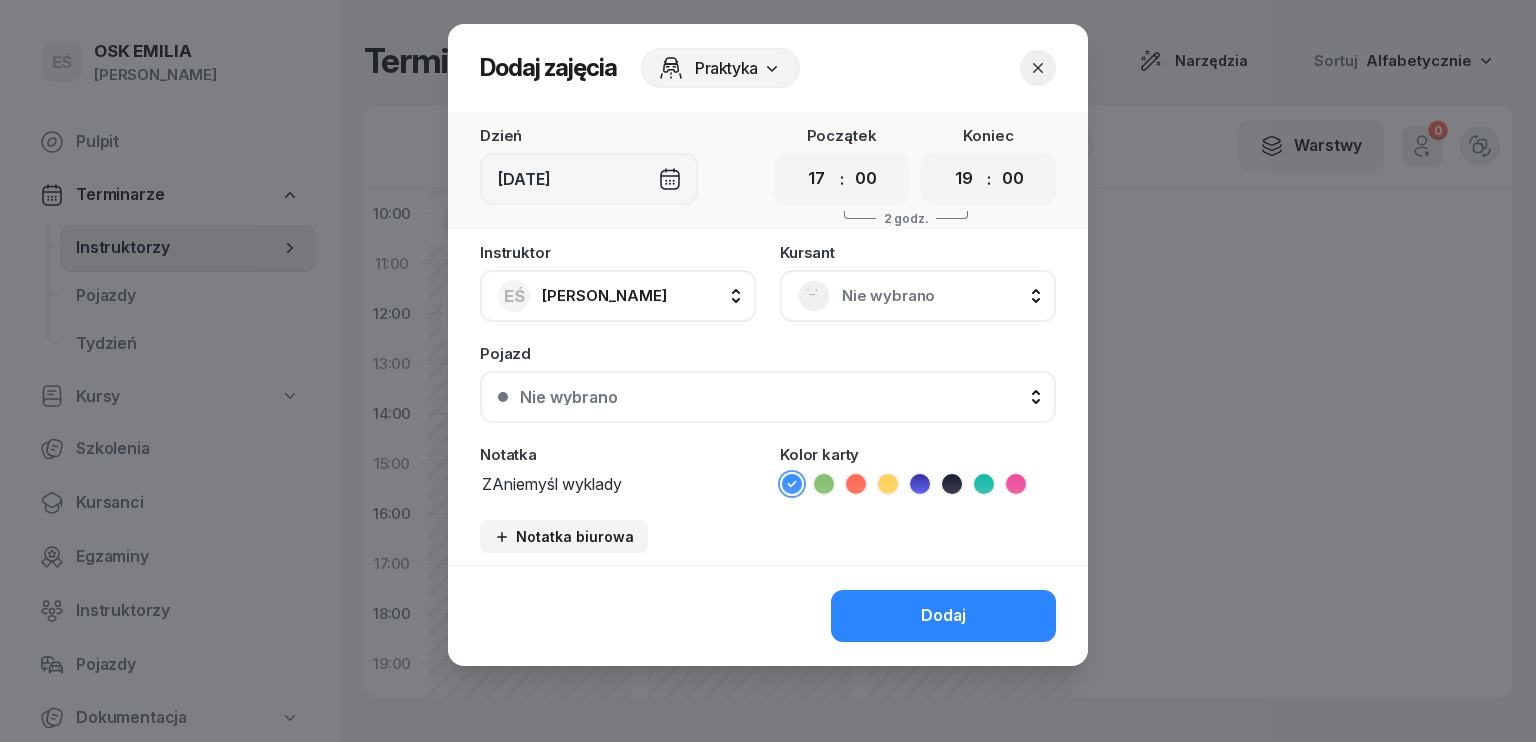 type on "ZAniemyśl wyklady" 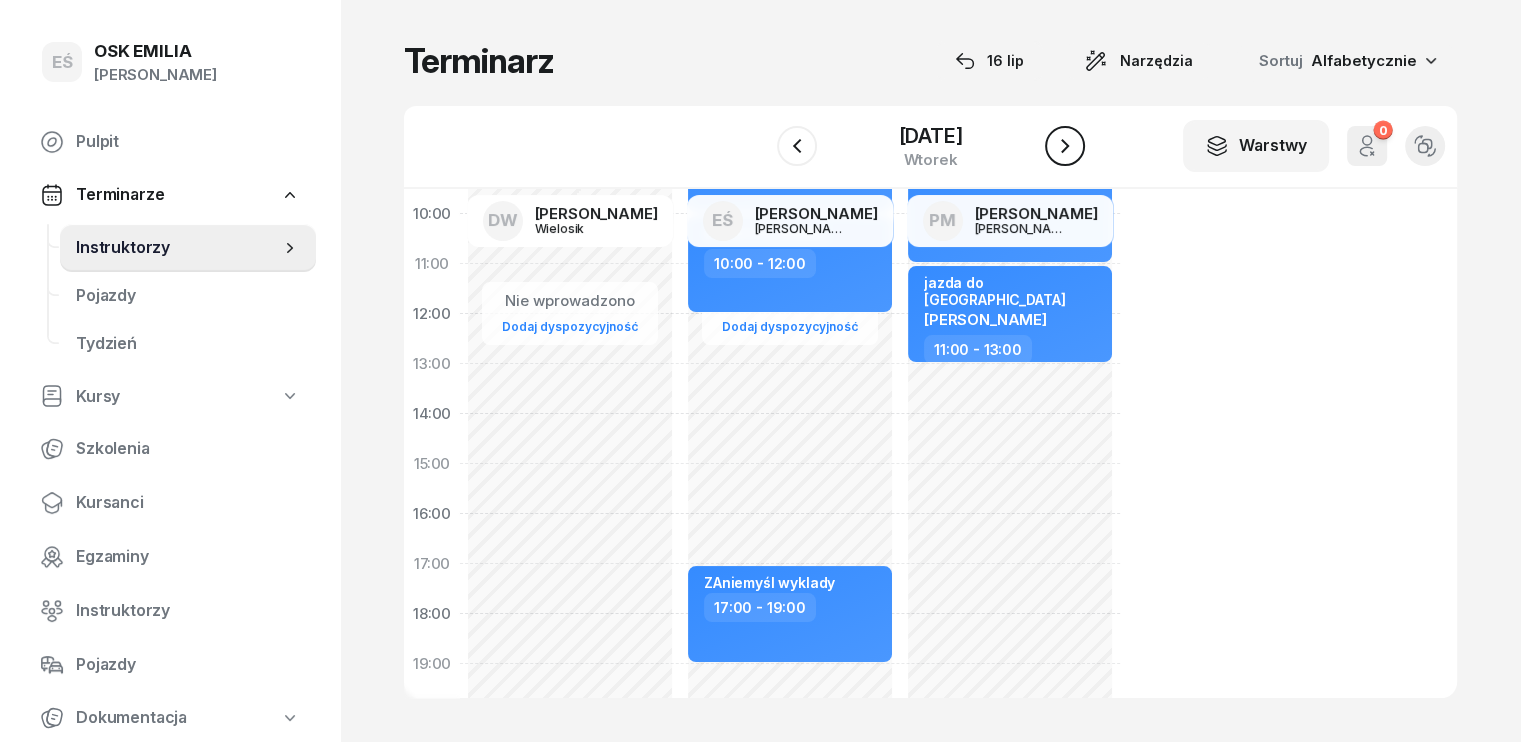 click 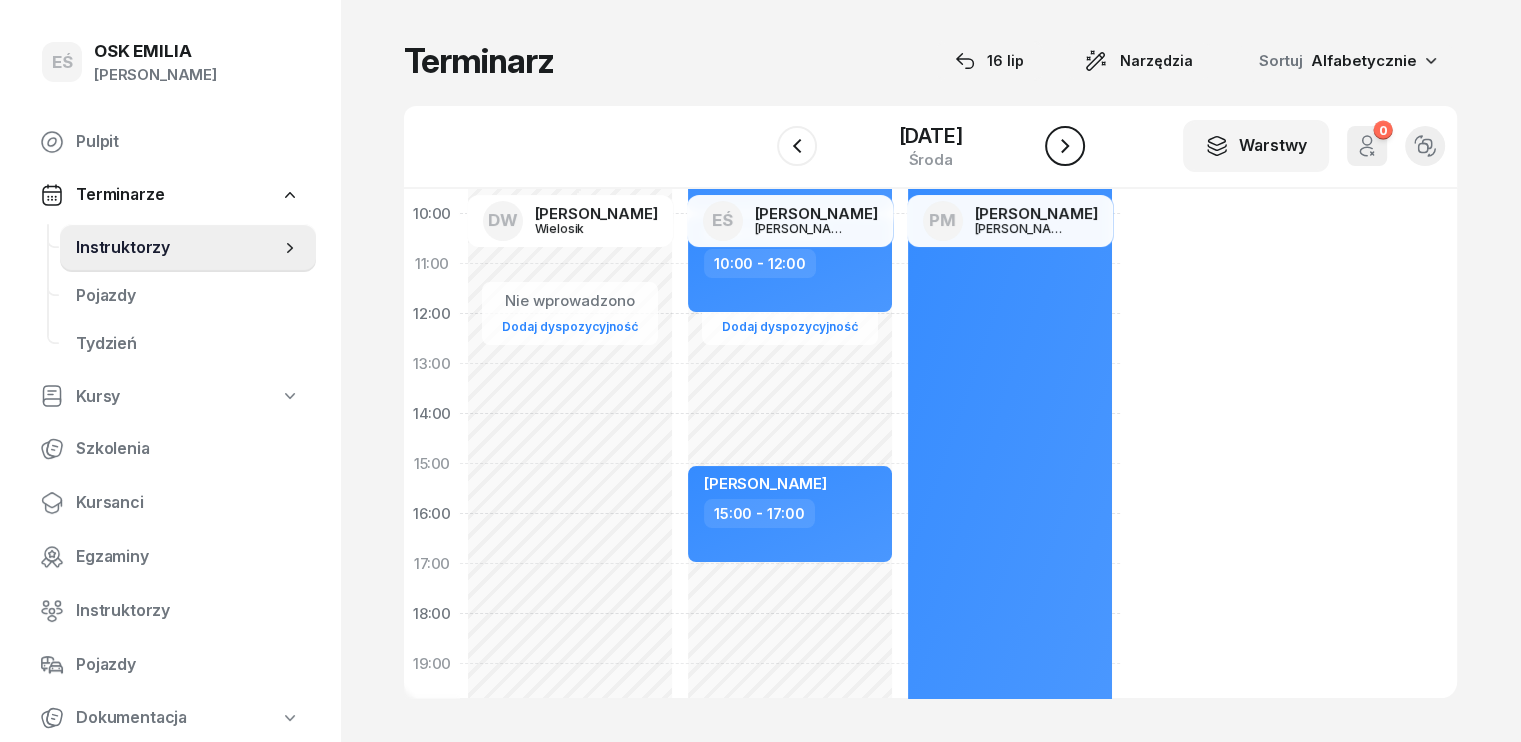 click 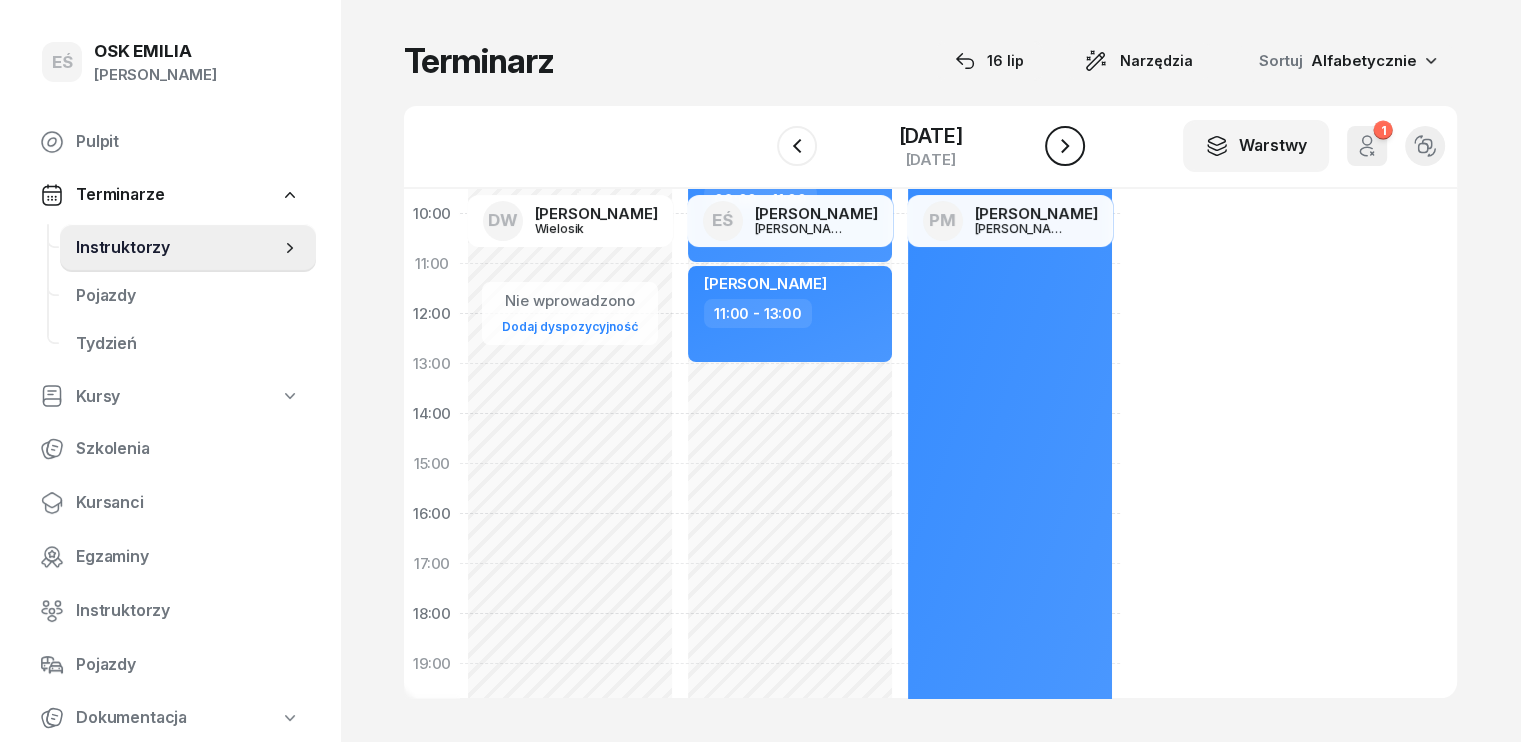 click 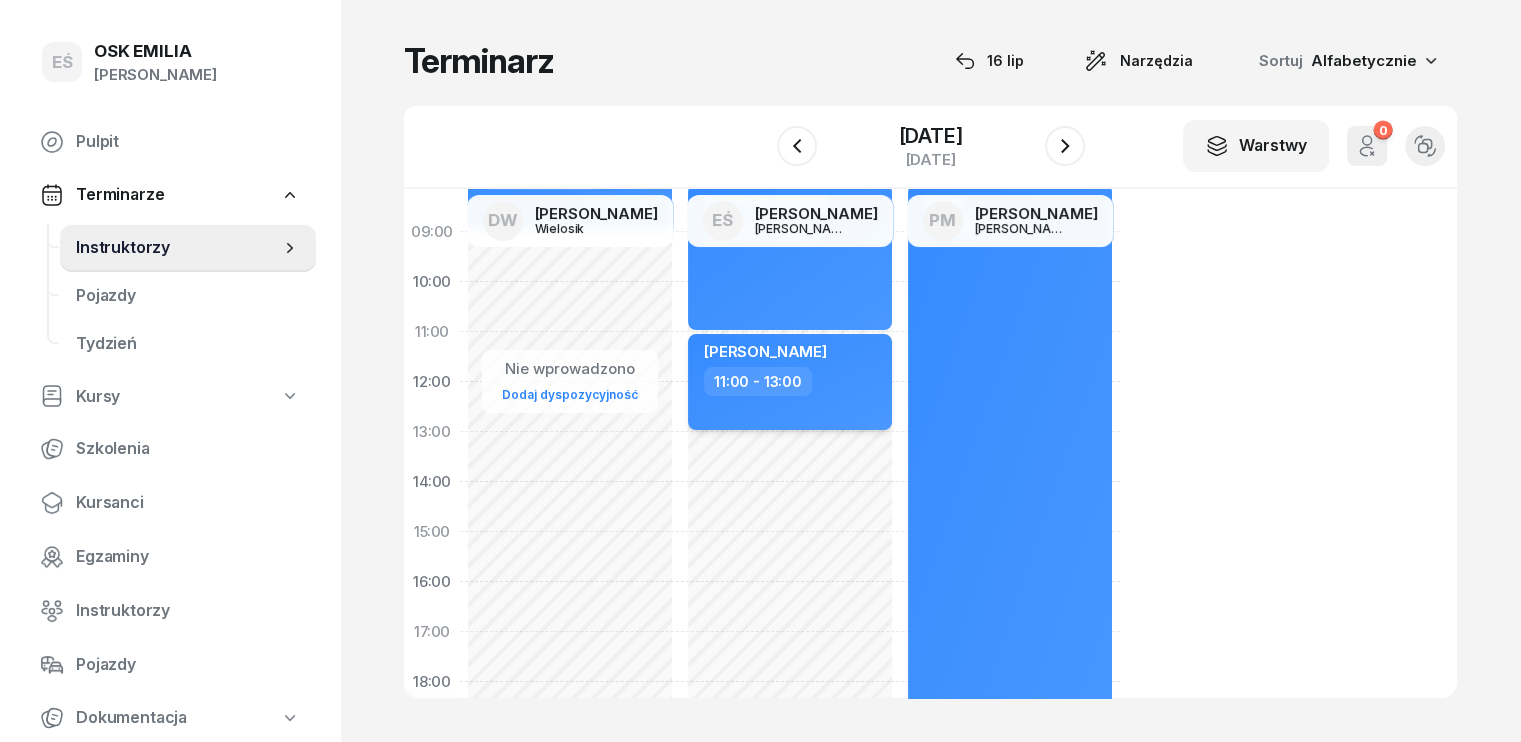 scroll, scrollTop: 100, scrollLeft: 0, axis: vertical 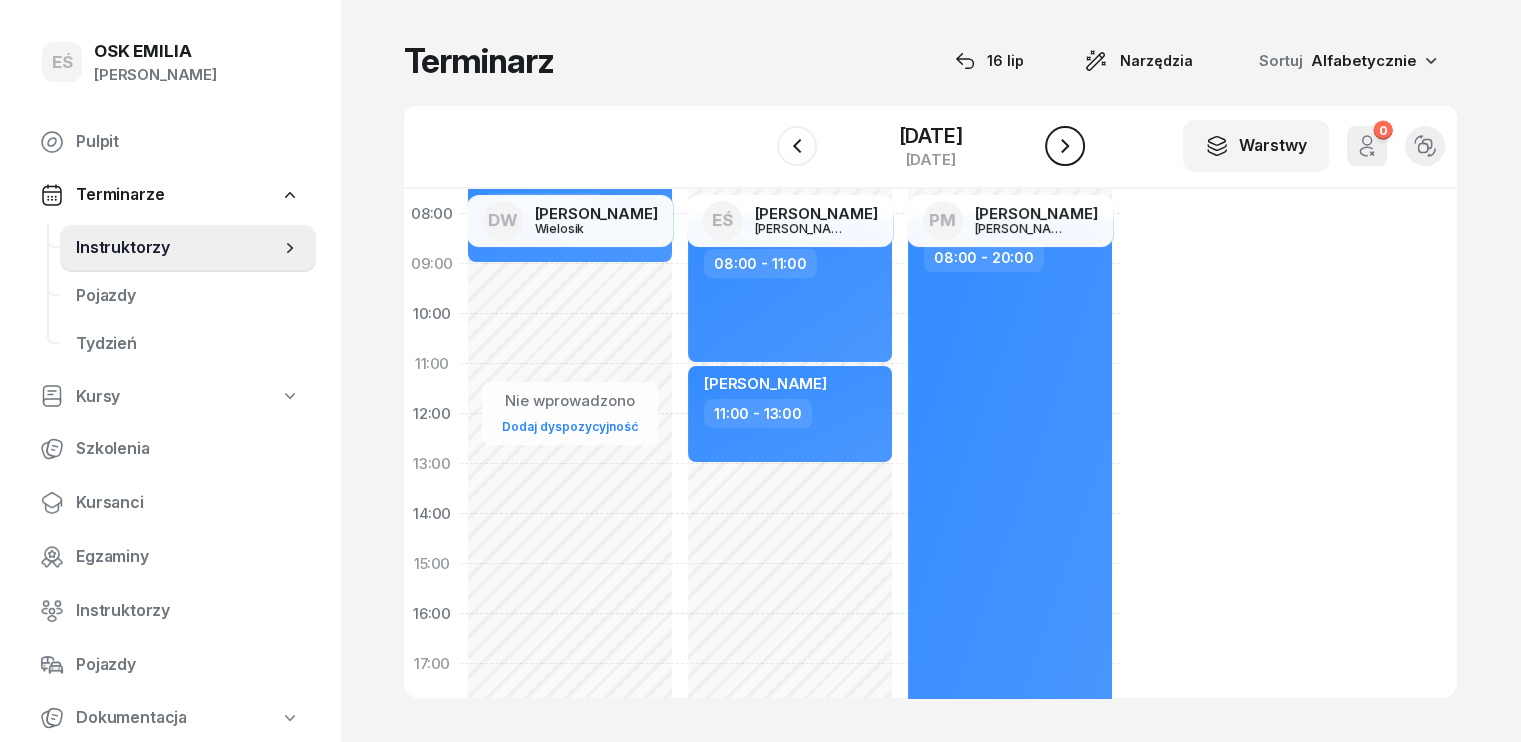 click at bounding box center (1065, 146) 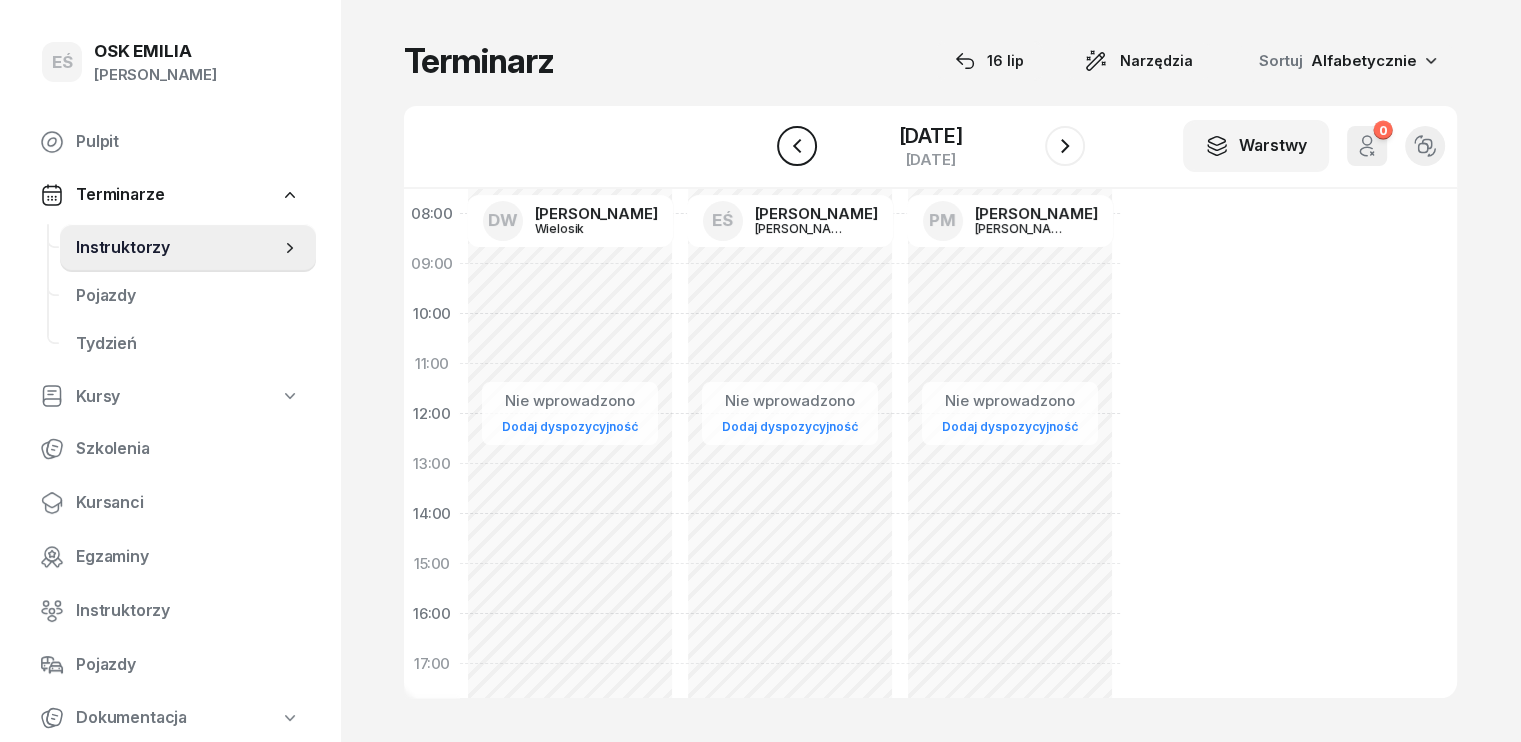 click 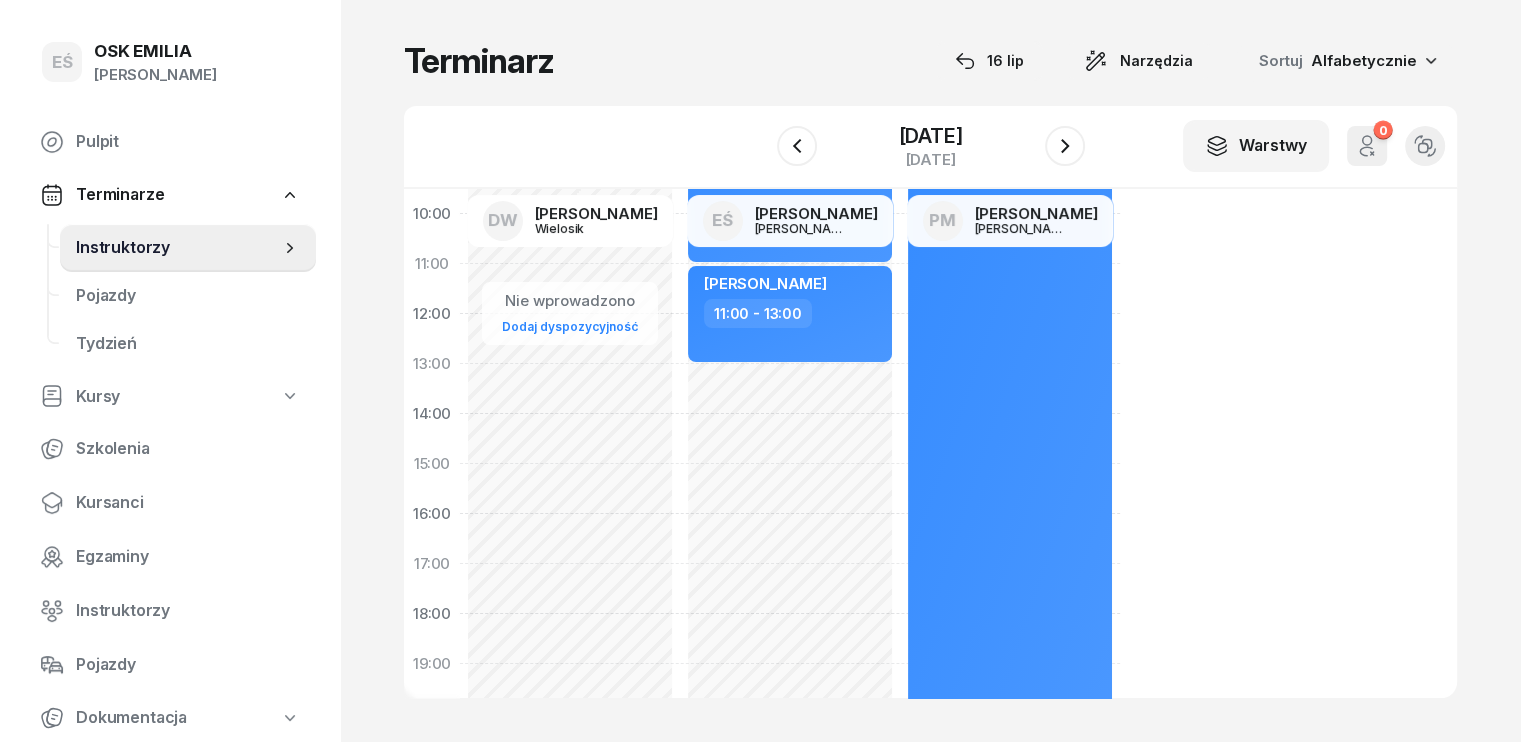 click on "Nie wprowadzono Dodaj dyspozycyjność [PERSON_NAME]  08:00 - 11:00 [PERSON_NAME]  11:00 - 13:00" 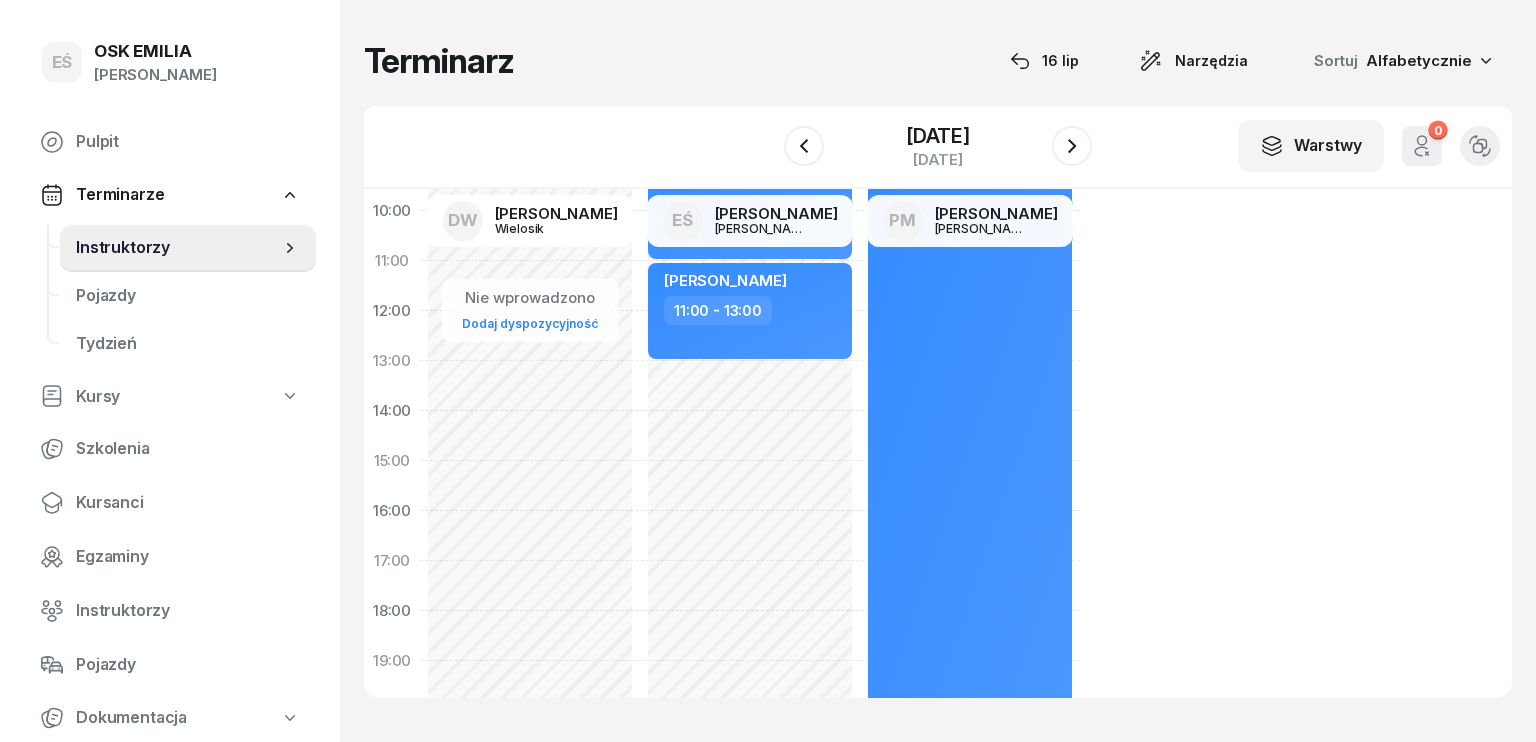select on "16" 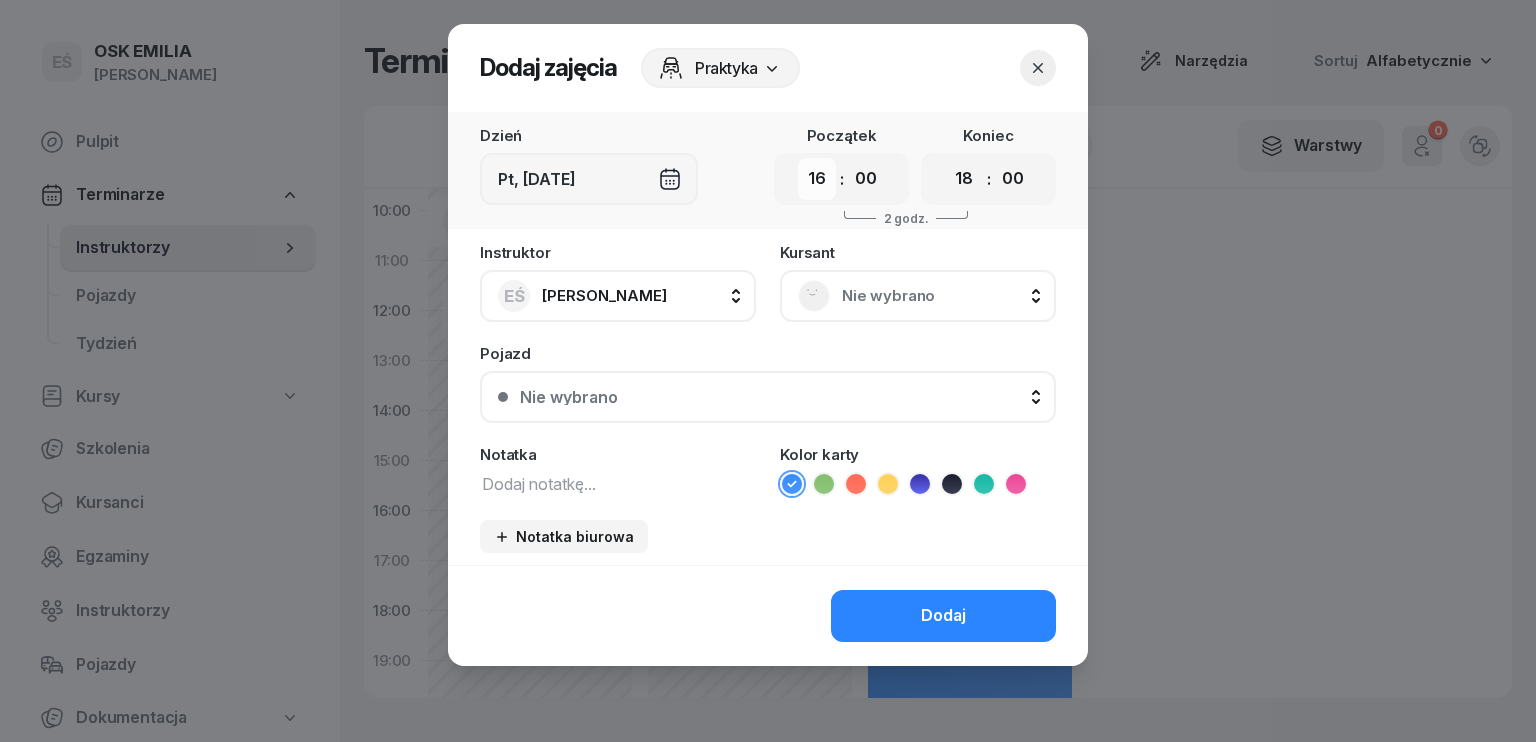 click on "00 01 02 03 04 05 06 07 08 09 10 11 12 13 14 15 16 17 18 19 20 21 22 23" at bounding box center [817, 179] 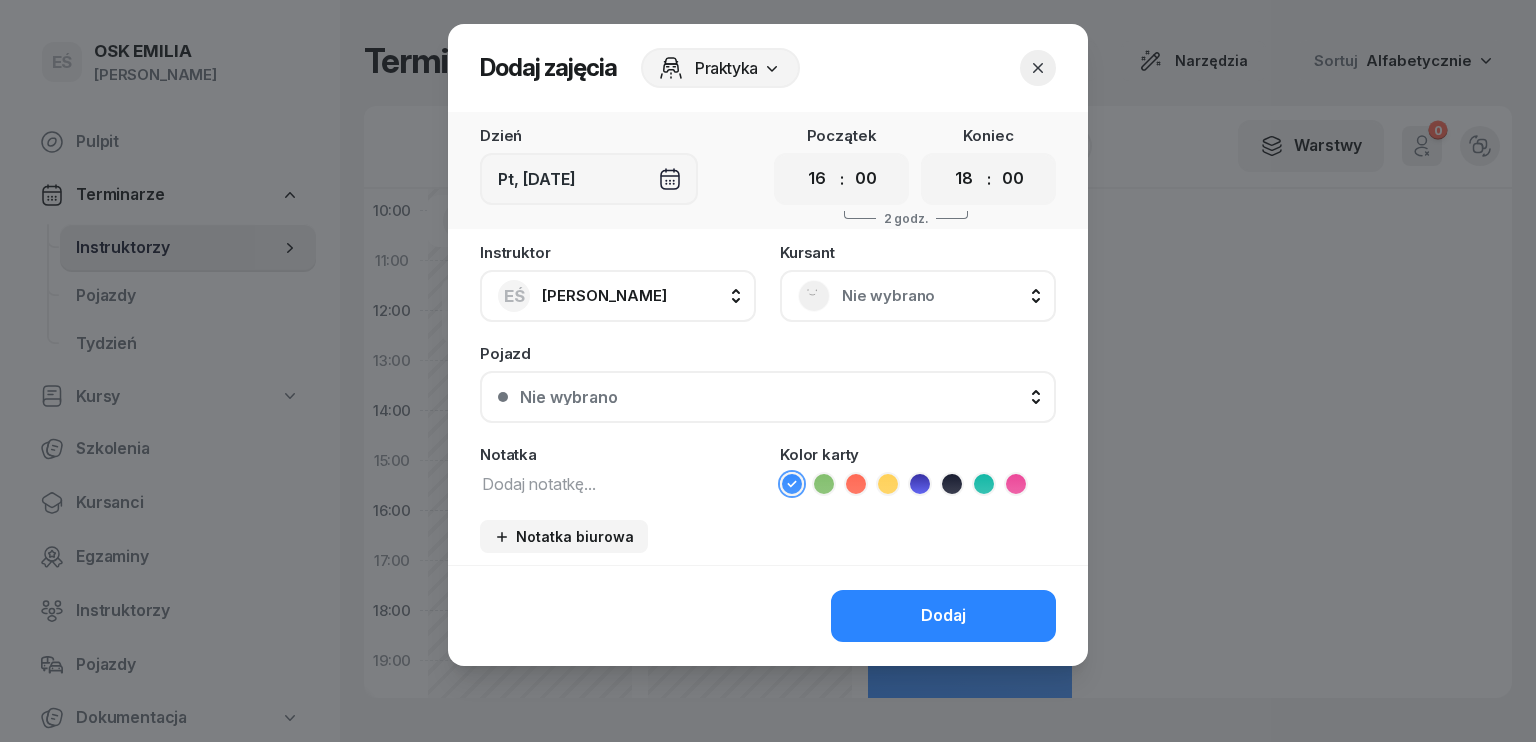 select on "17" 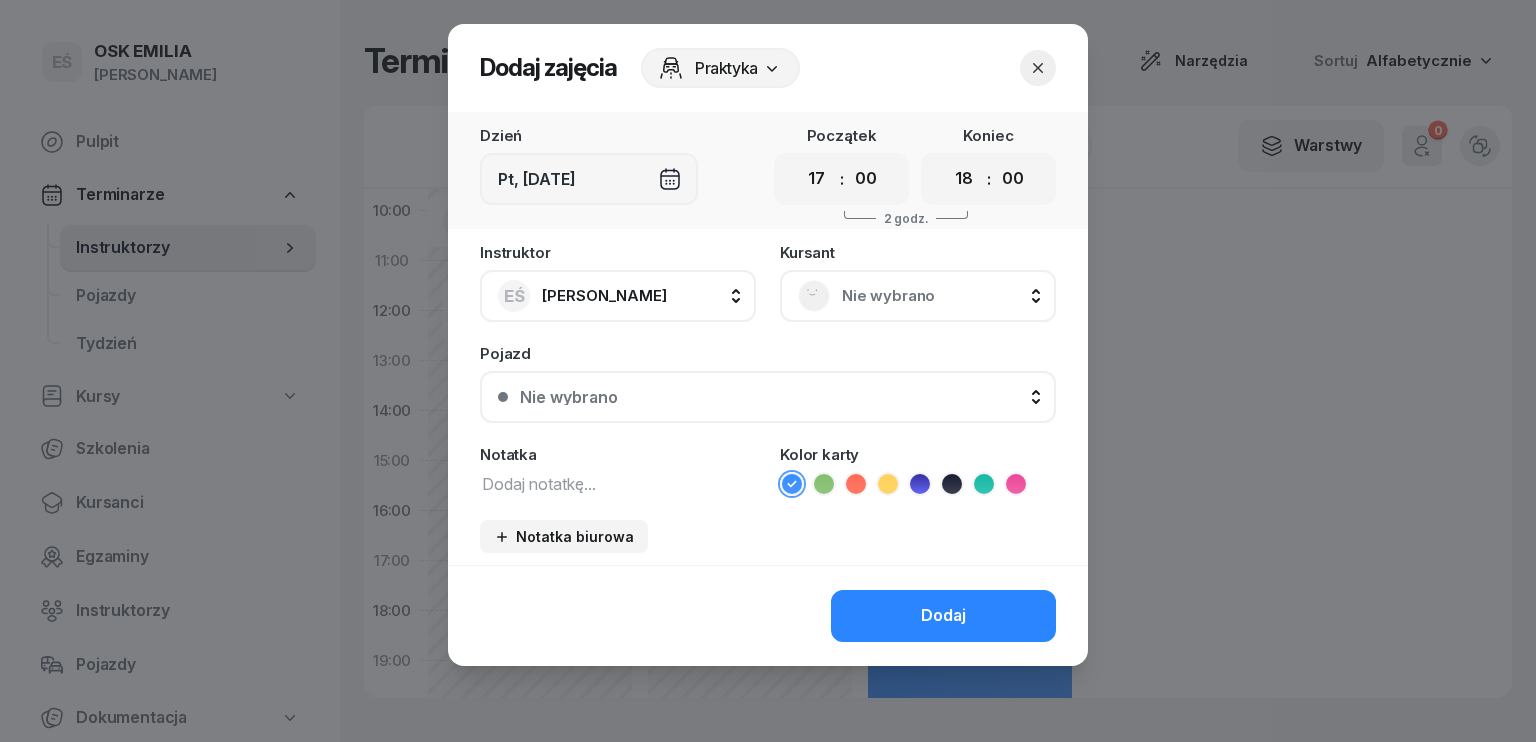 click on "00 01 02 03 04 05 06 07 08 09 10 11 12 13 14 15 16 17 18 19 20 21 22 23" at bounding box center (817, 179) 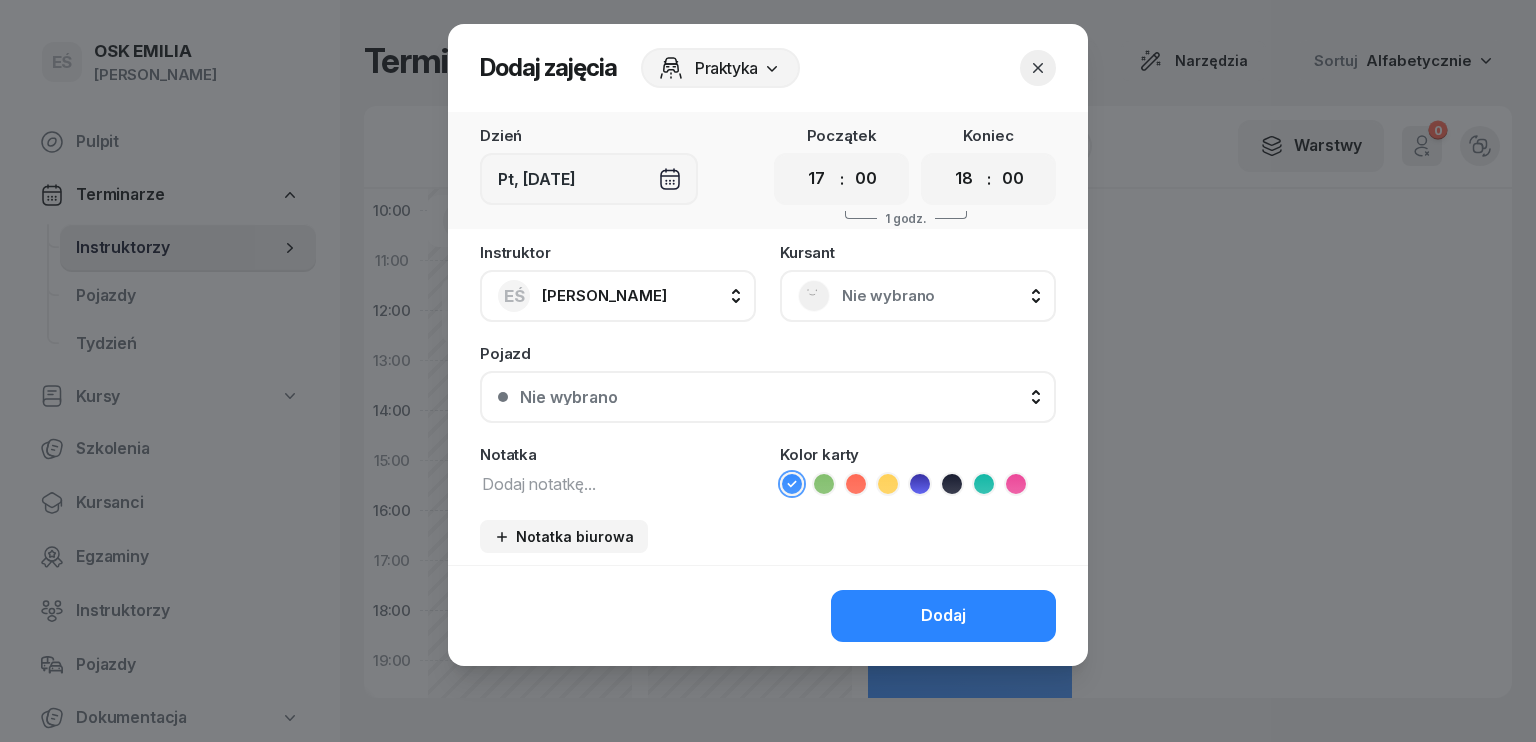 click at bounding box center (618, 483) 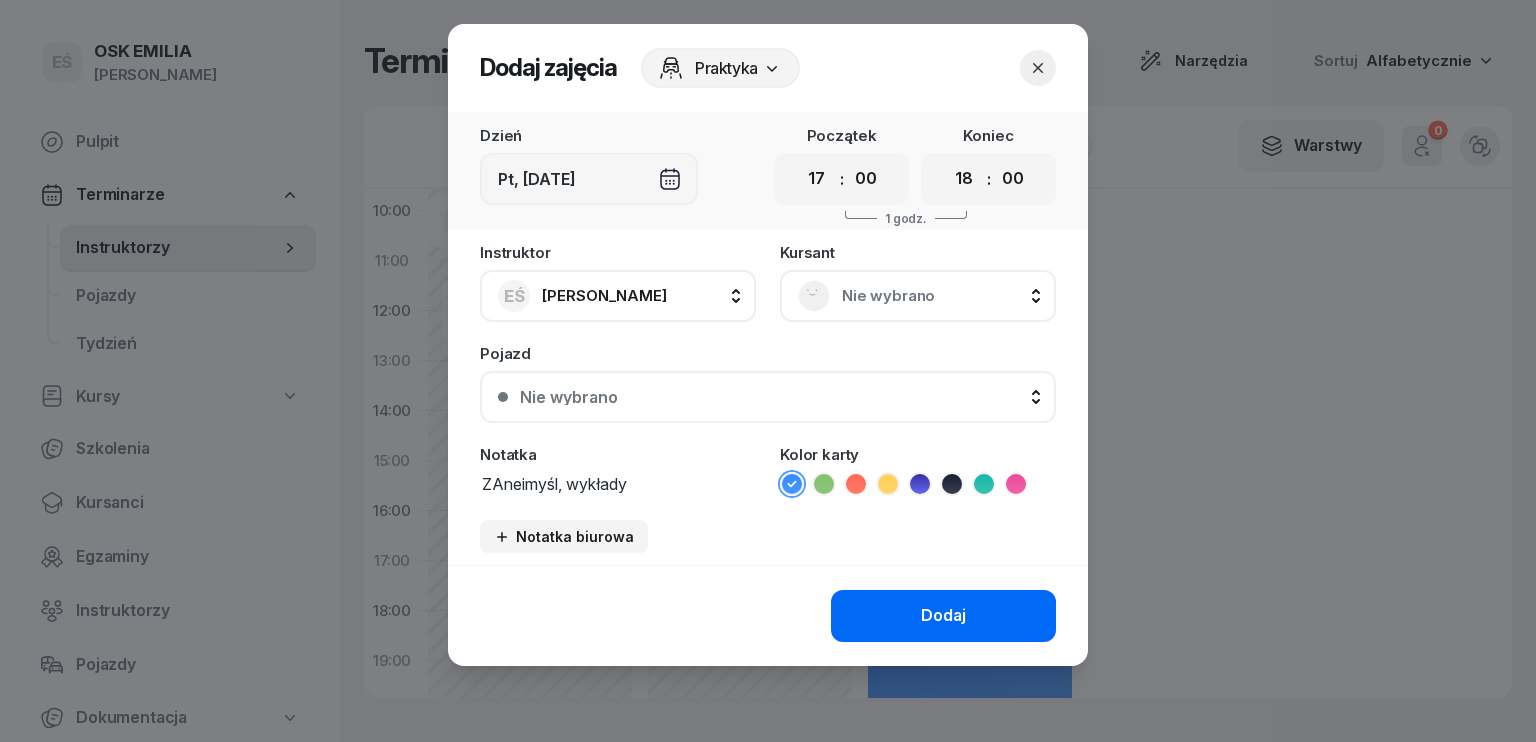 type on "ZAneimyśl, wykłady" 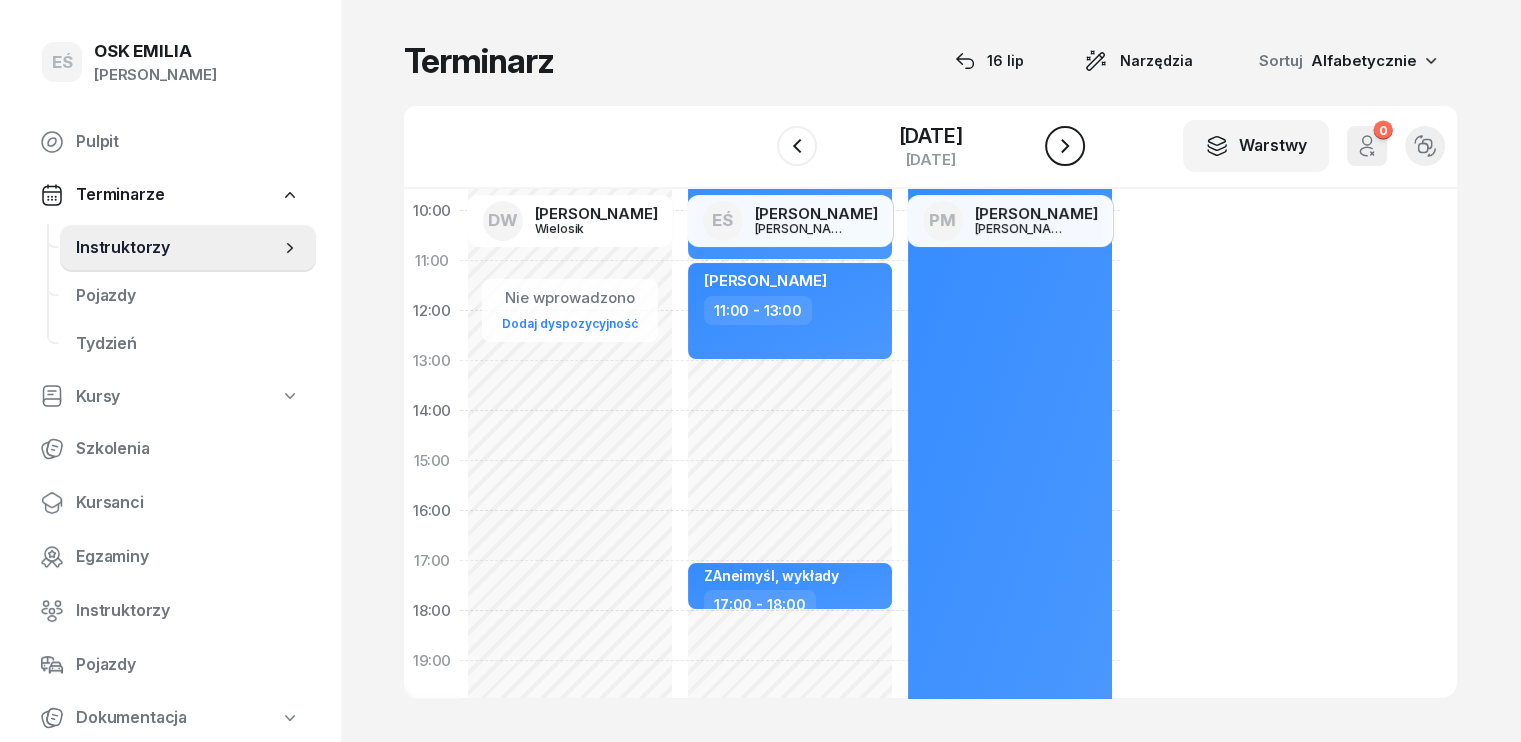 click 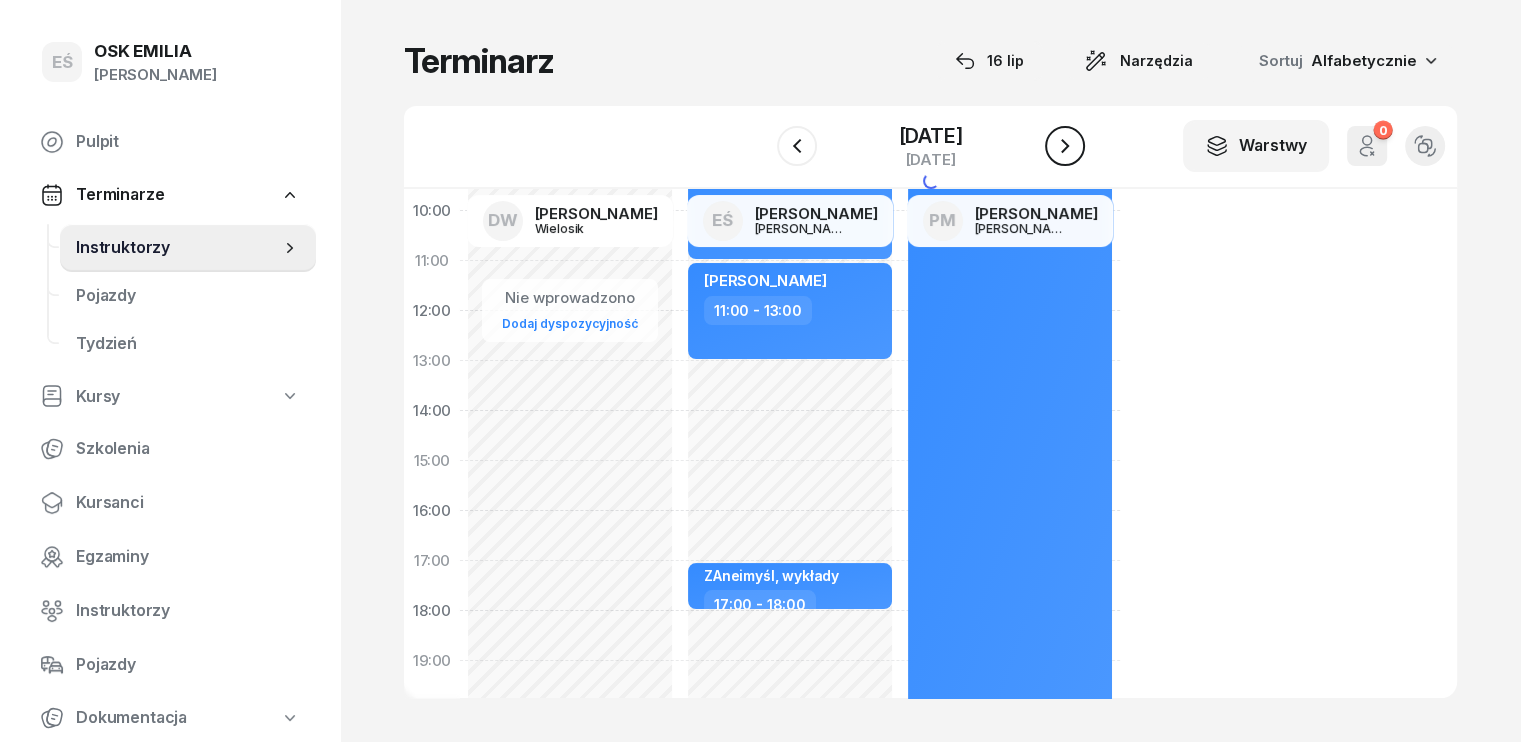 click 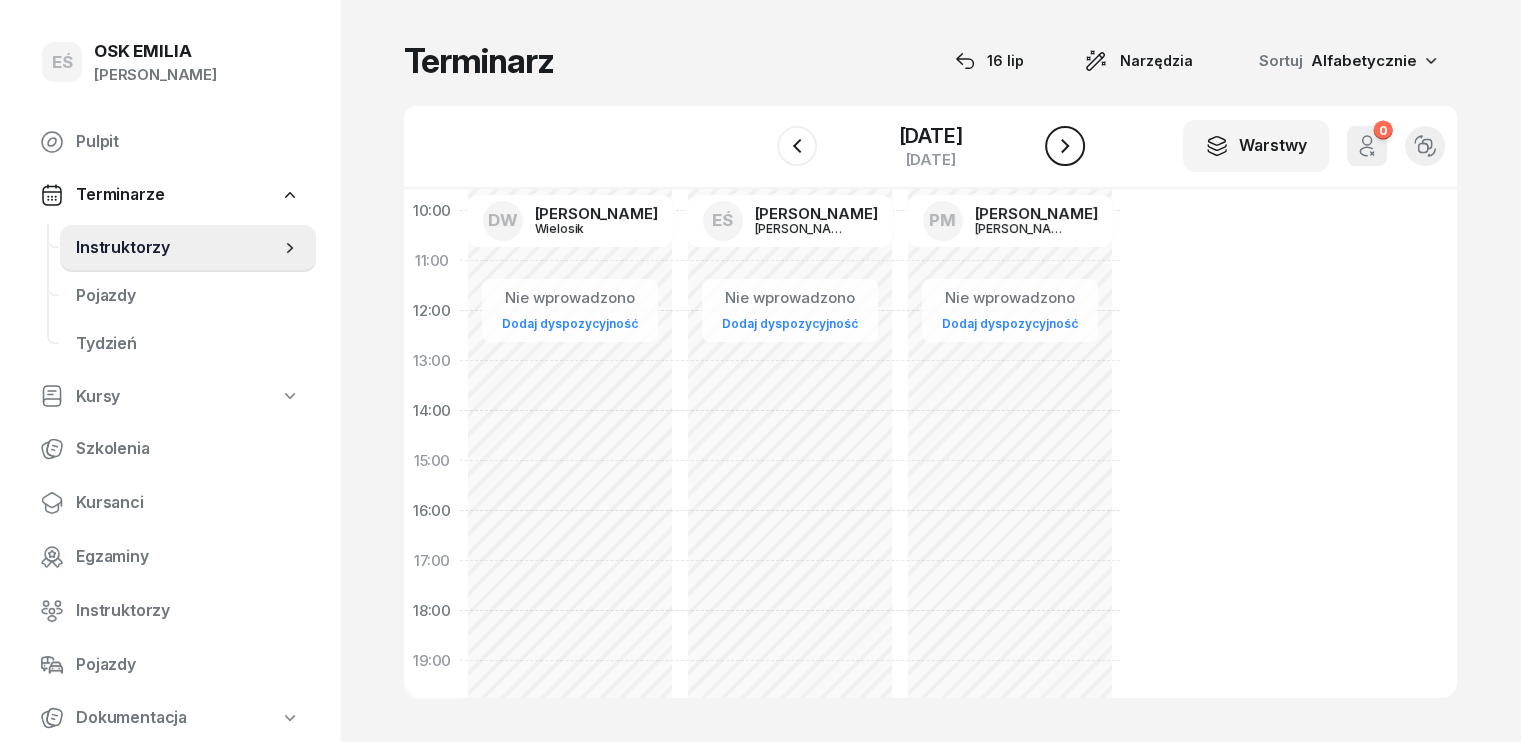 click 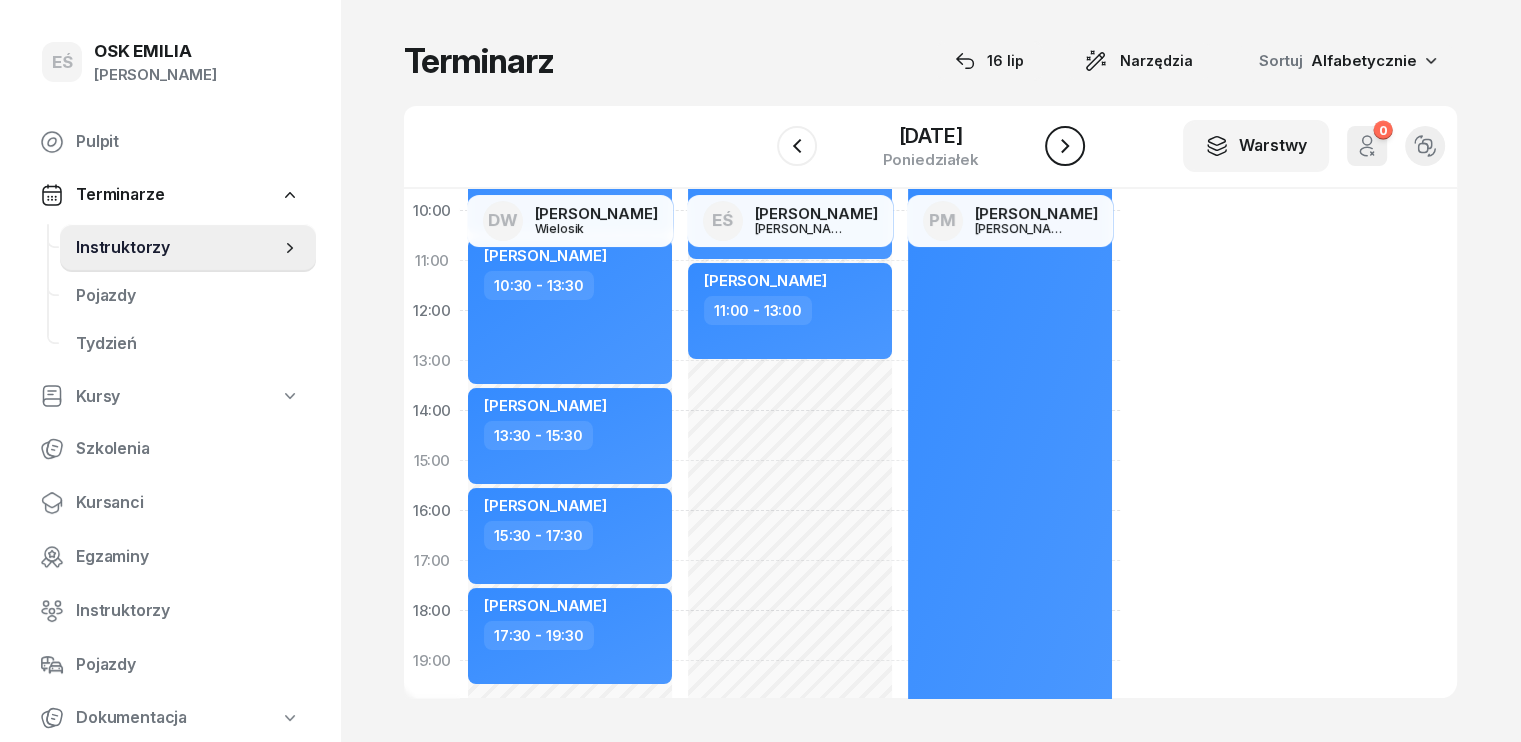 click 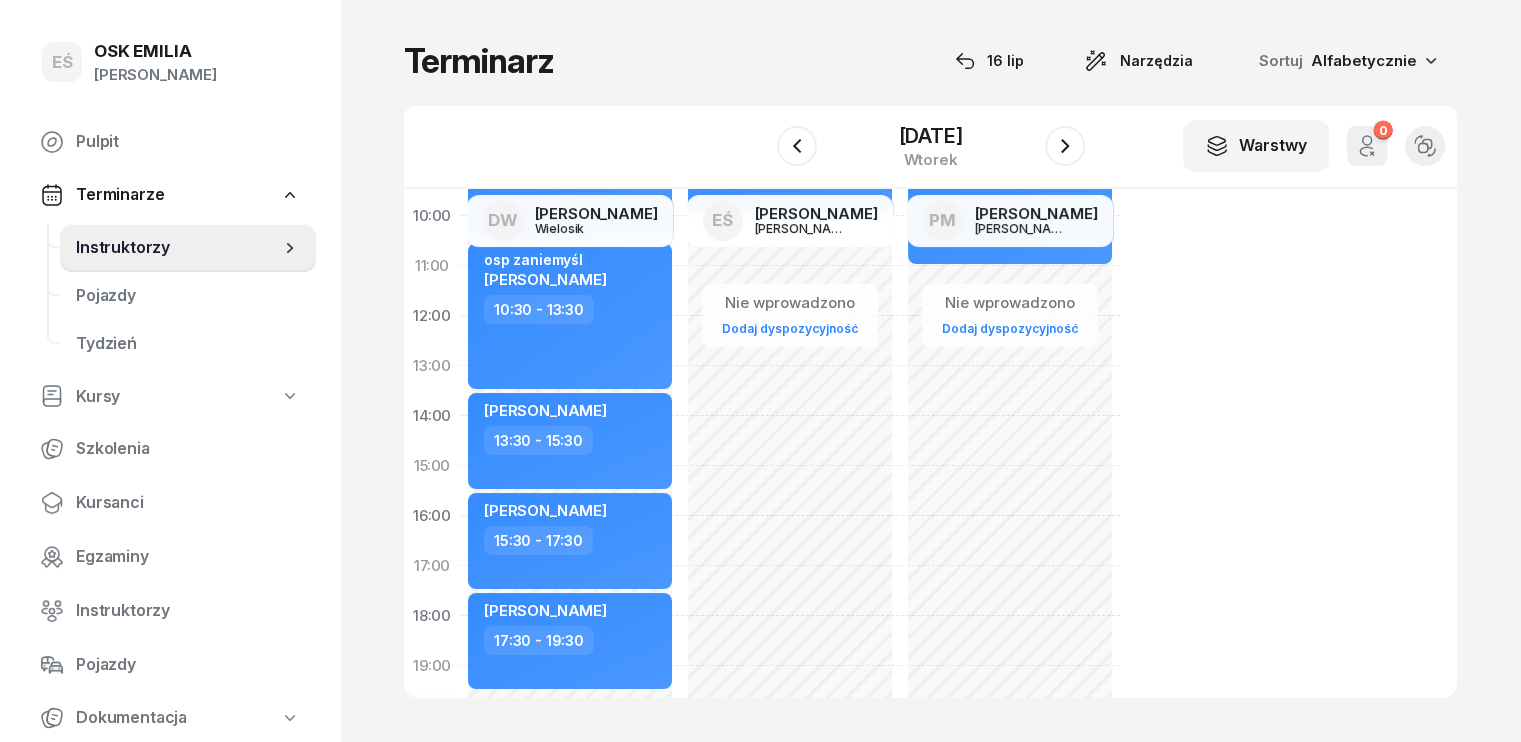 scroll, scrollTop: 200, scrollLeft: 0, axis: vertical 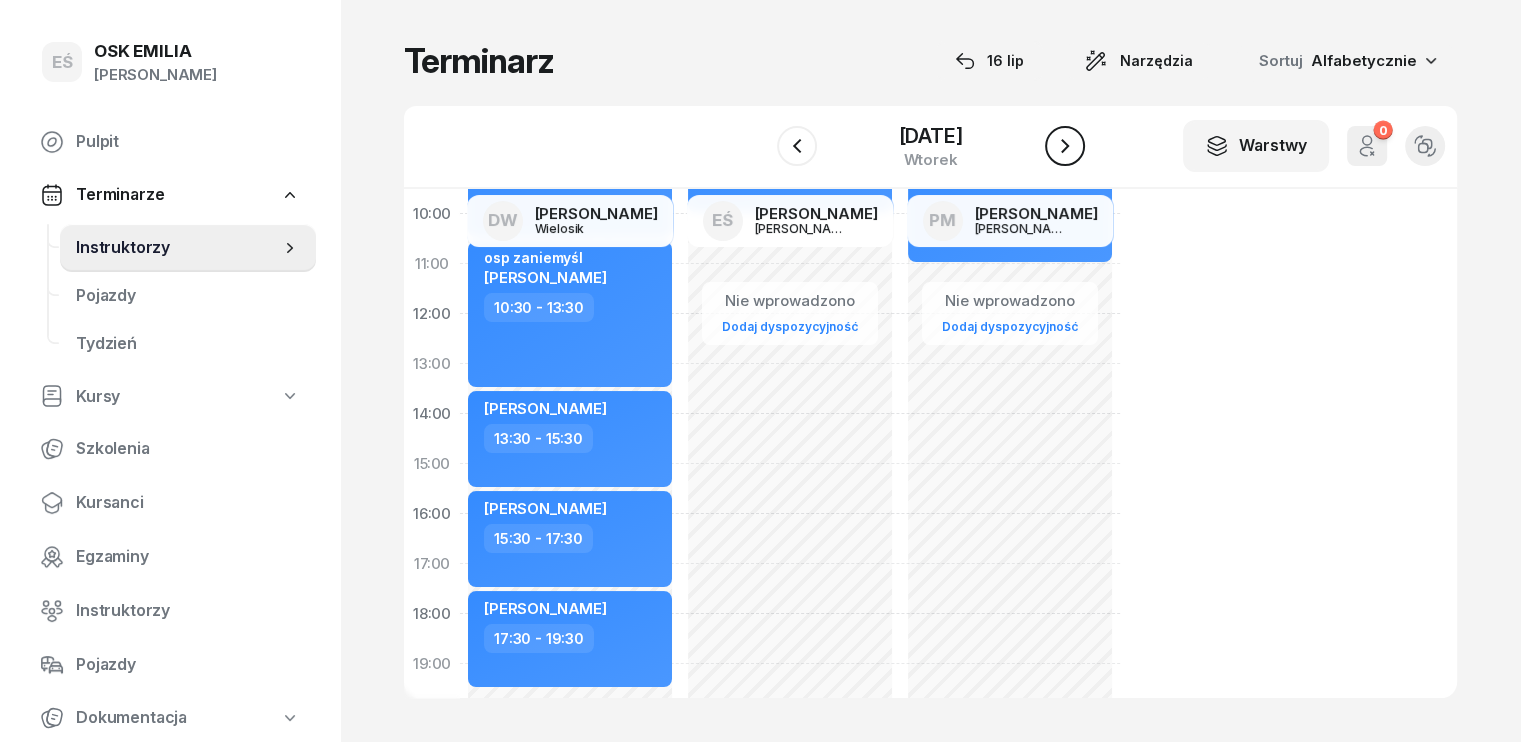 click 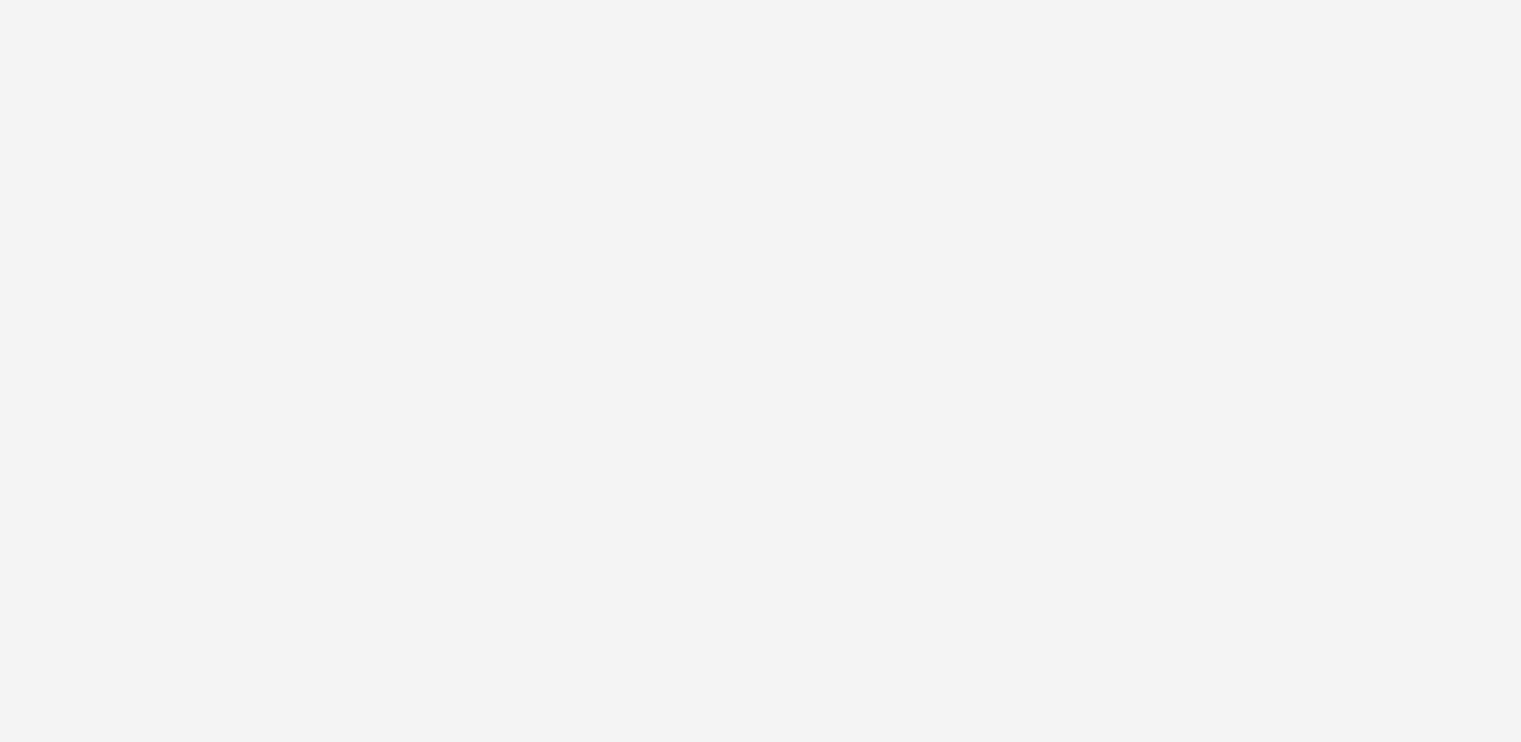 scroll, scrollTop: 0, scrollLeft: 0, axis: both 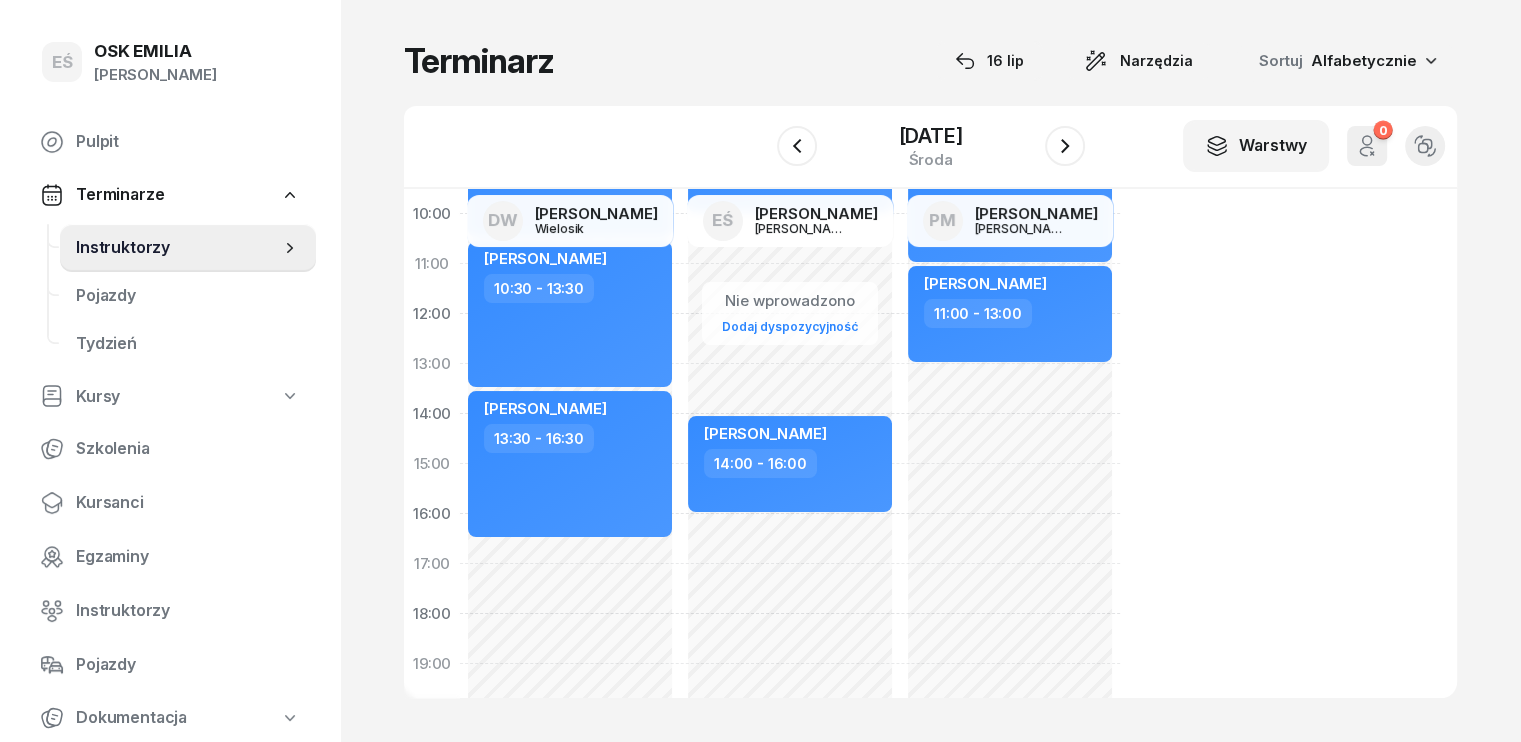click on "Nie wprowadzono Dodaj dyspozycyjność Zuzanna Majkowska  07:00 - 10:00 Iryna Hnitii  14:00 - 16:00" 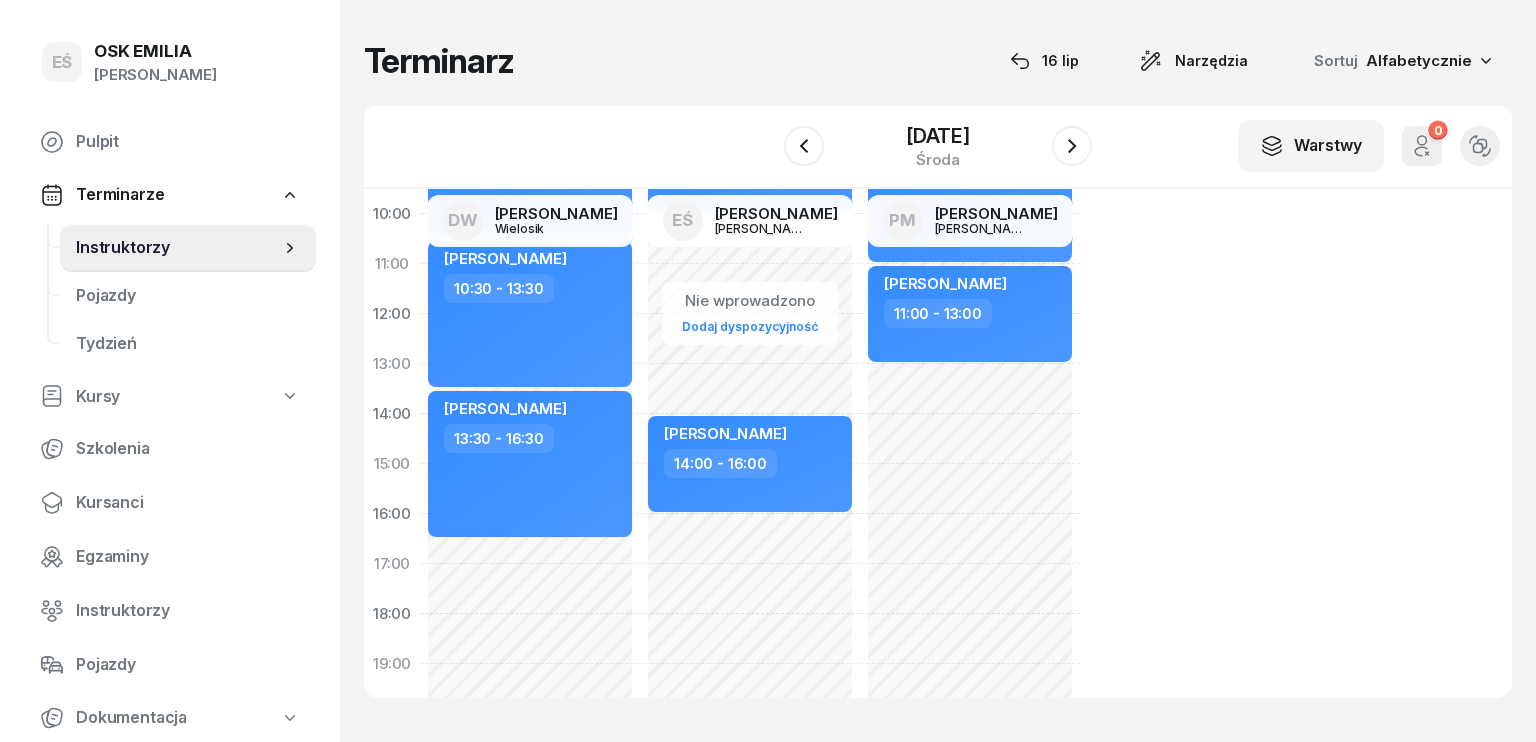 select on "16" 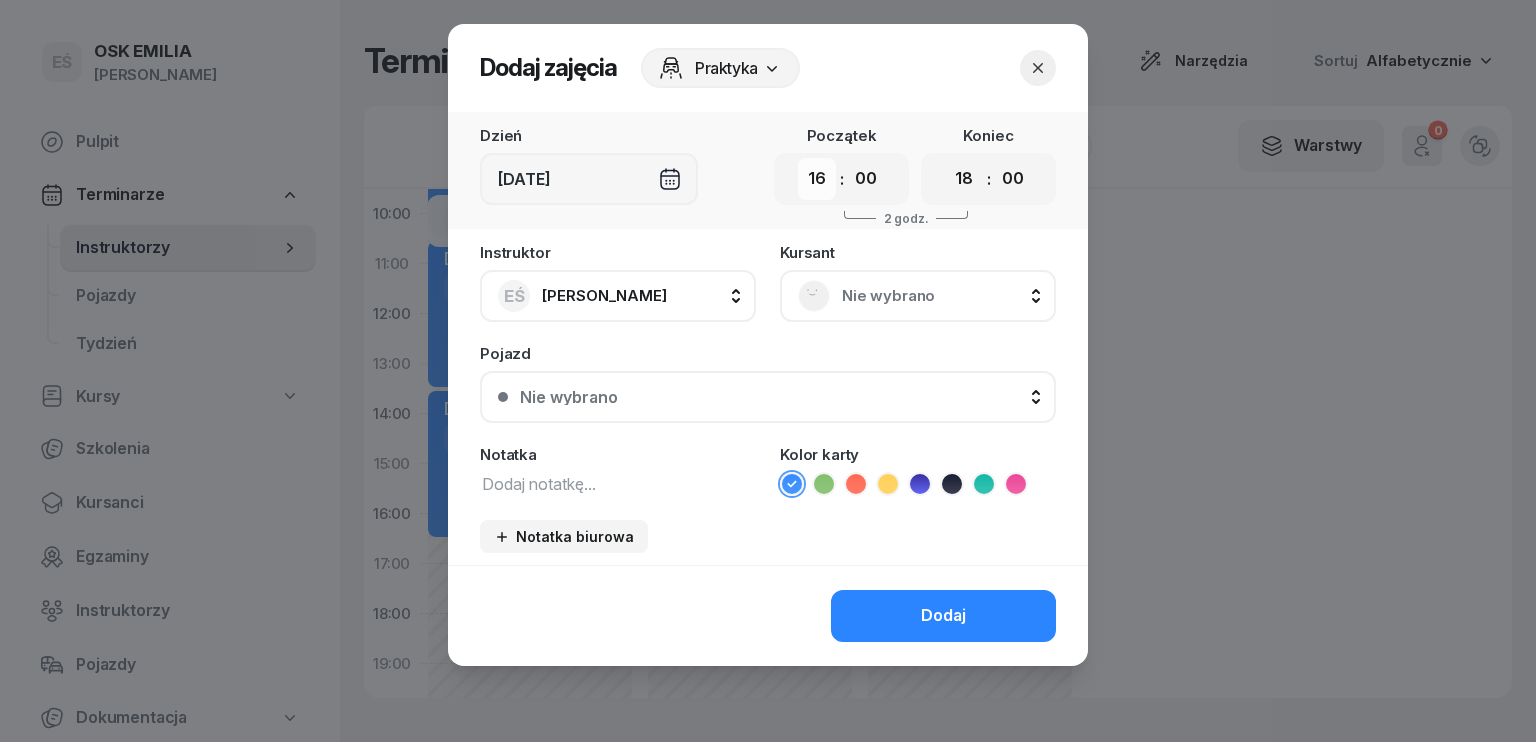 click on "00 01 02 03 04 05 06 07 08 09 10 11 12 13 14 15 16 17 18 19 20 21 22 23" at bounding box center (817, 179) 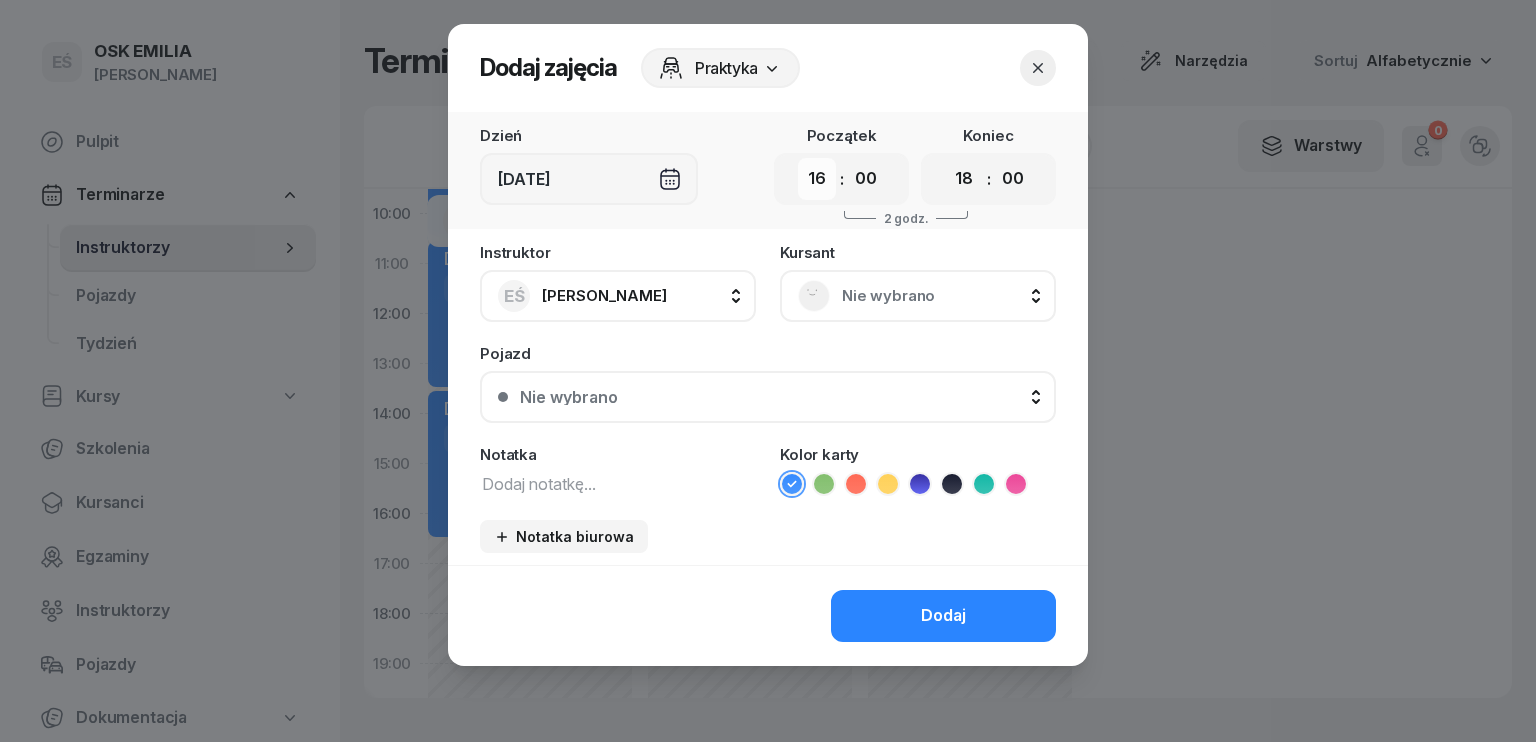 select on "17" 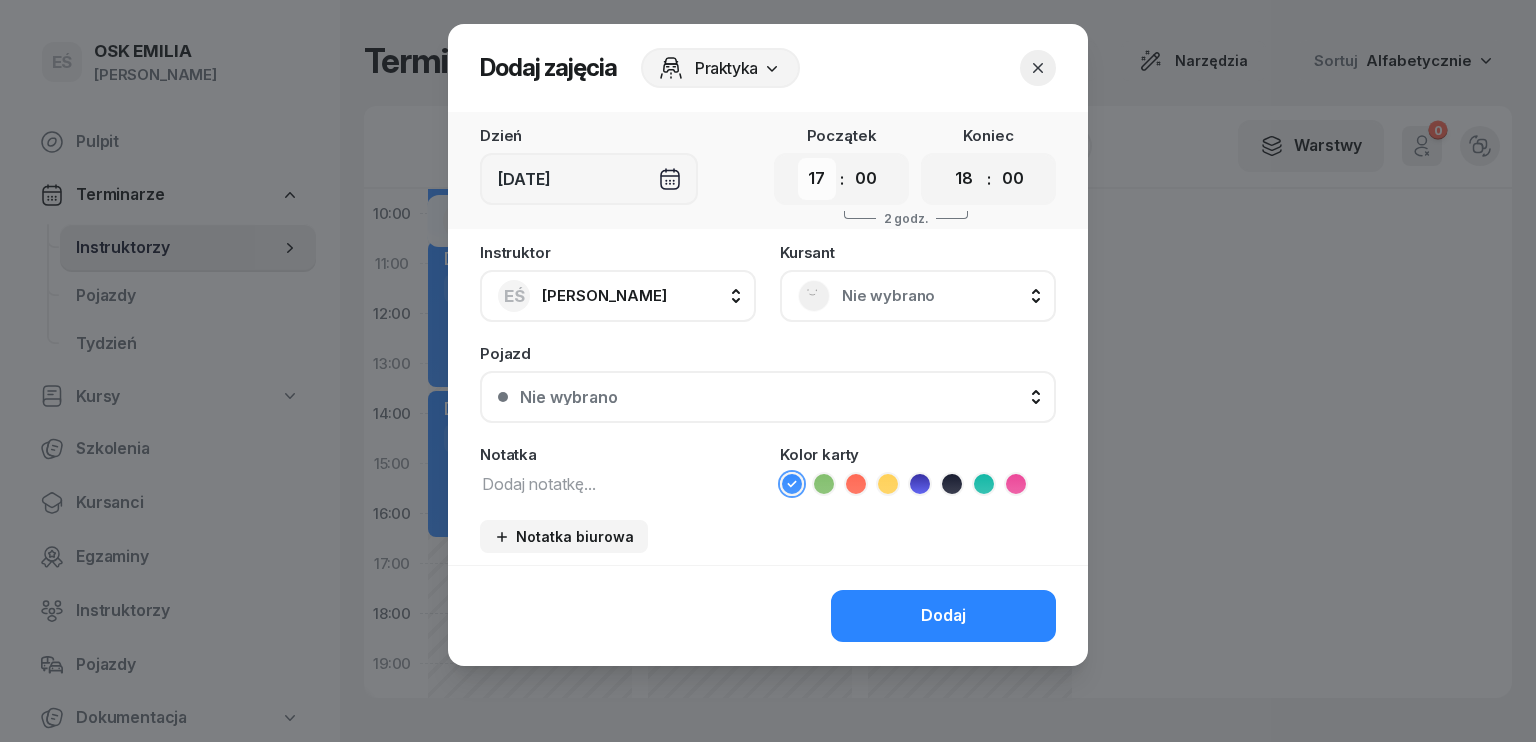 click on "00 01 02 03 04 05 06 07 08 09 10 11 12 13 14 15 16 17 18 19 20 21 22 23" at bounding box center [817, 179] 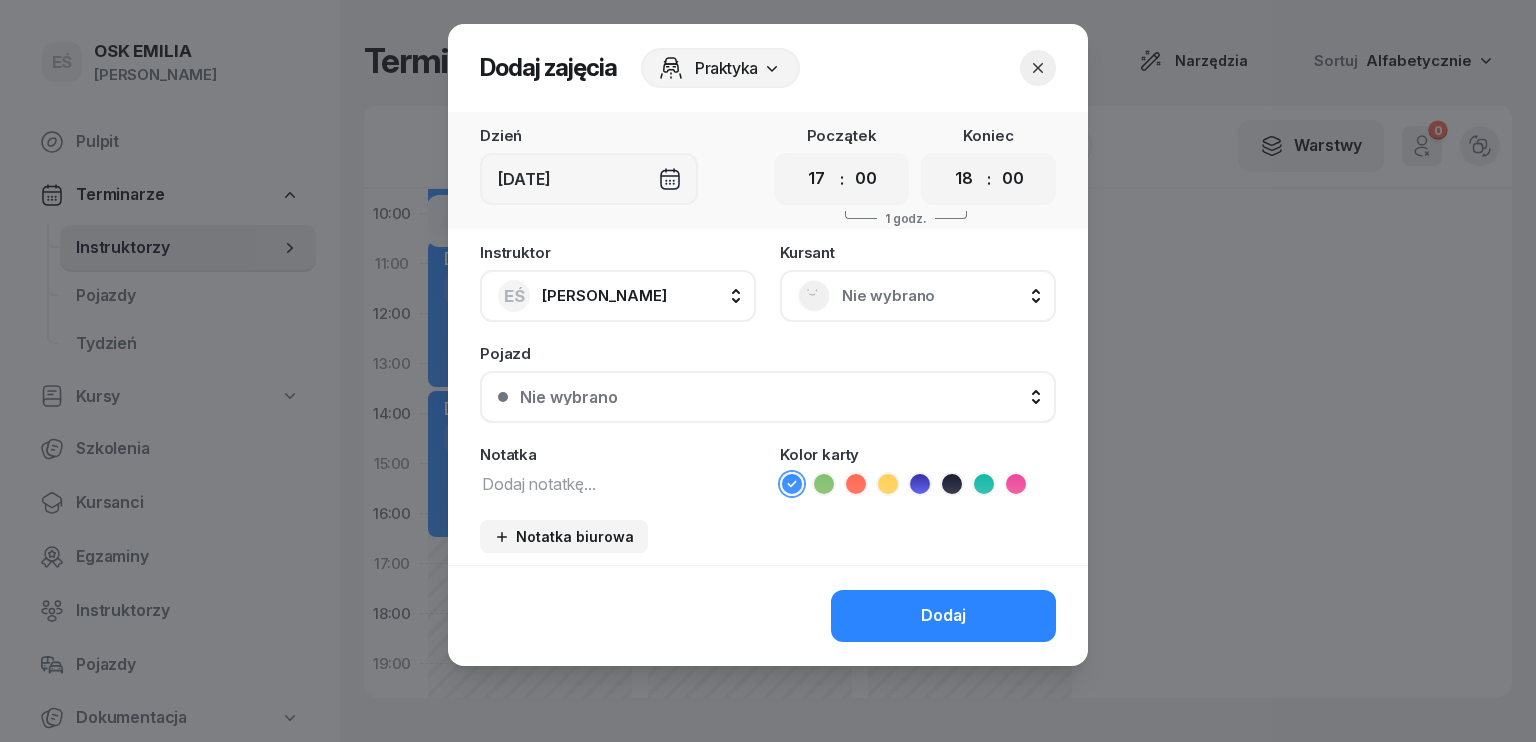 click at bounding box center (618, 483) 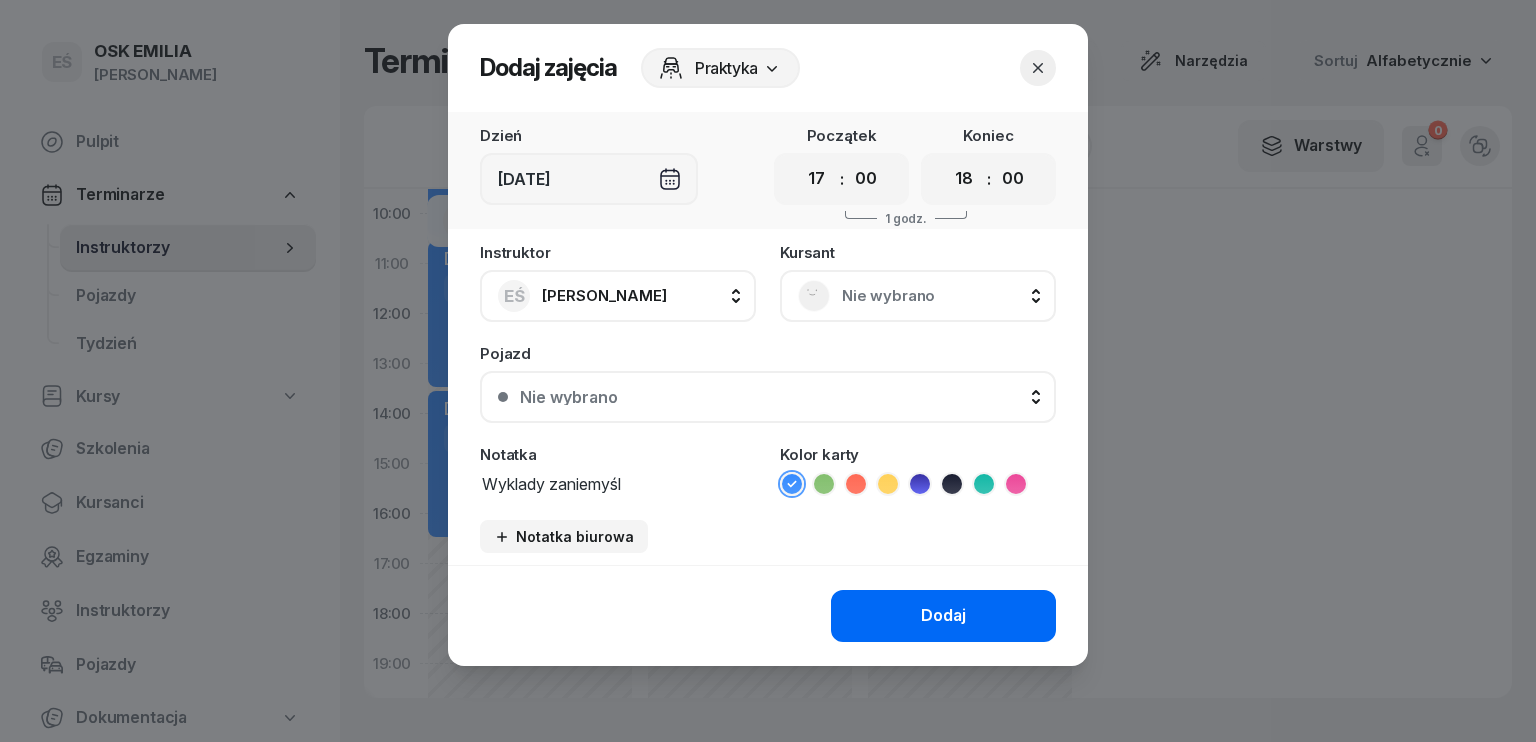 type on "Wyklady zaniemyśl" 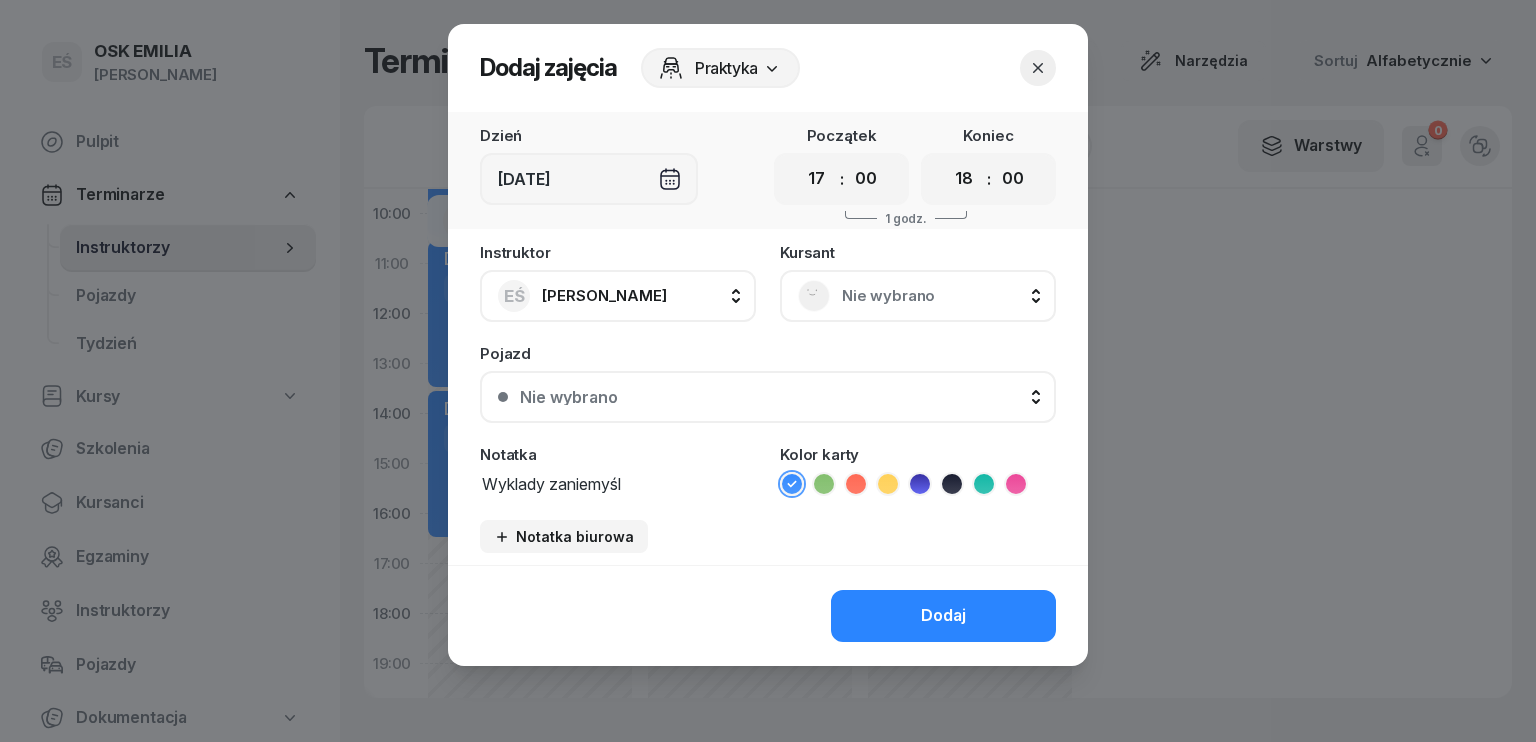 drag, startPoint x: 978, startPoint y: 606, endPoint x: 936, endPoint y: 499, distance: 114.947815 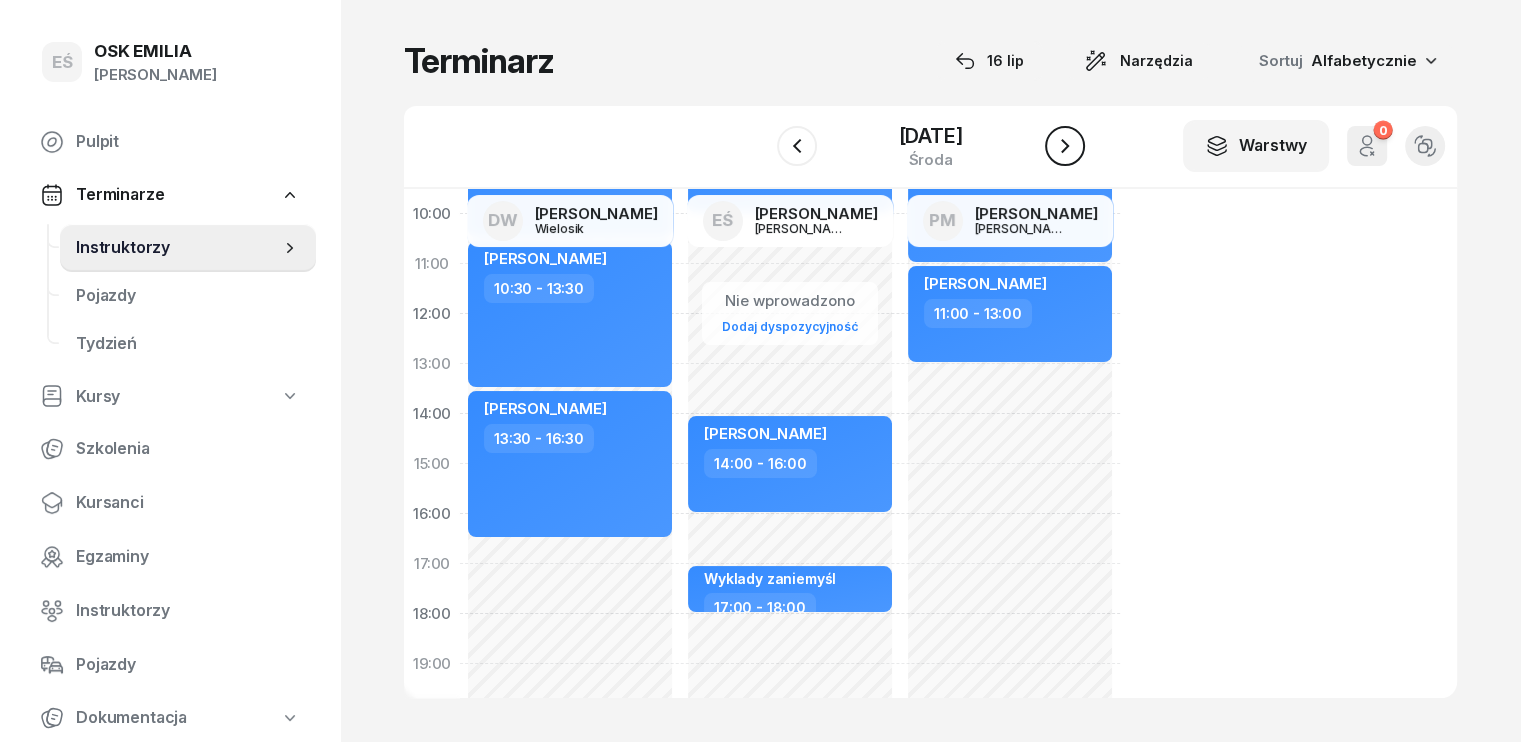 click 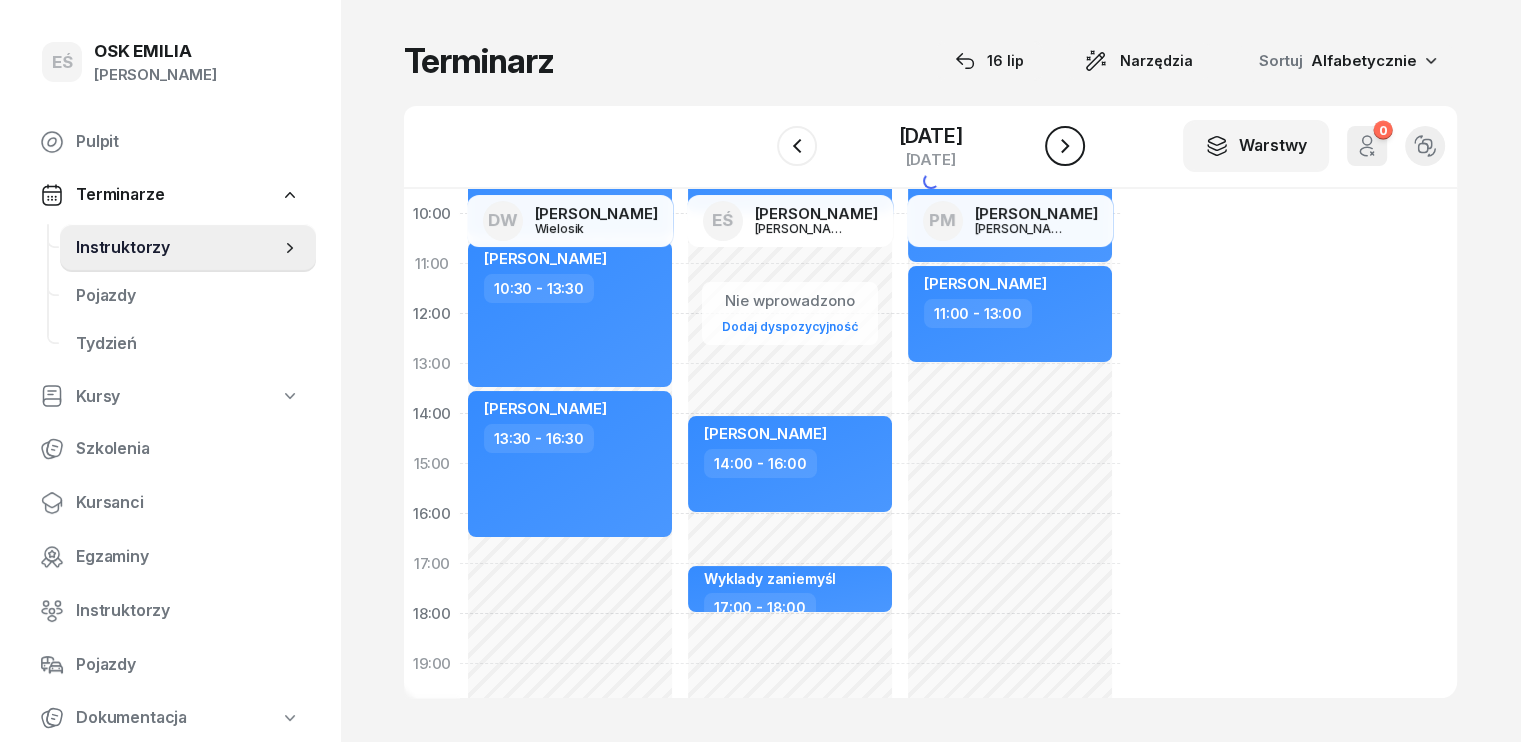 click 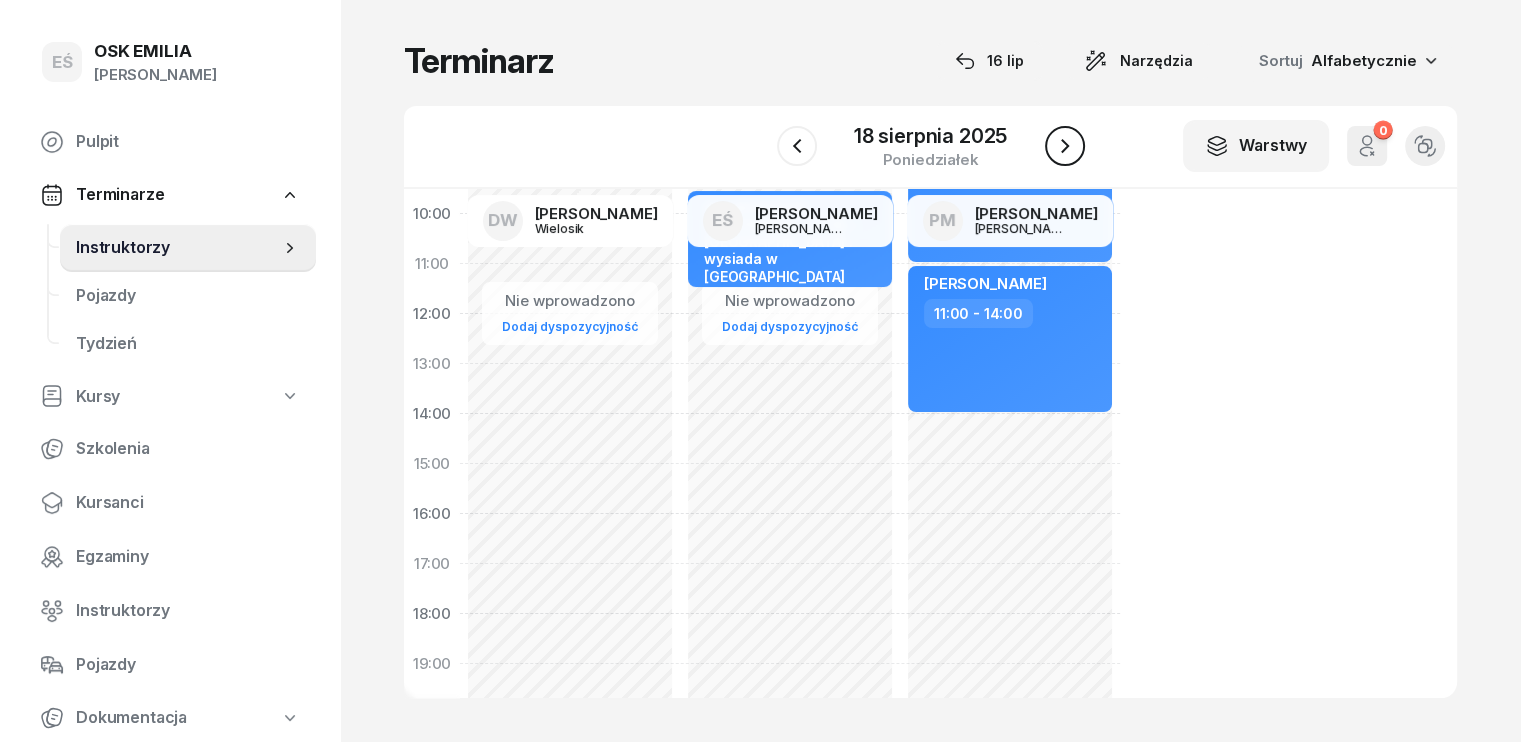 click 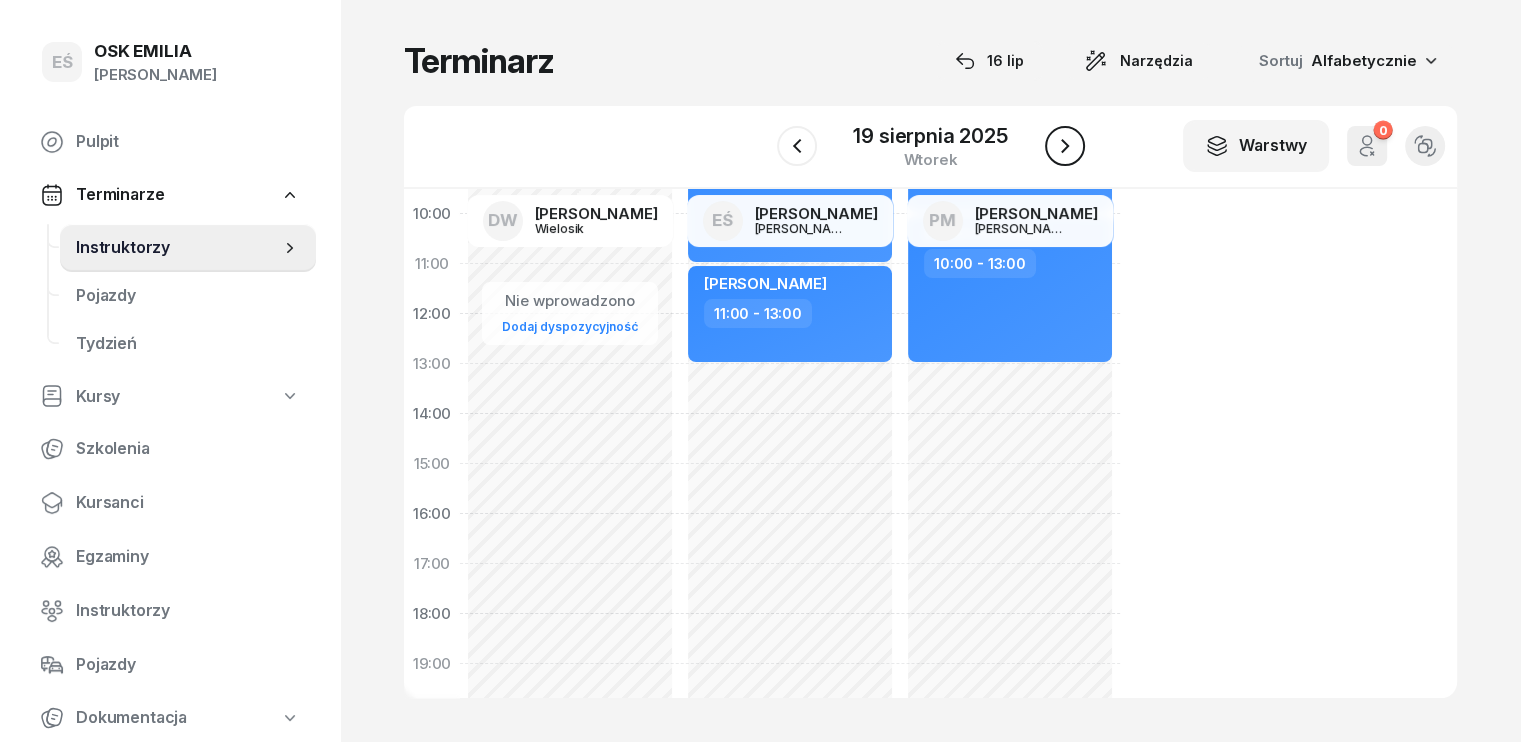 click at bounding box center [1065, 146] 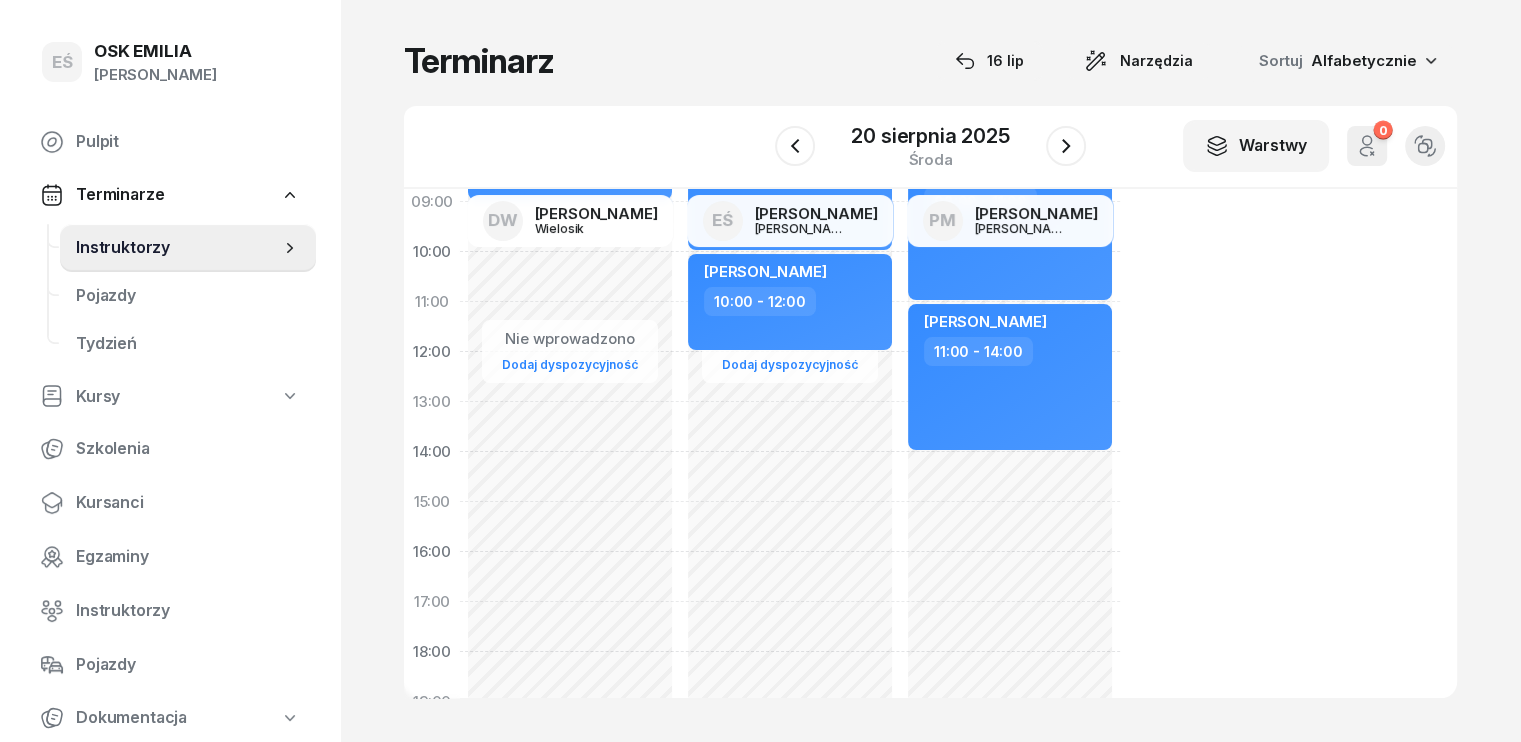 scroll, scrollTop: 100, scrollLeft: 0, axis: vertical 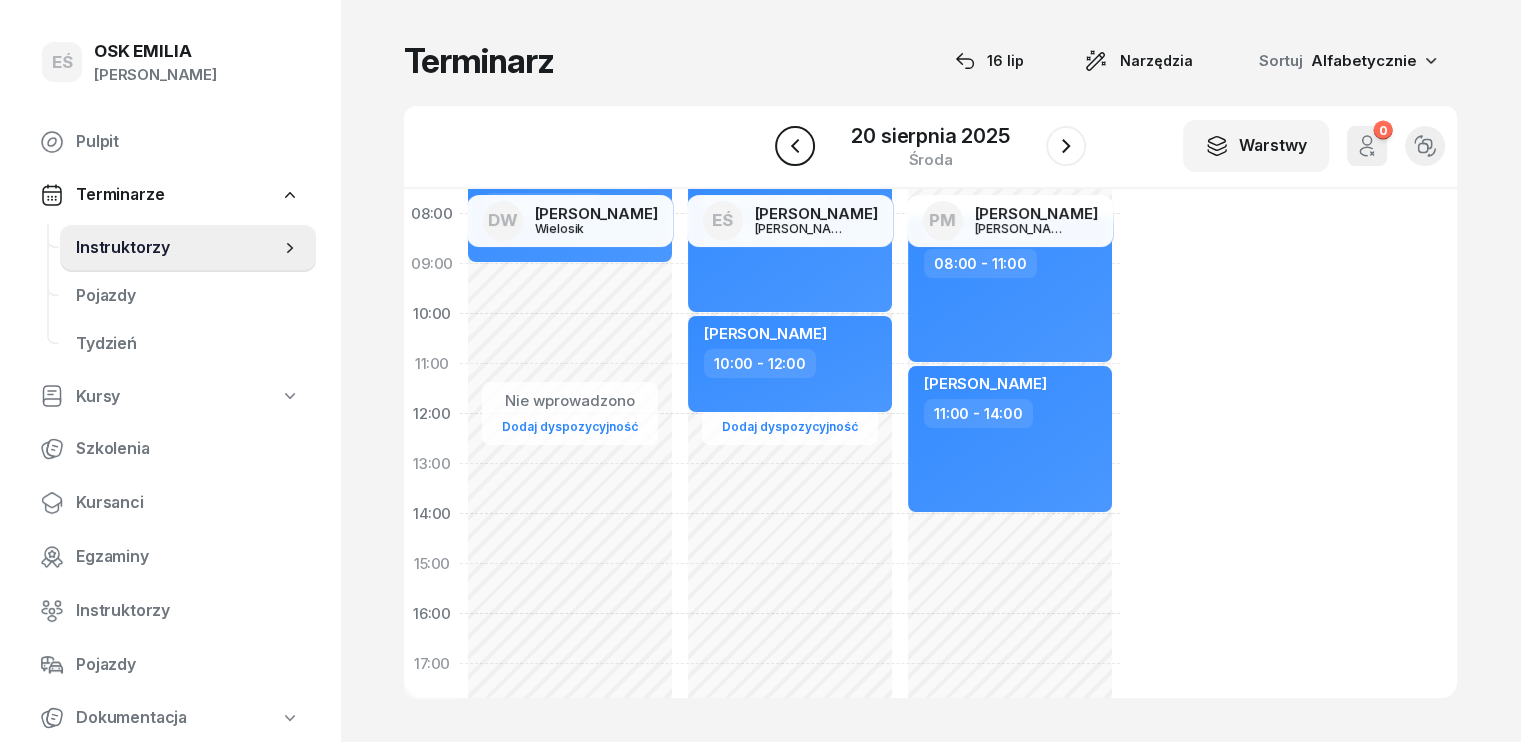 click 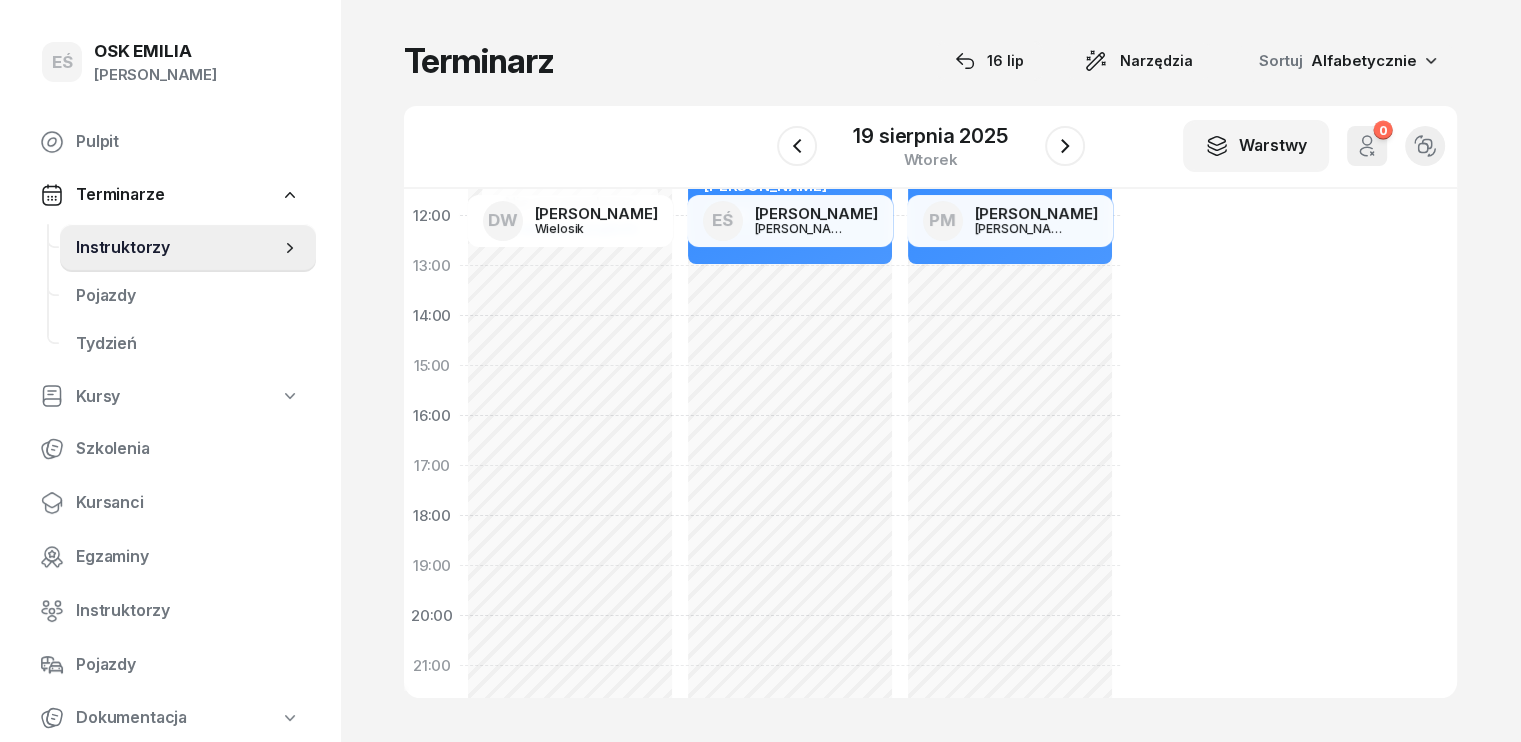 scroll, scrollTop: 300, scrollLeft: 0, axis: vertical 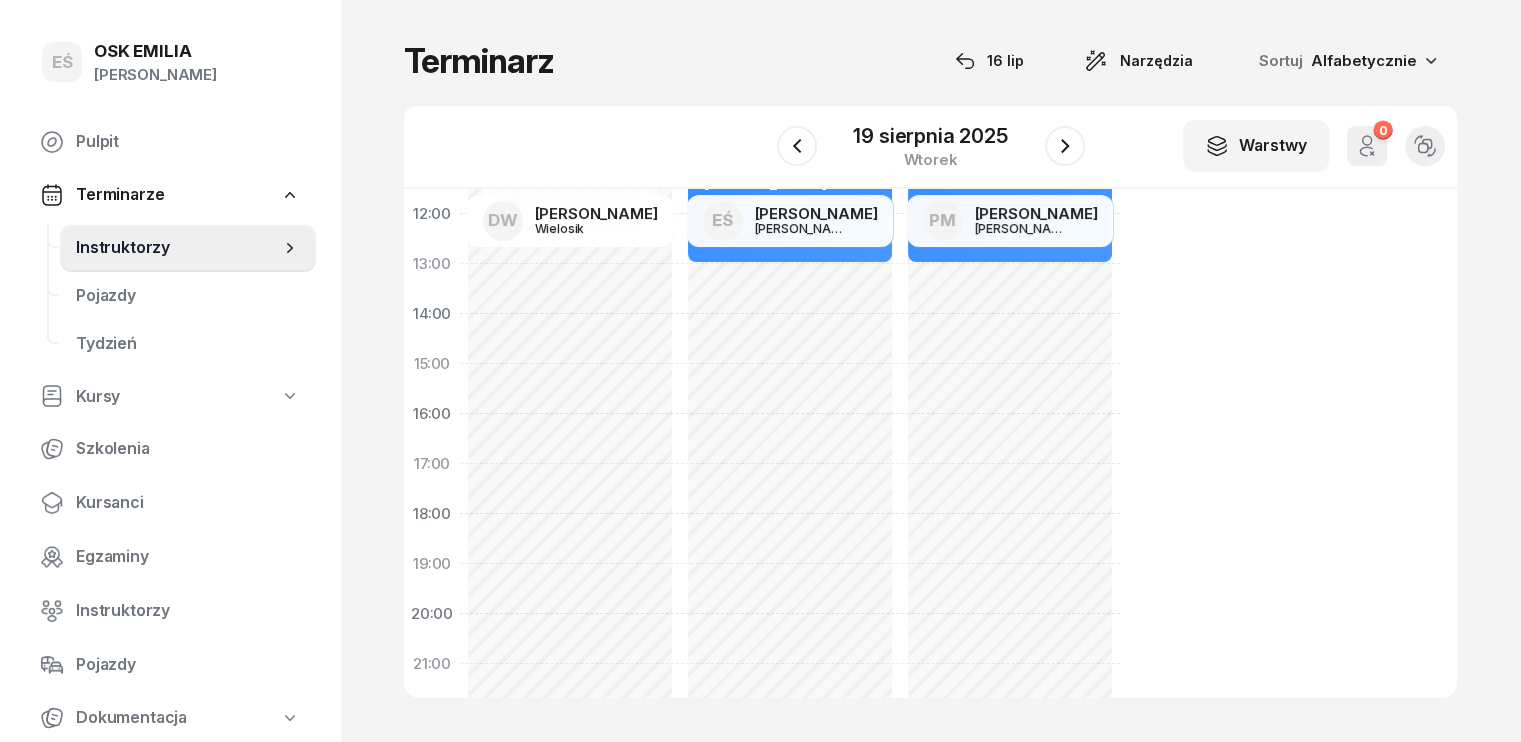click on "Nie wprowadzono Dodaj dyspozycyjność Jakub Hibner  08:00 - 11:00 Gabriela Czajkowska  11:00 - 13:00" 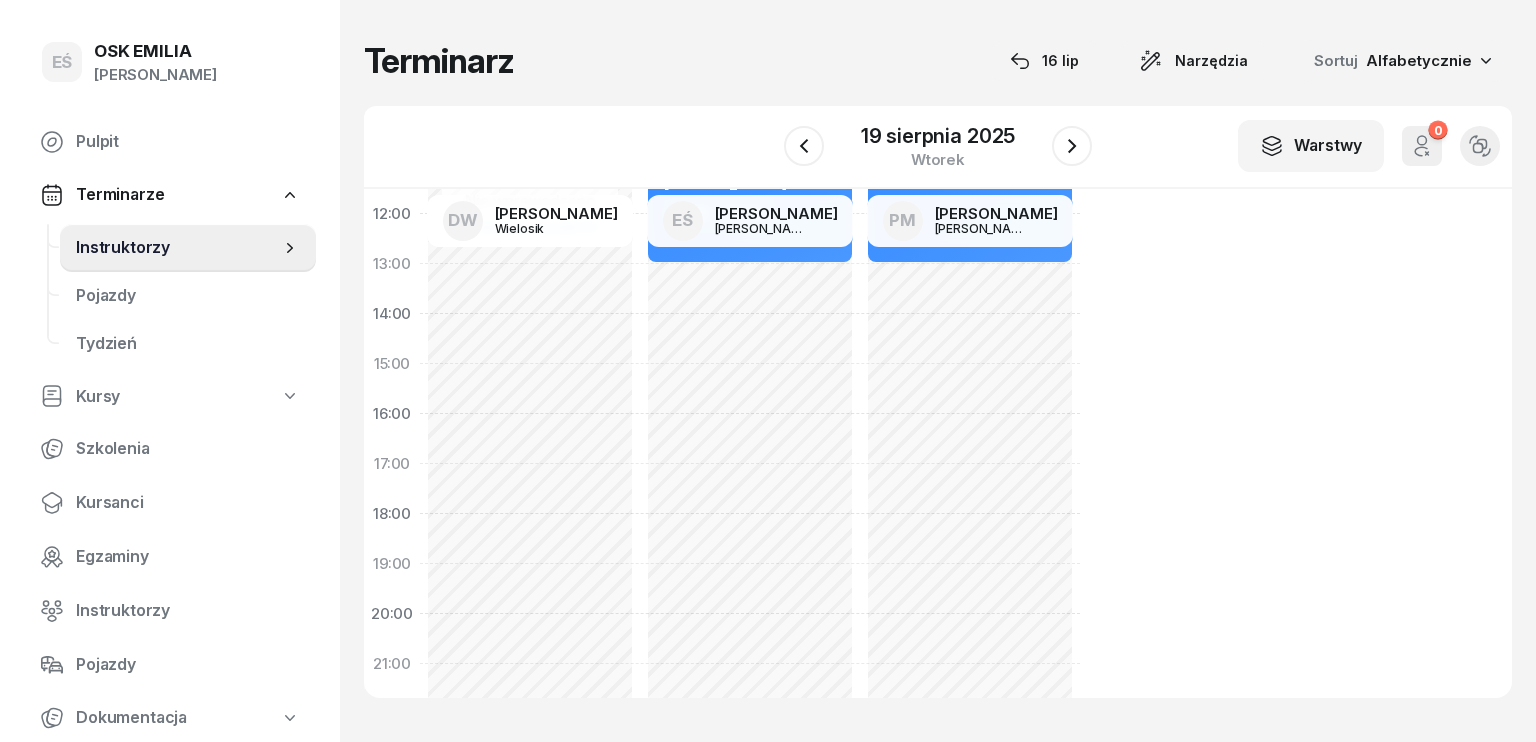 select on "17" 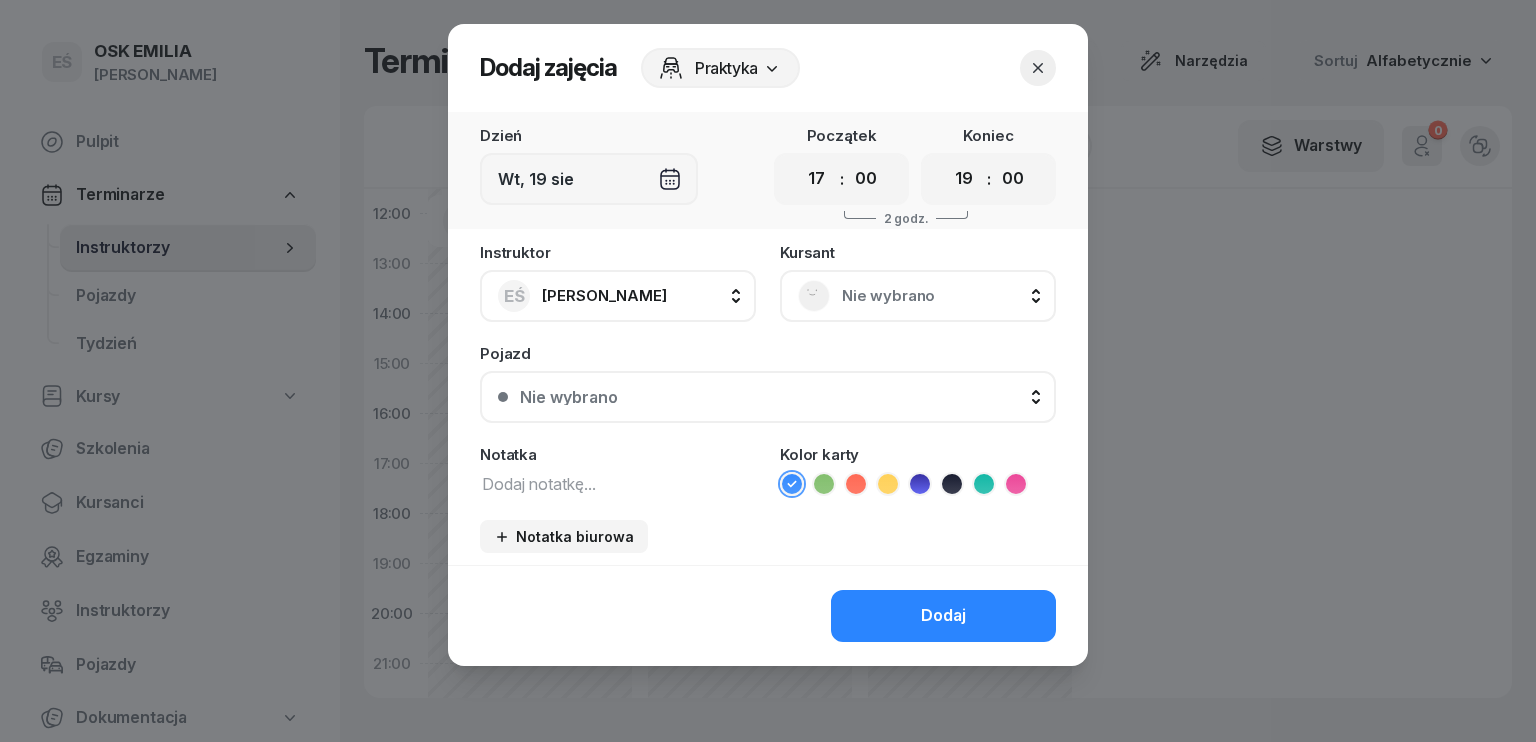 click at bounding box center (618, 483) 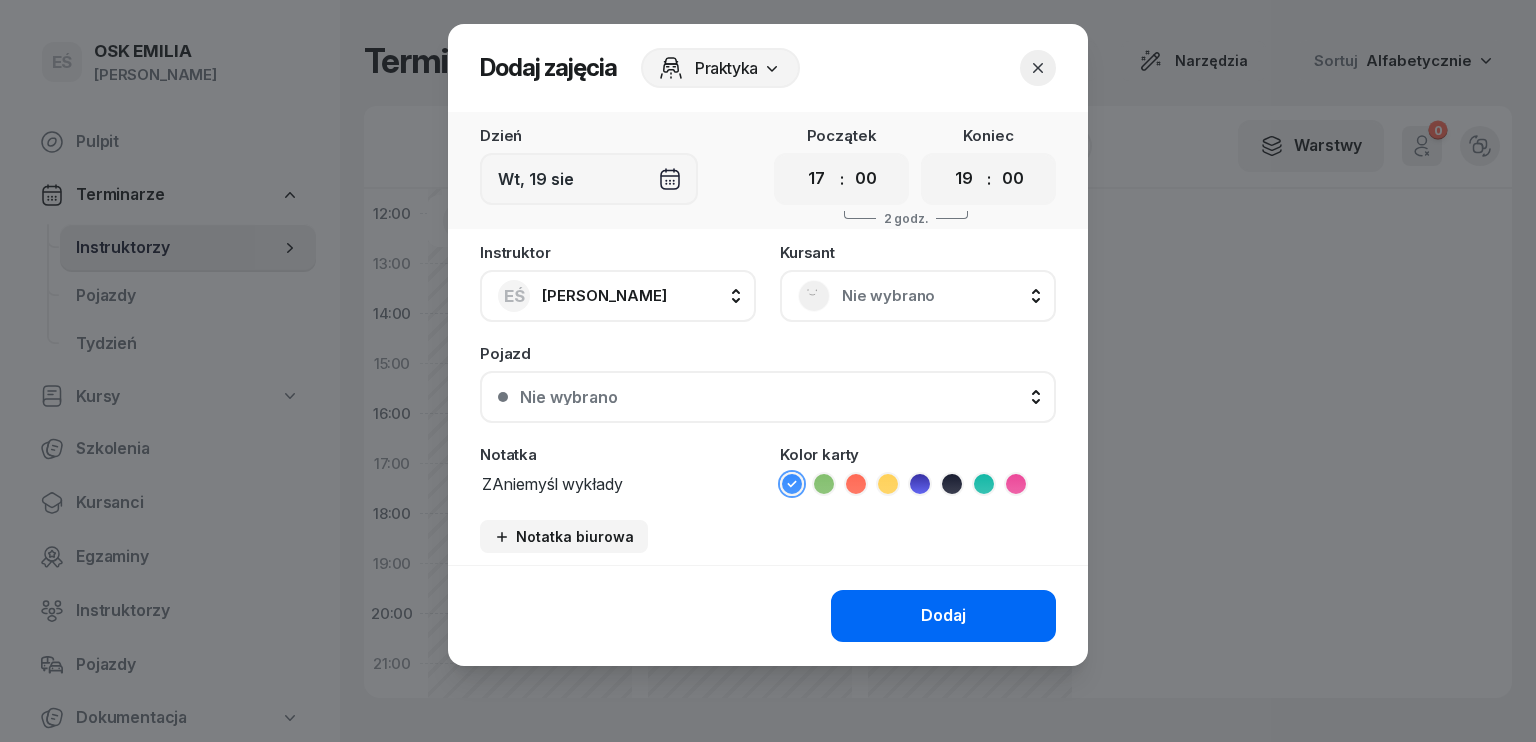 type on "ZAniemyśl wykłady" 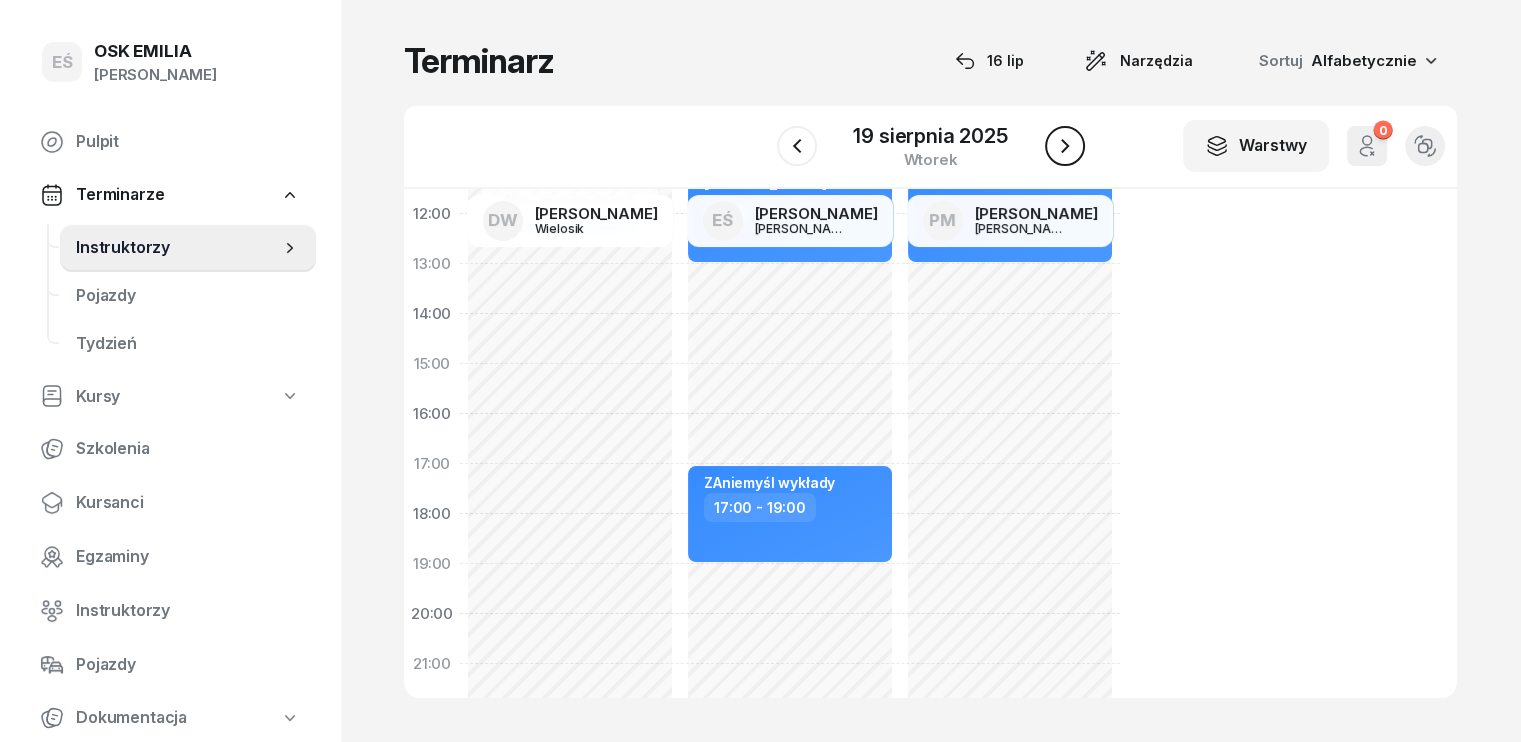 click 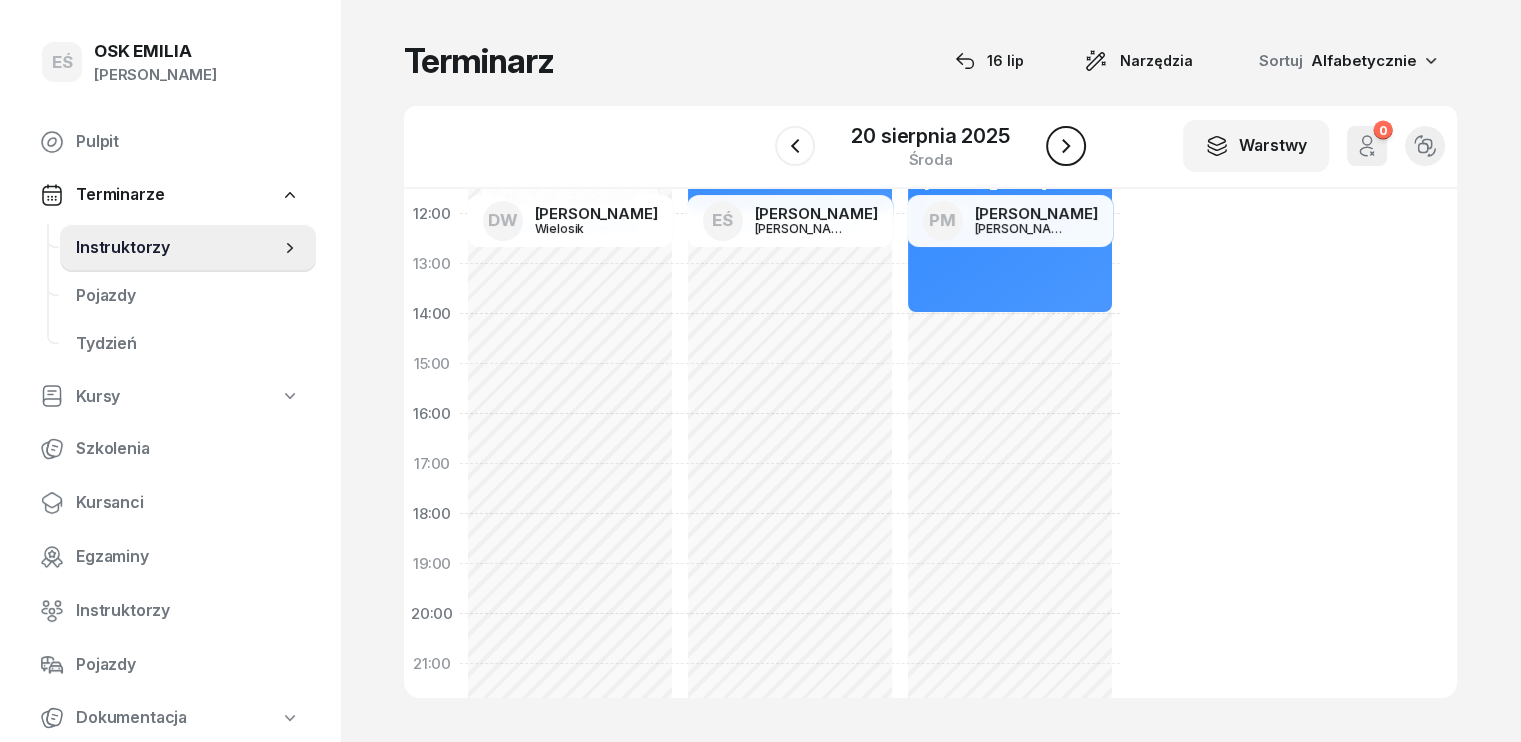 click 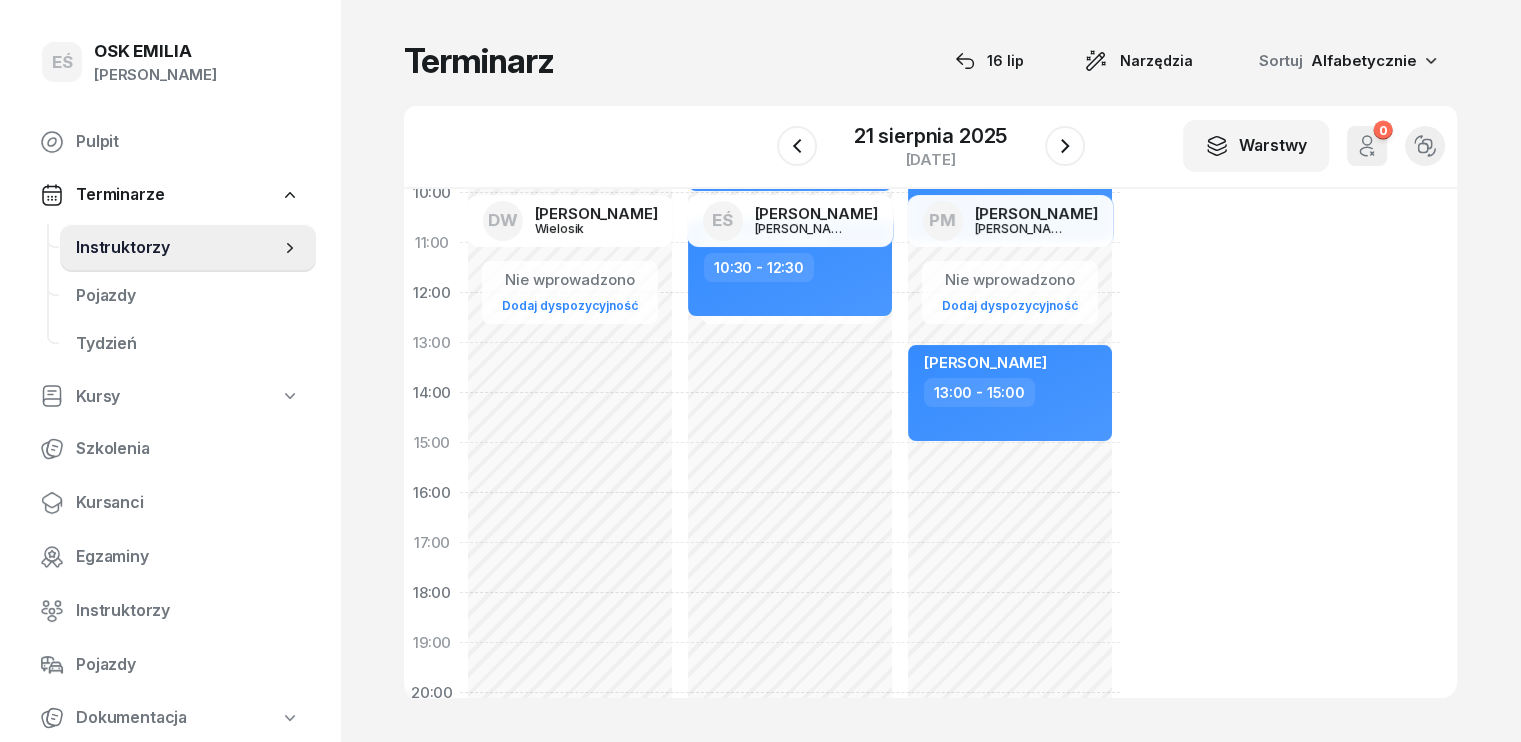 scroll, scrollTop: 100, scrollLeft: 0, axis: vertical 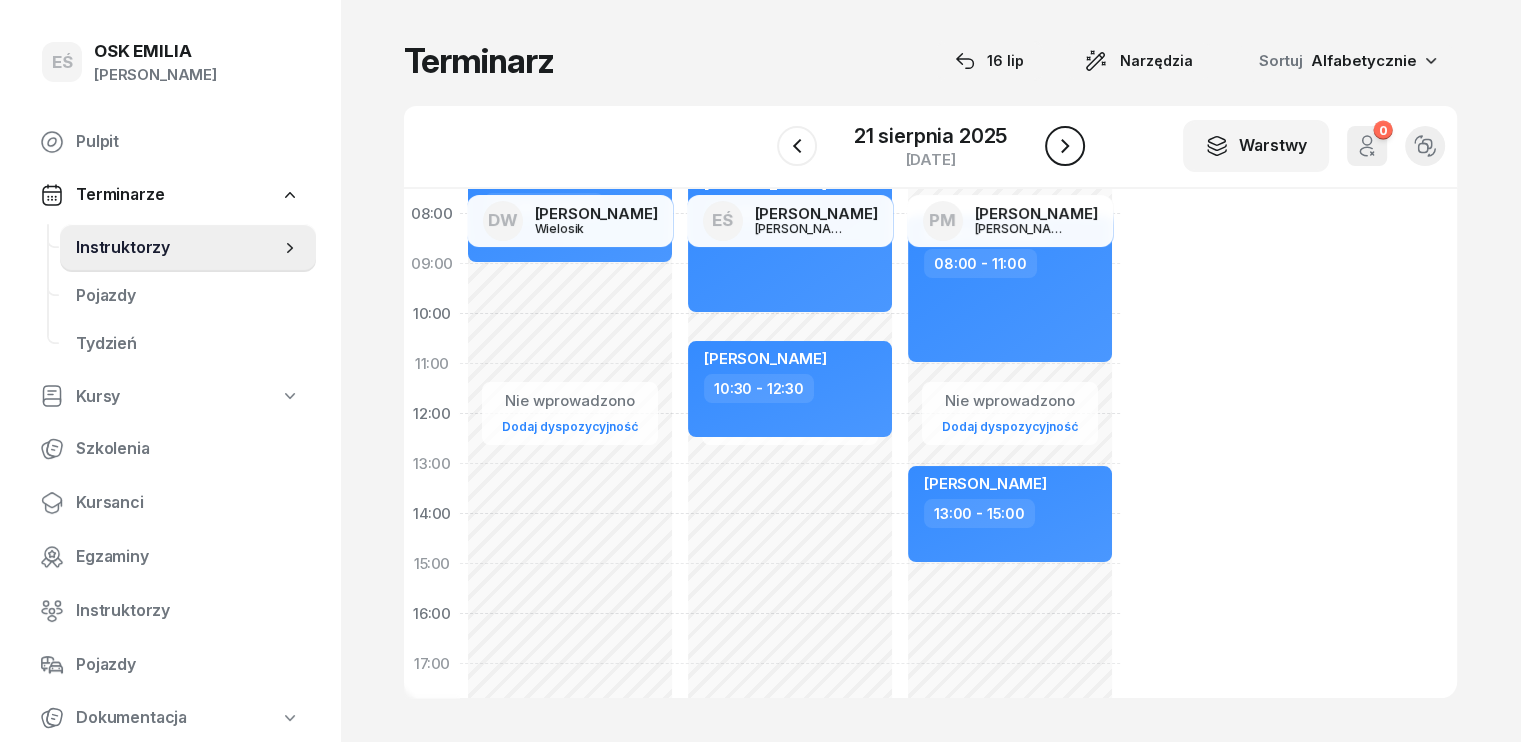 click 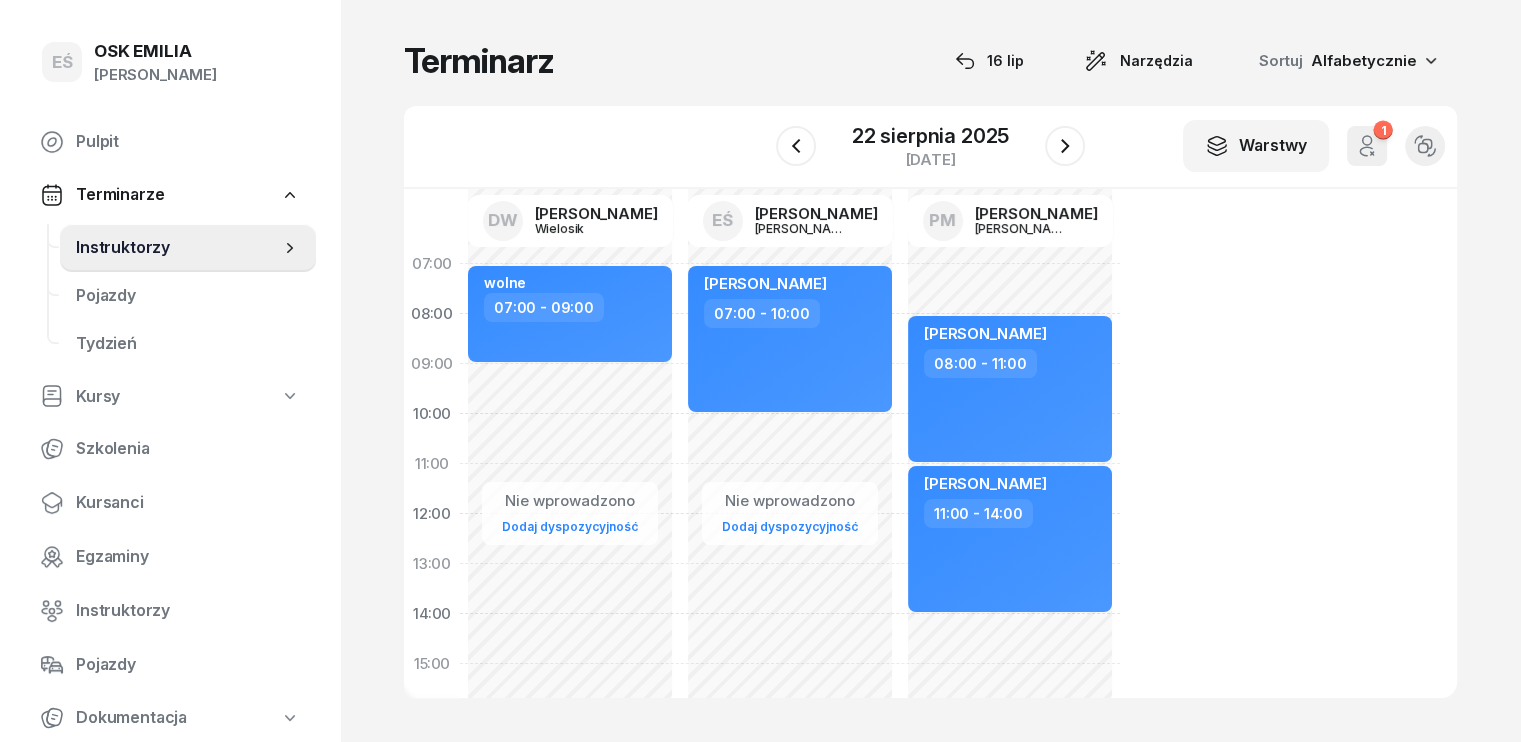 scroll, scrollTop: 200, scrollLeft: 0, axis: vertical 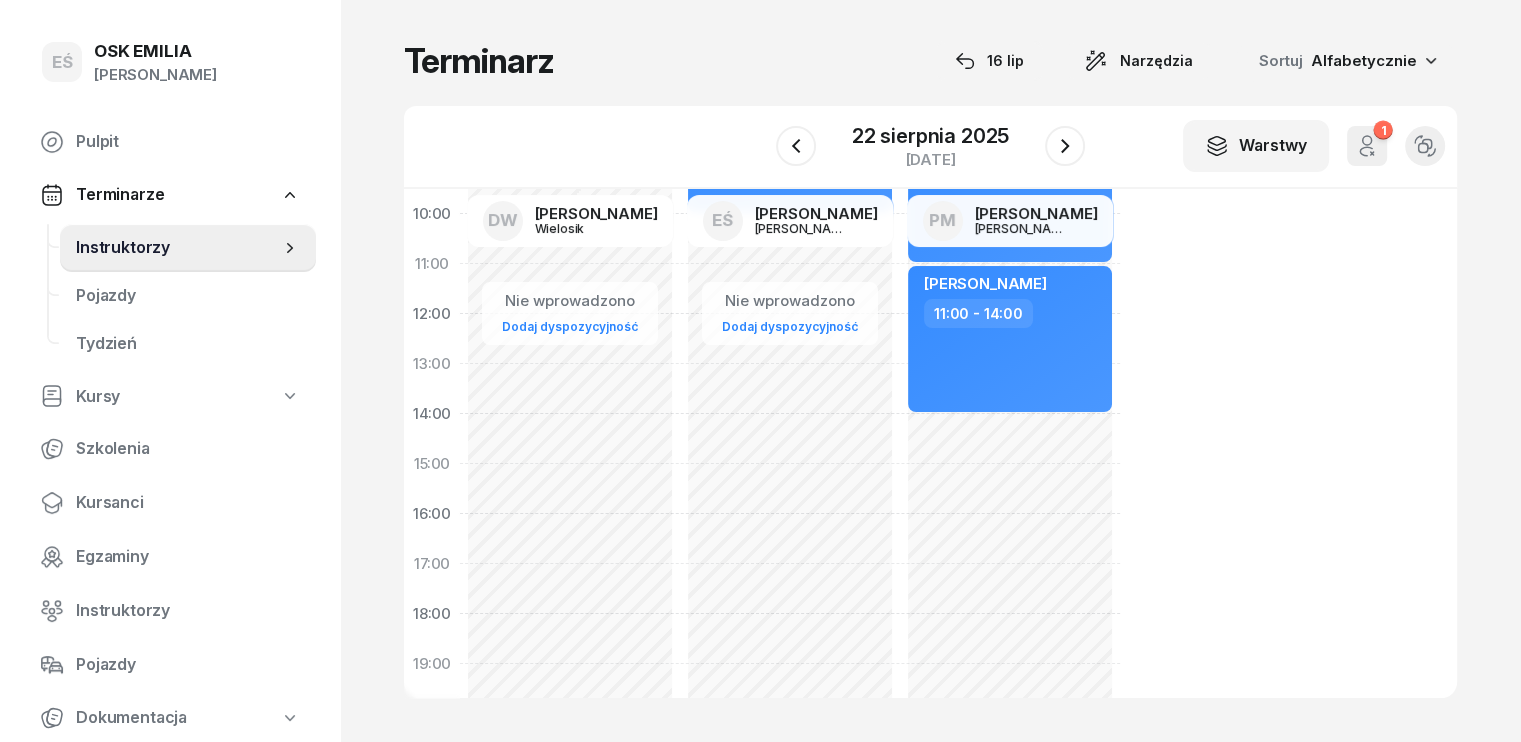 click on "Nie wprowadzono Dodaj dyspozycyjność Małgorzata Waszak  07:00 - 10:00 kursant odwołał Iryna Hnitii  13:00 - 16:00" 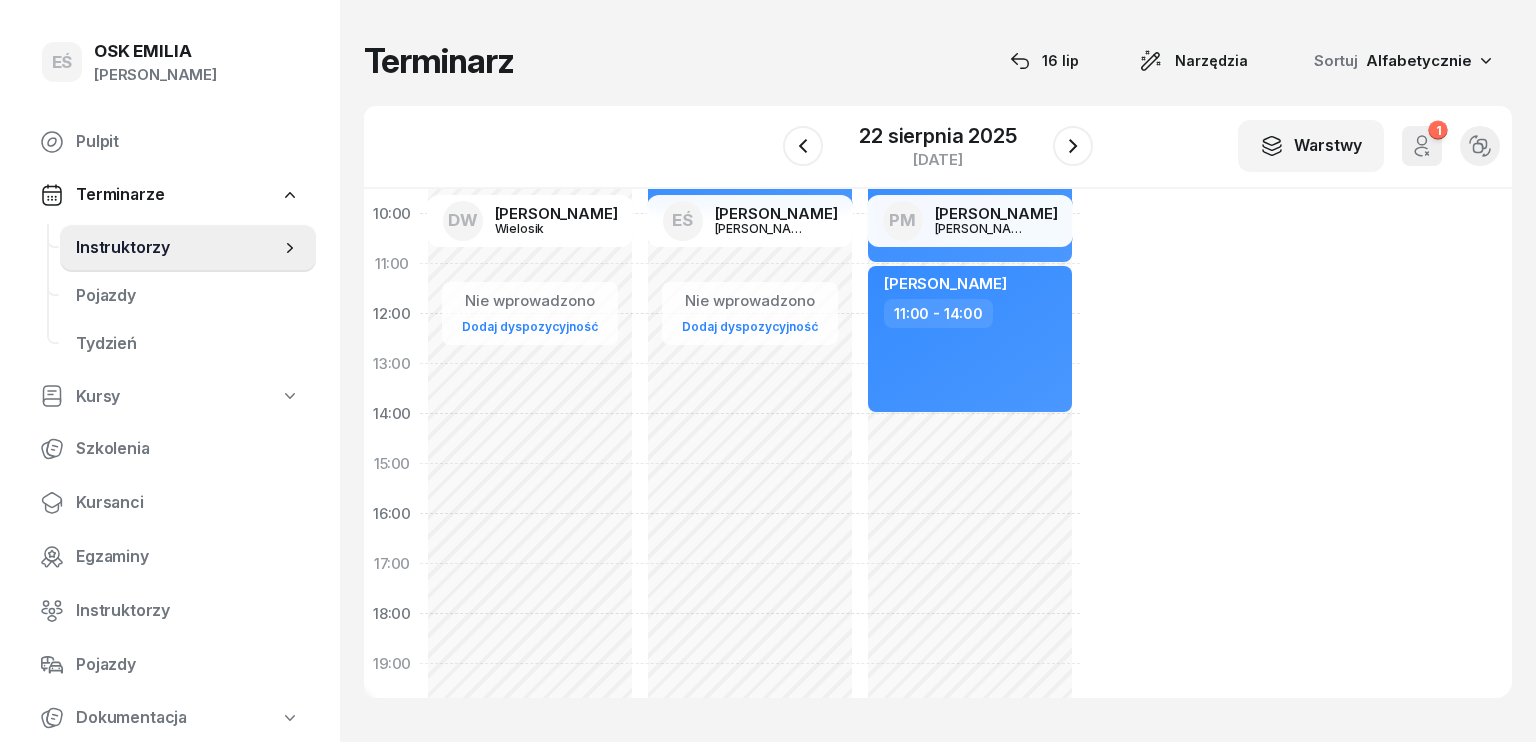 select on "15" 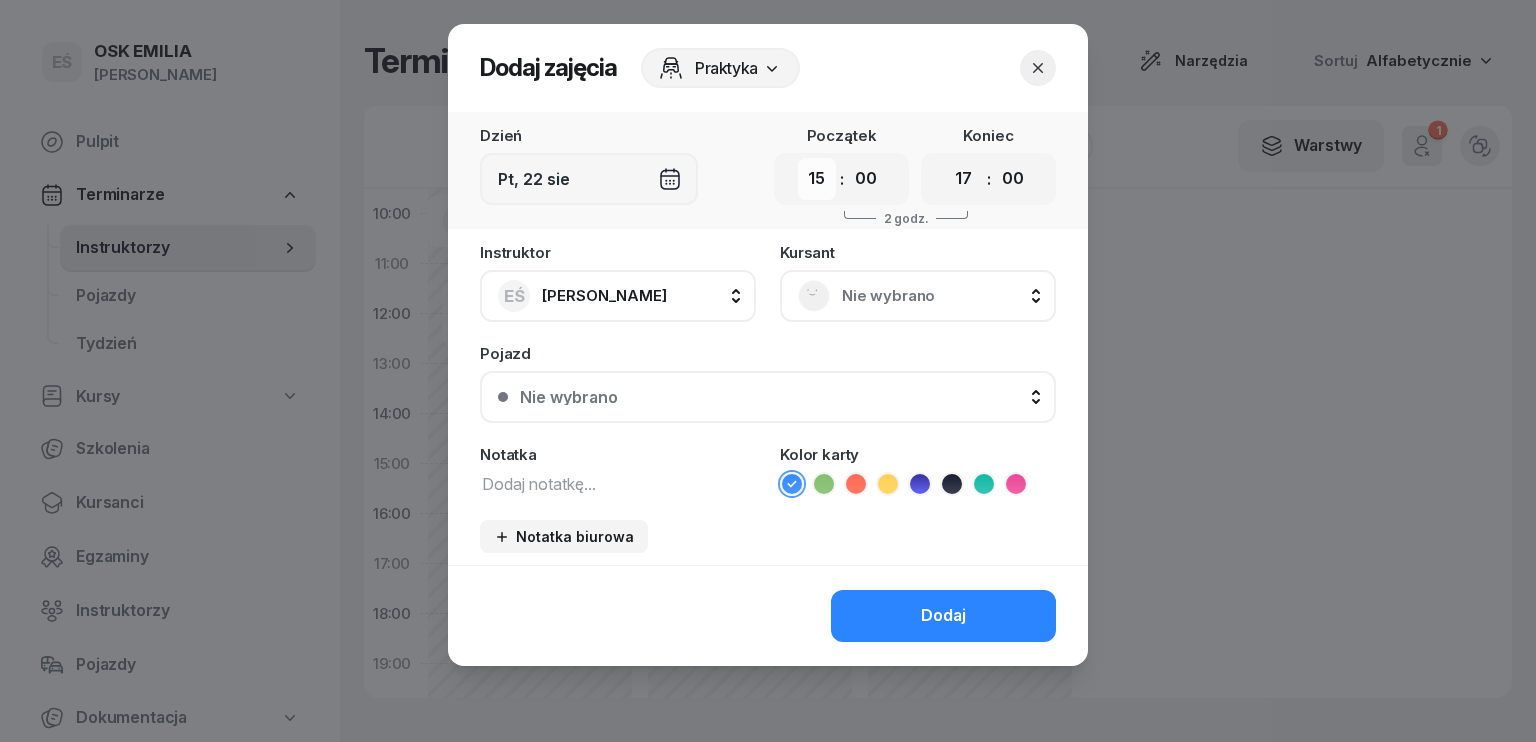 drag, startPoint x: 832, startPoint y: 169, endPoint x: 828, endPoint y: 189, distance: 20.396078 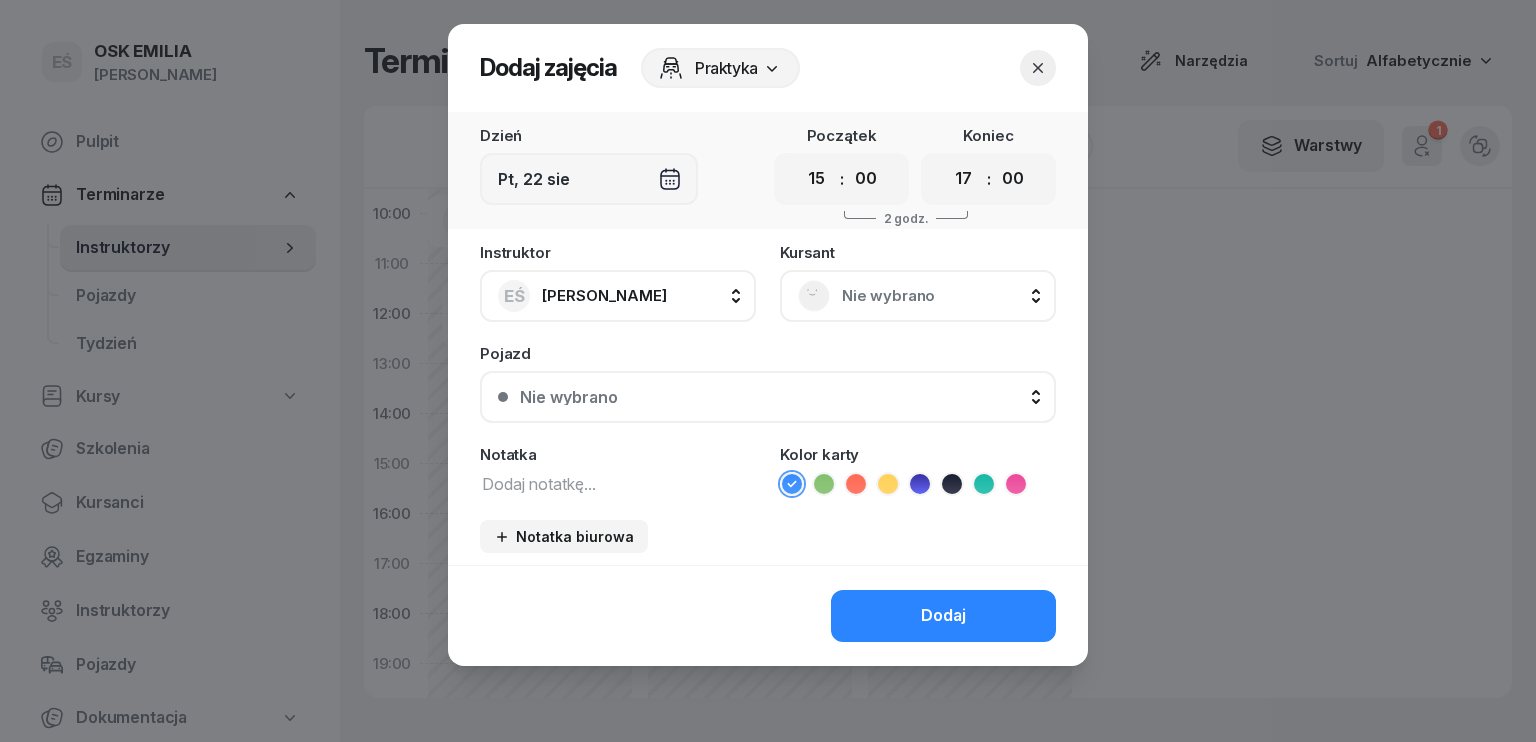 select on "17" 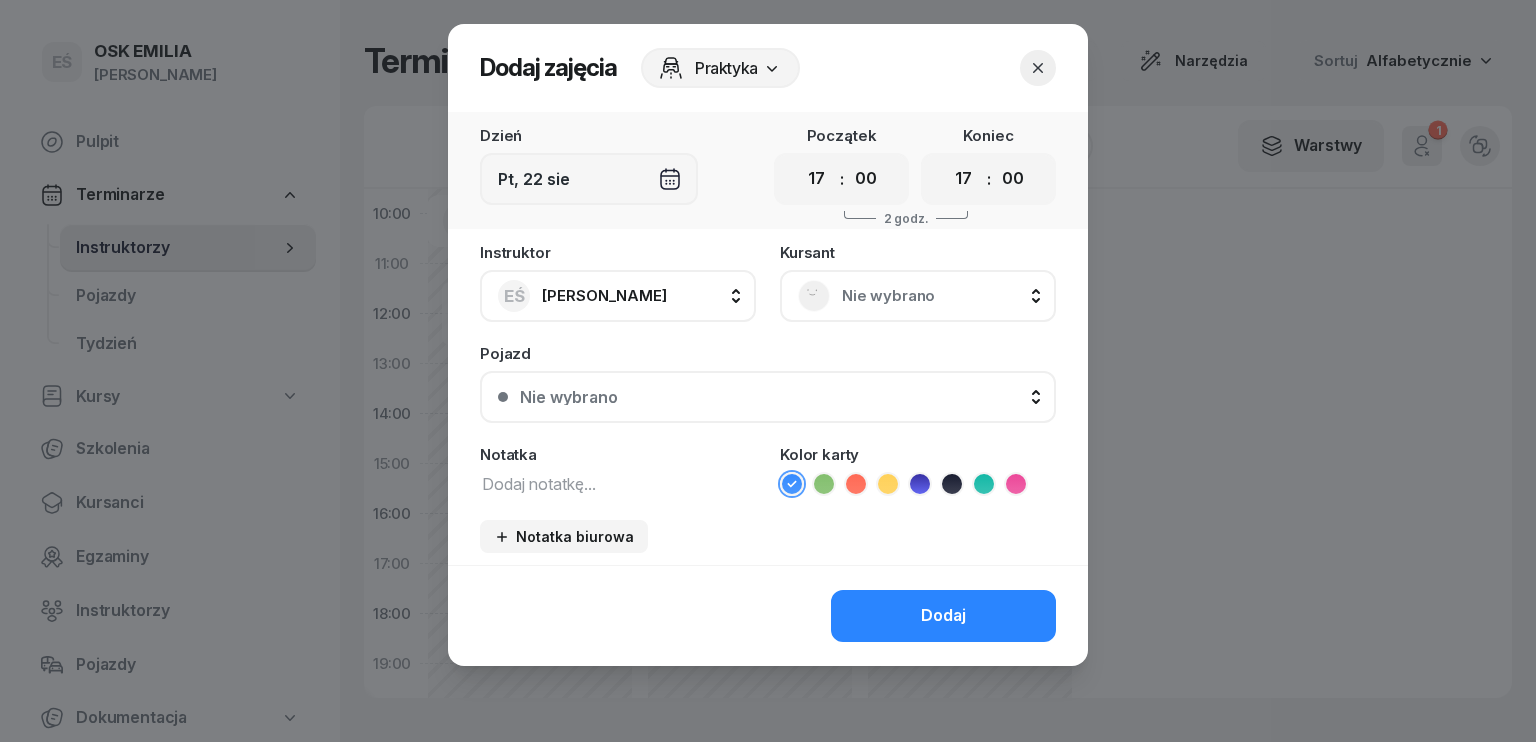 click on "00 01 02 03 04 05 06 07 08 09 10 11 12 13 14 15 16 17 18 19 20 21 22 23" at bounding box center (817, 179) 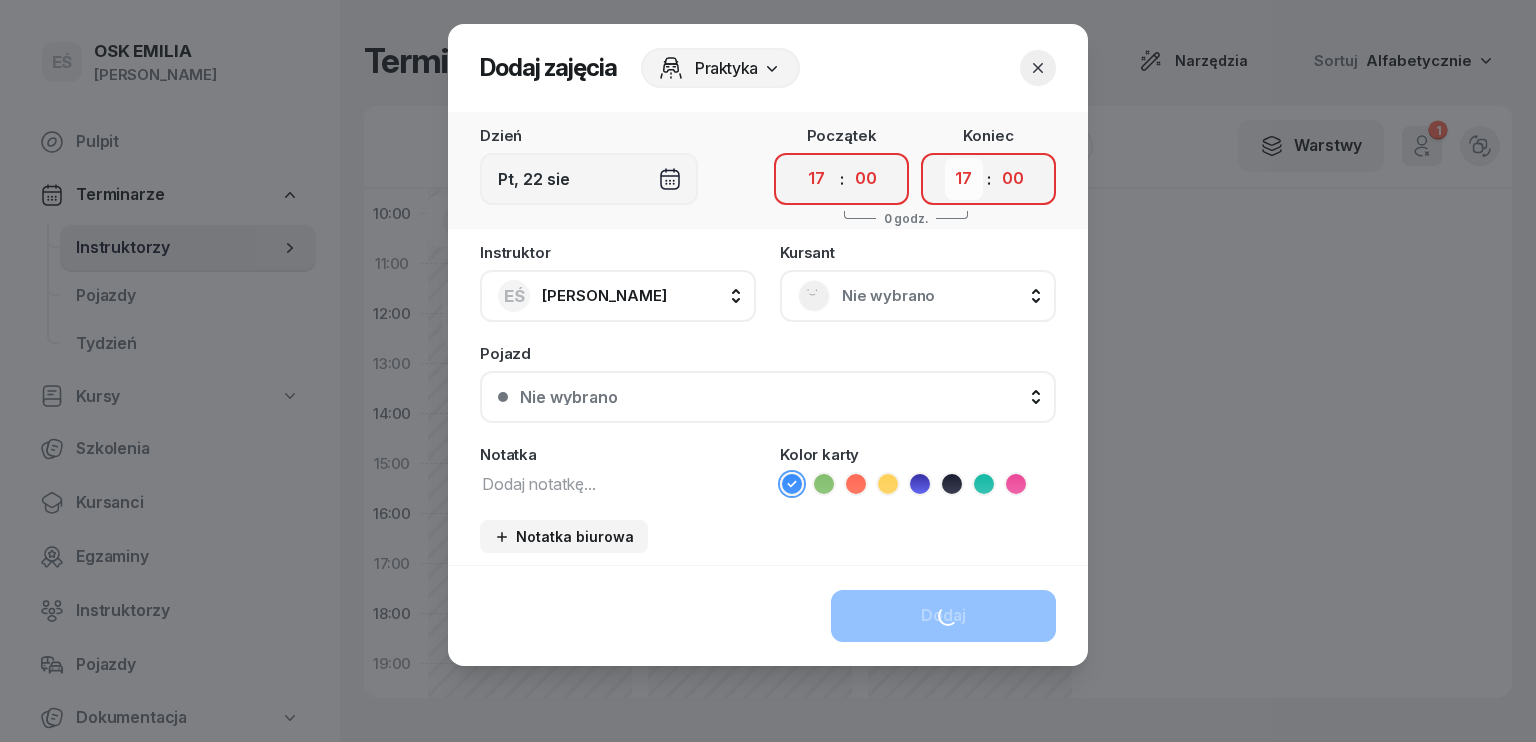 click on "00 01 02 03 04 05 06 07 08 09 10 11 12 13 14 15 16 17 18 19 20 21 22 23" at bounding box center (964, 179) 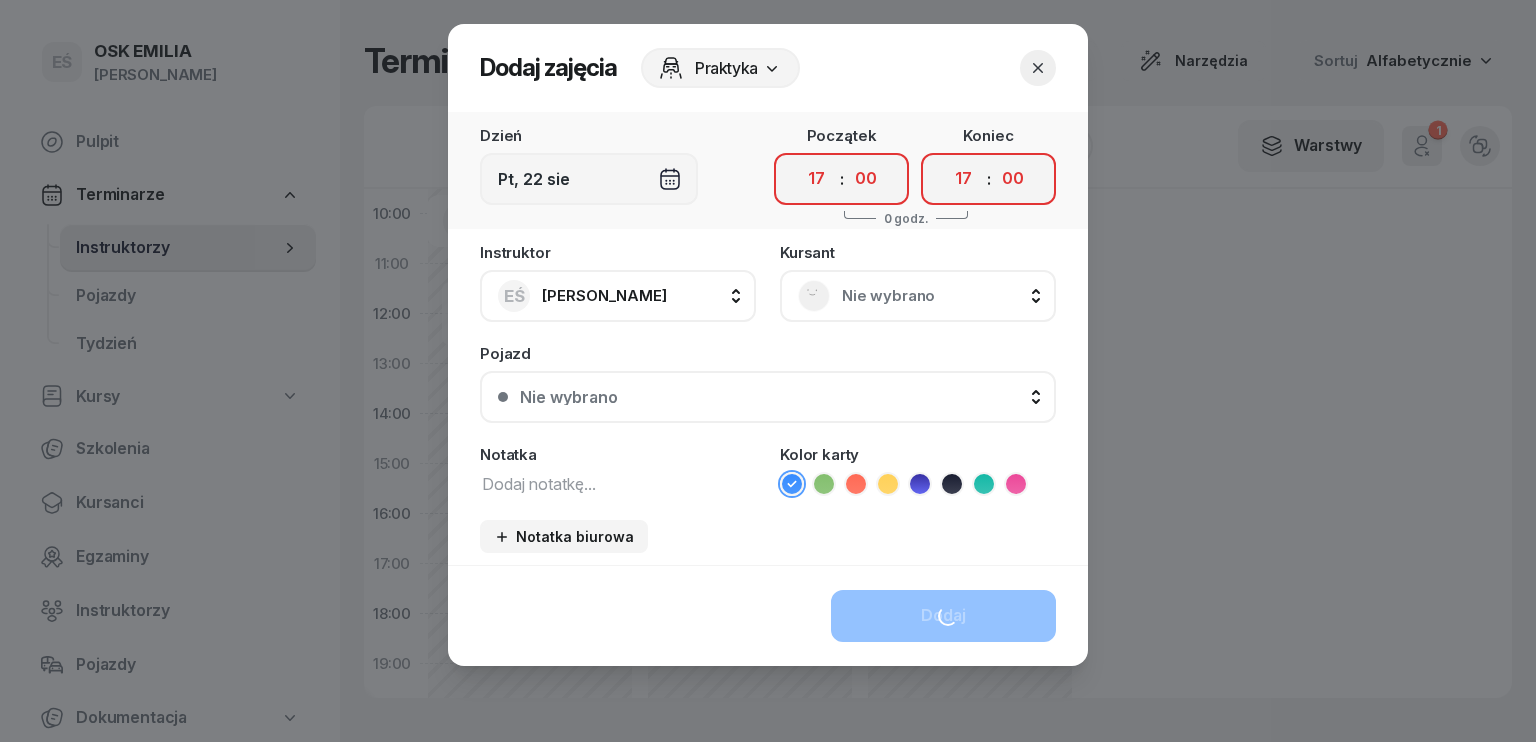 select on "19" 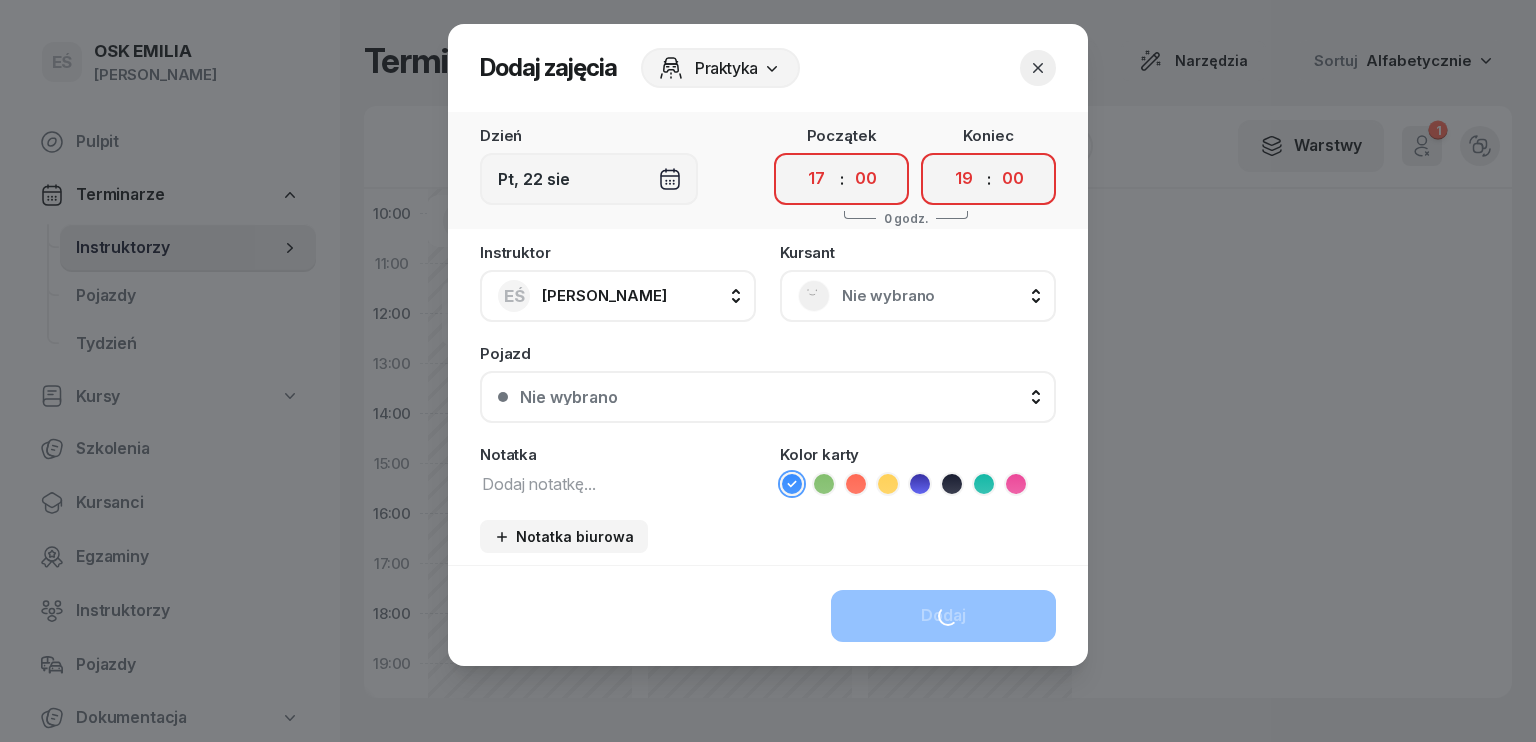 click on "00 01 02 03 04 05 06 07 08 09 10 11 12 13 14 15 16 17 18 19 20 21 22 23" at bounding box center [964, 179] 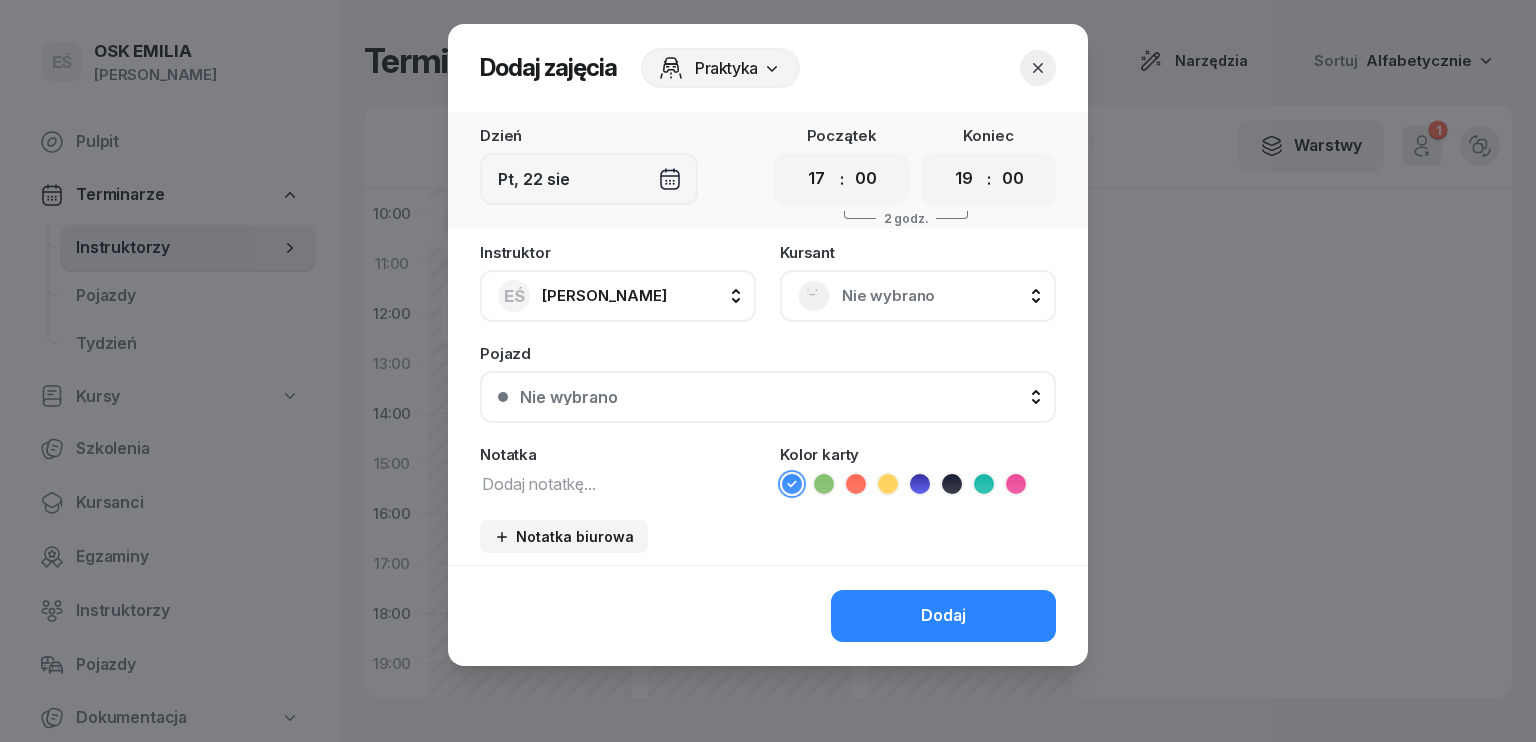 click at bounding box center [618, 483] 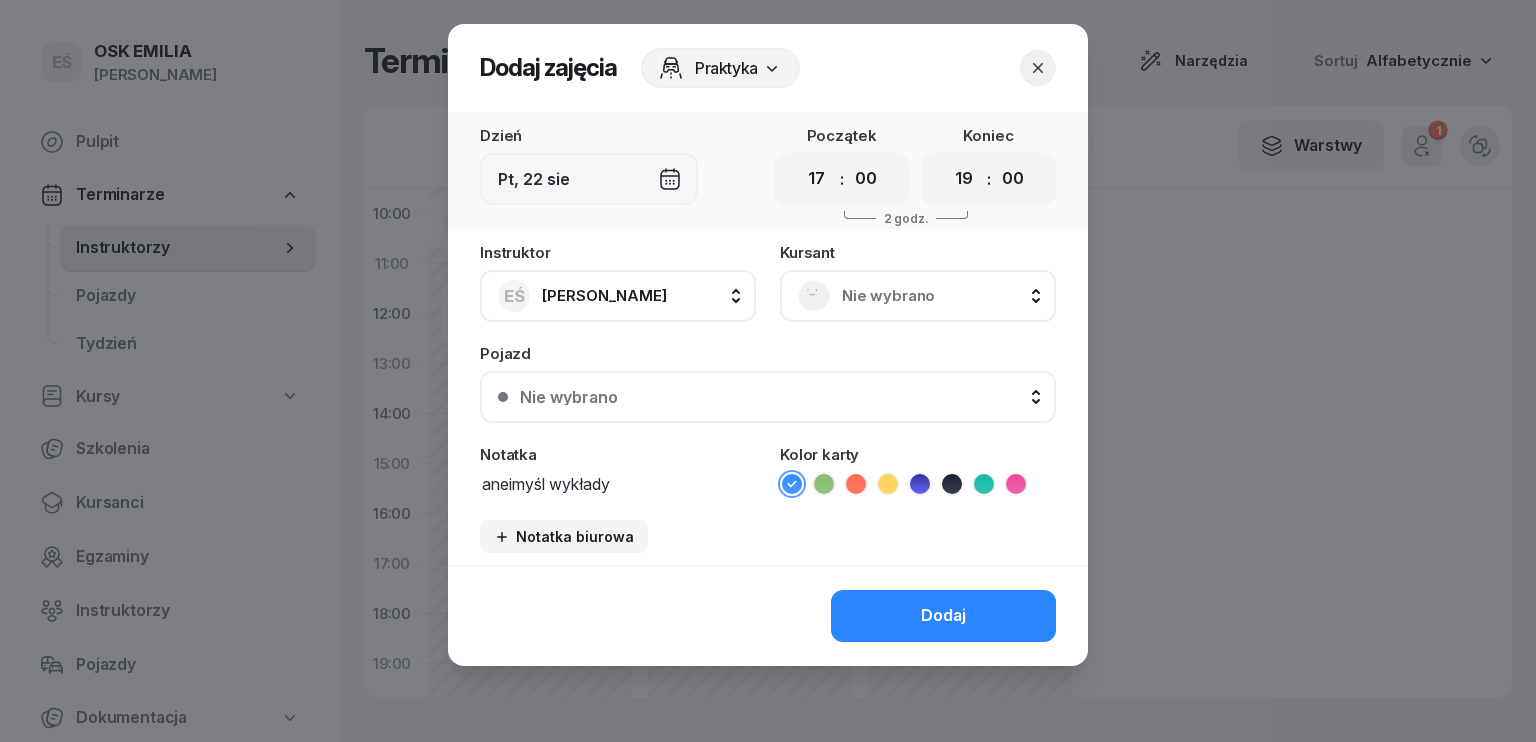 click on "aneimyśl wykłady" at bounding box center [618, 483] 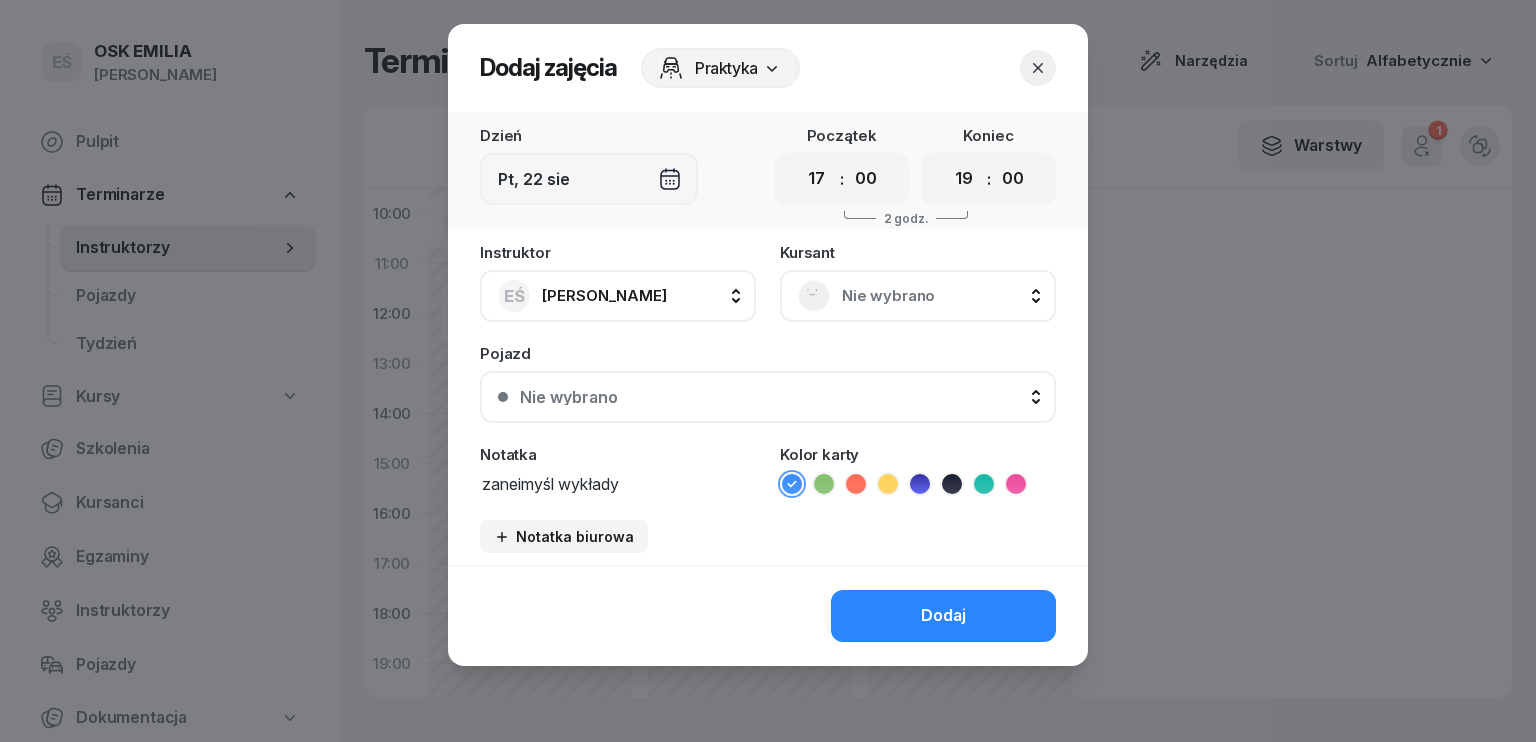 click on "zaneimyśl wykłady" at bounding box center [618, 483] 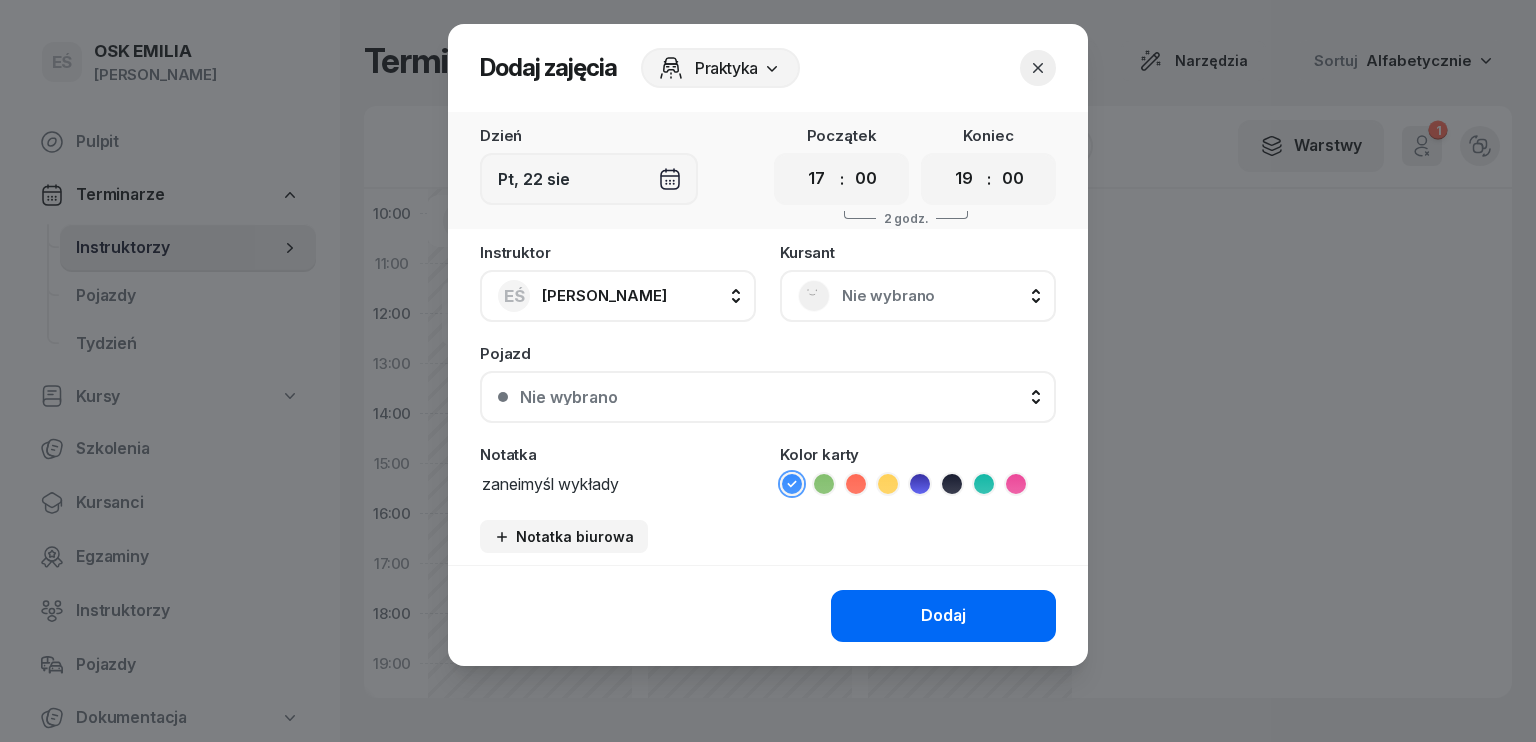 type on "zaneimyśl wykłady" 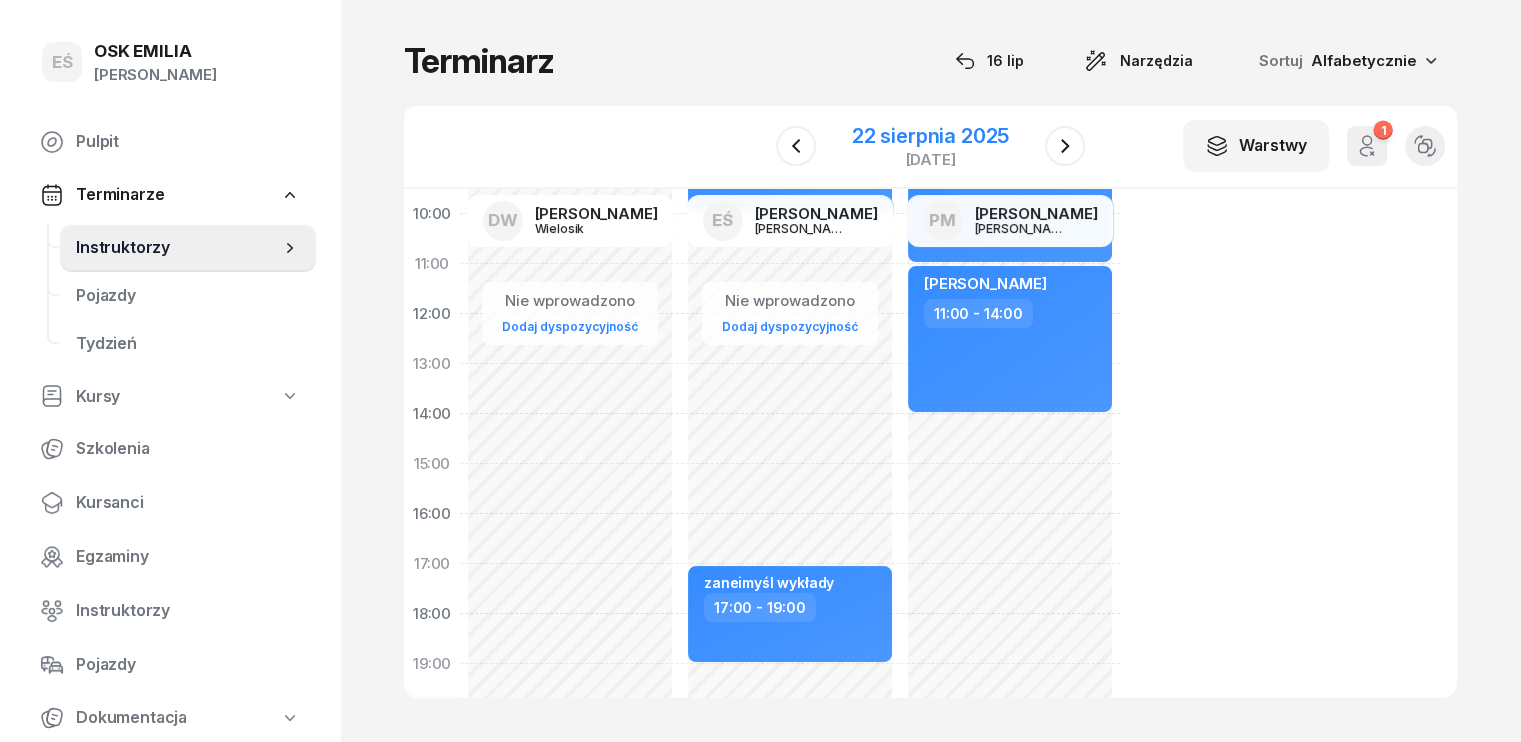 click on "22 sierpnia 2025" at bounding box center [930, 136] 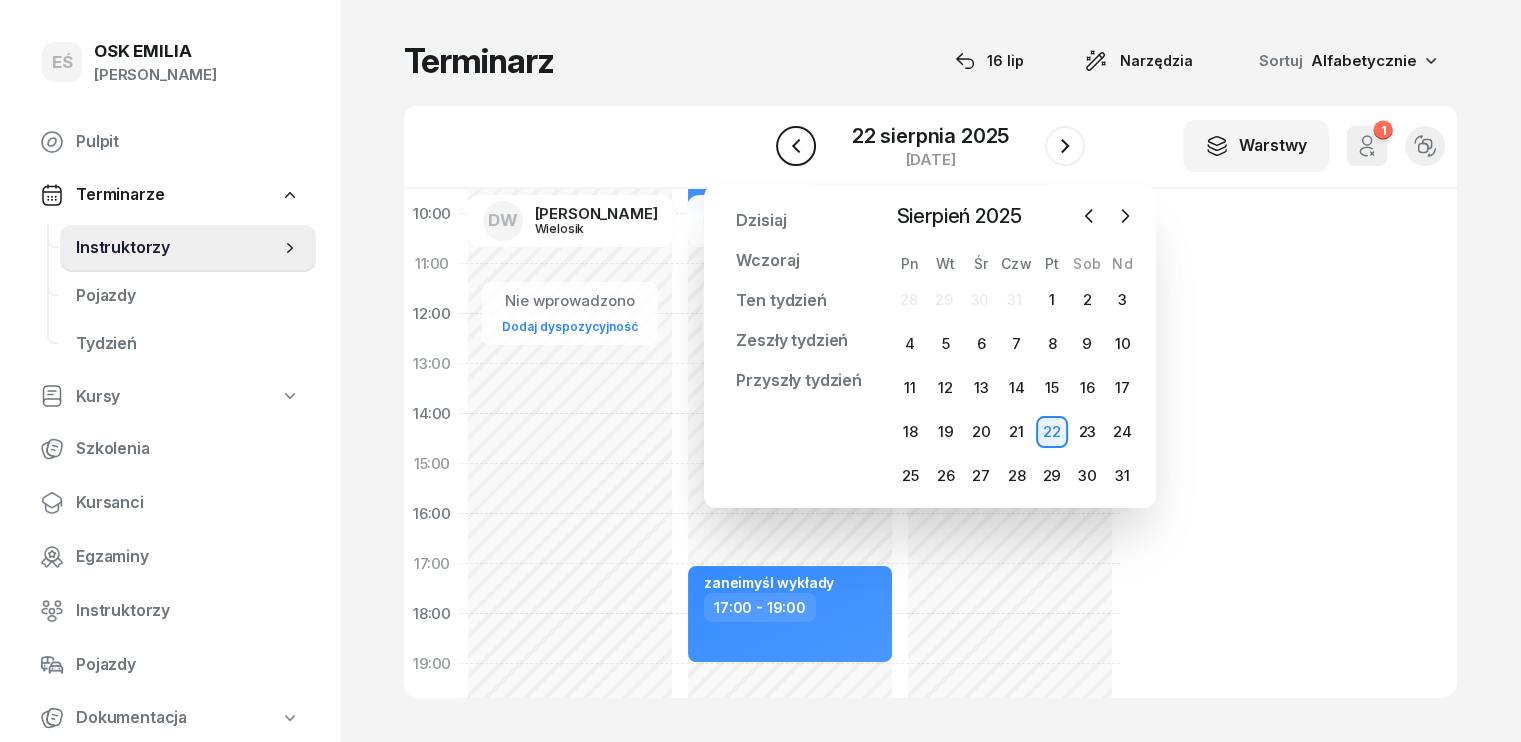 click 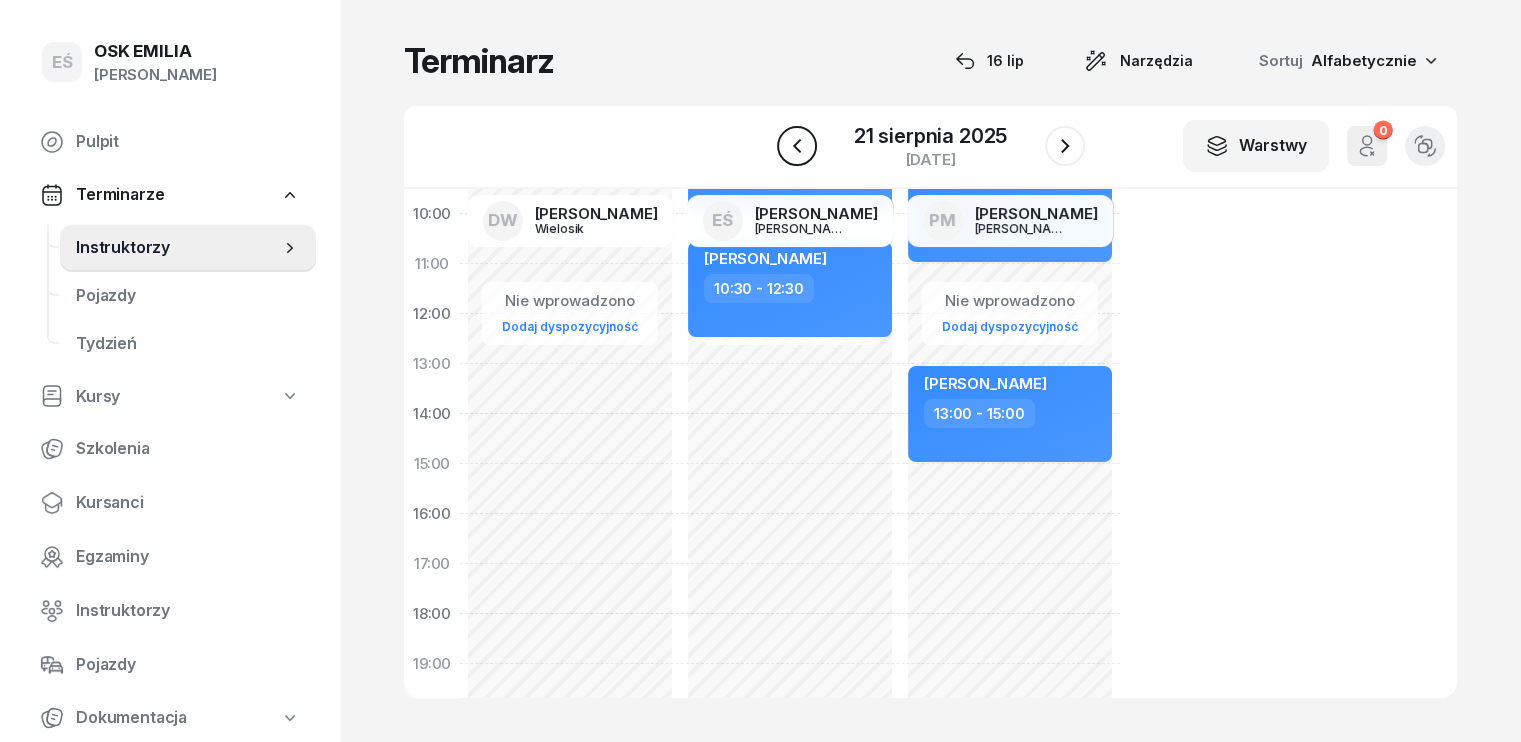 click 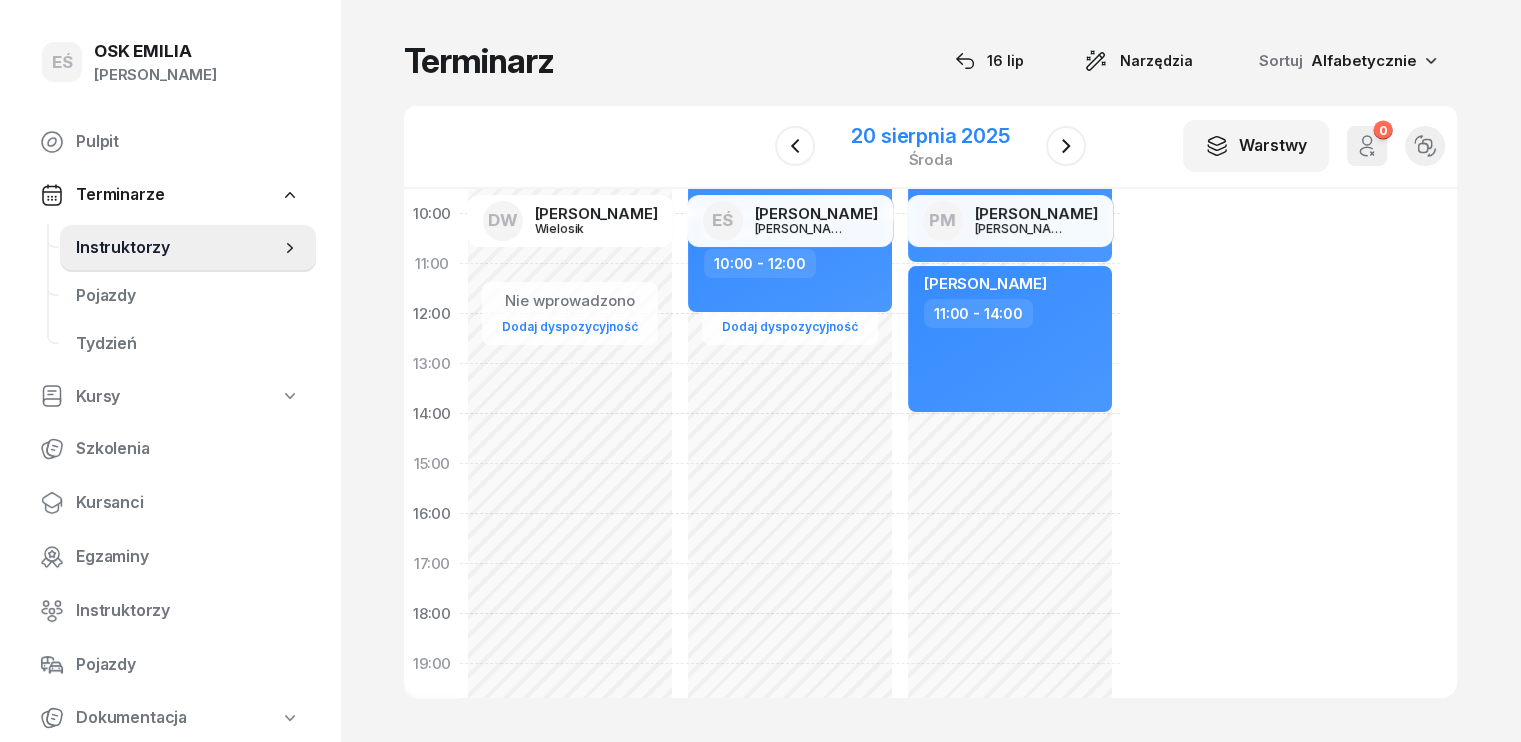 click on "20 sierpnia 2025" at bounding box center (930, 136) 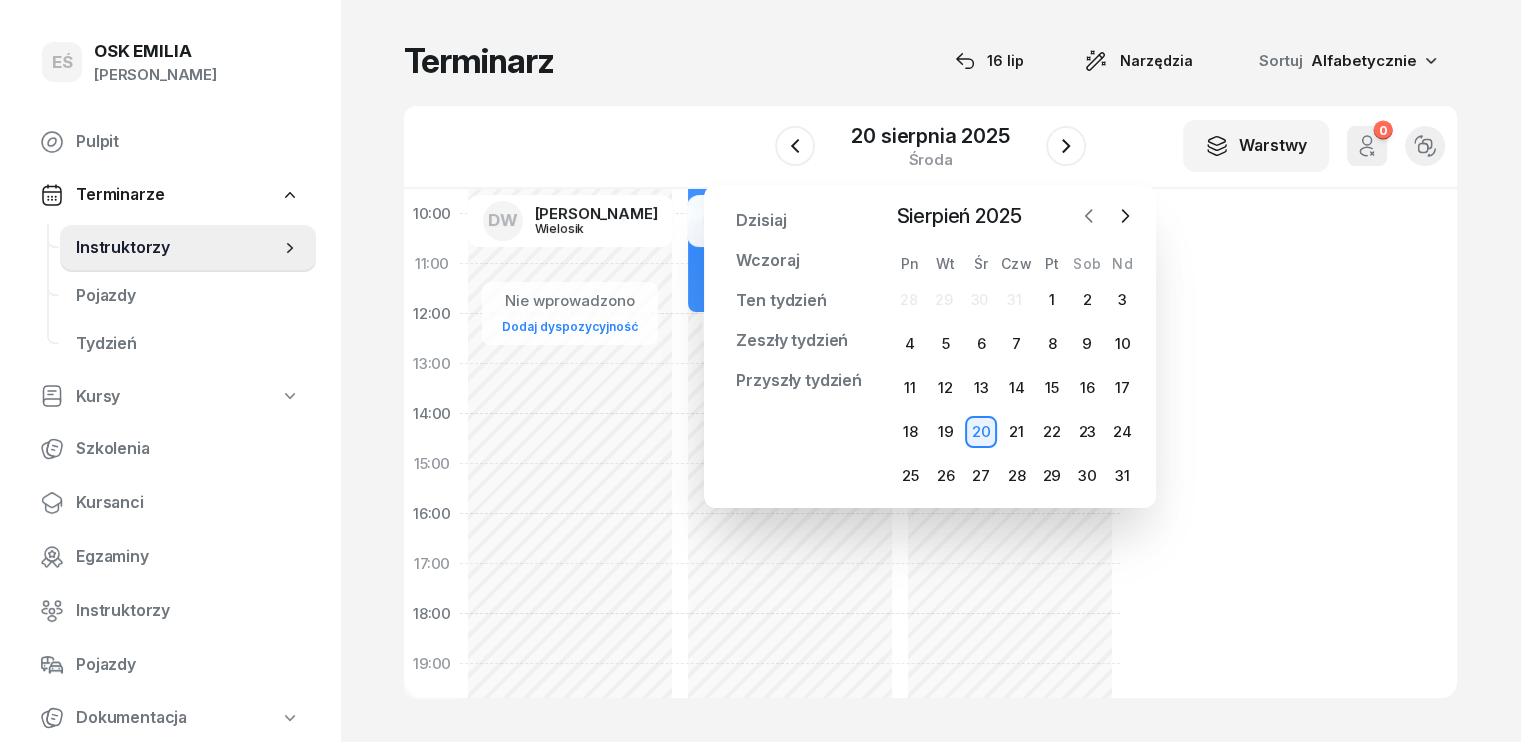 click 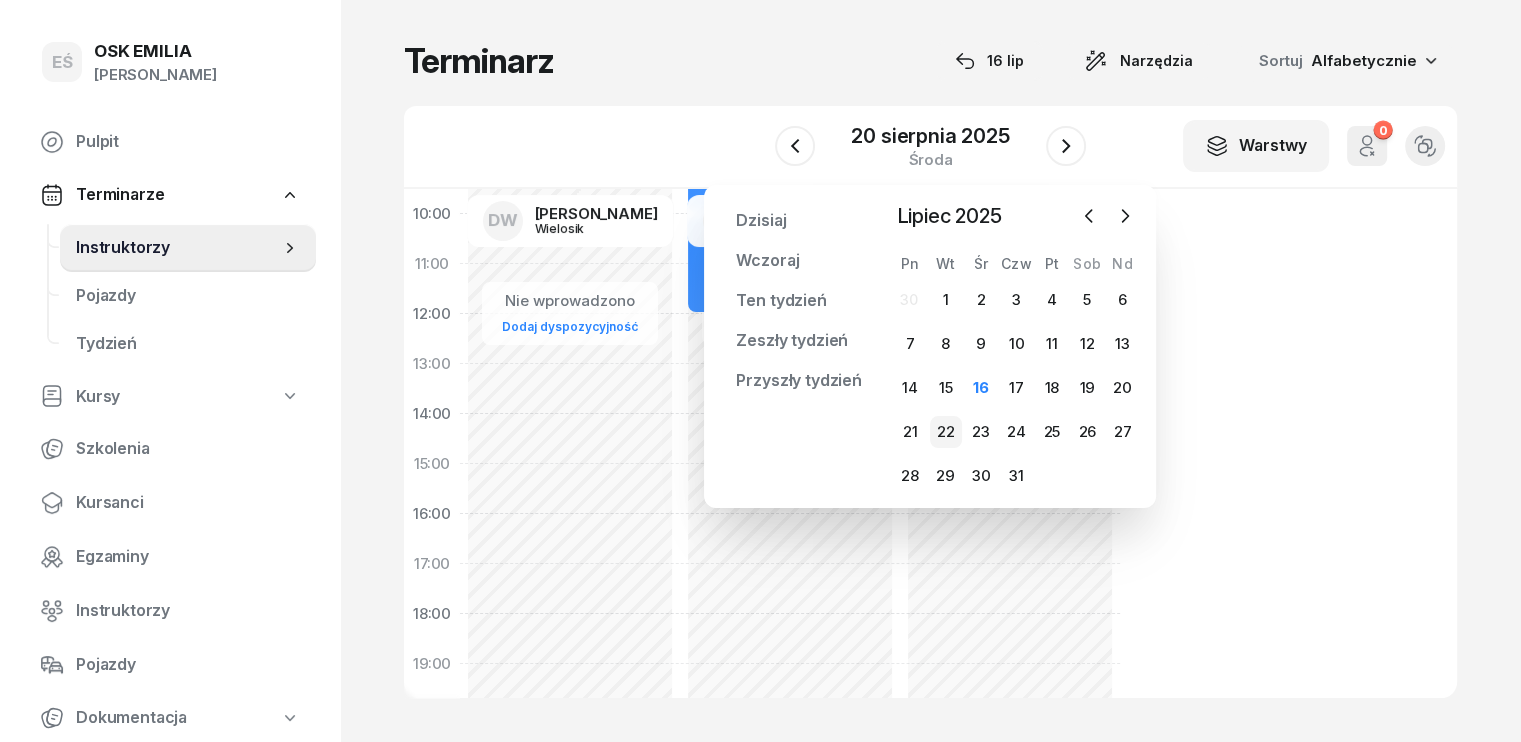 click on "22" at bounding box center [946, 432] 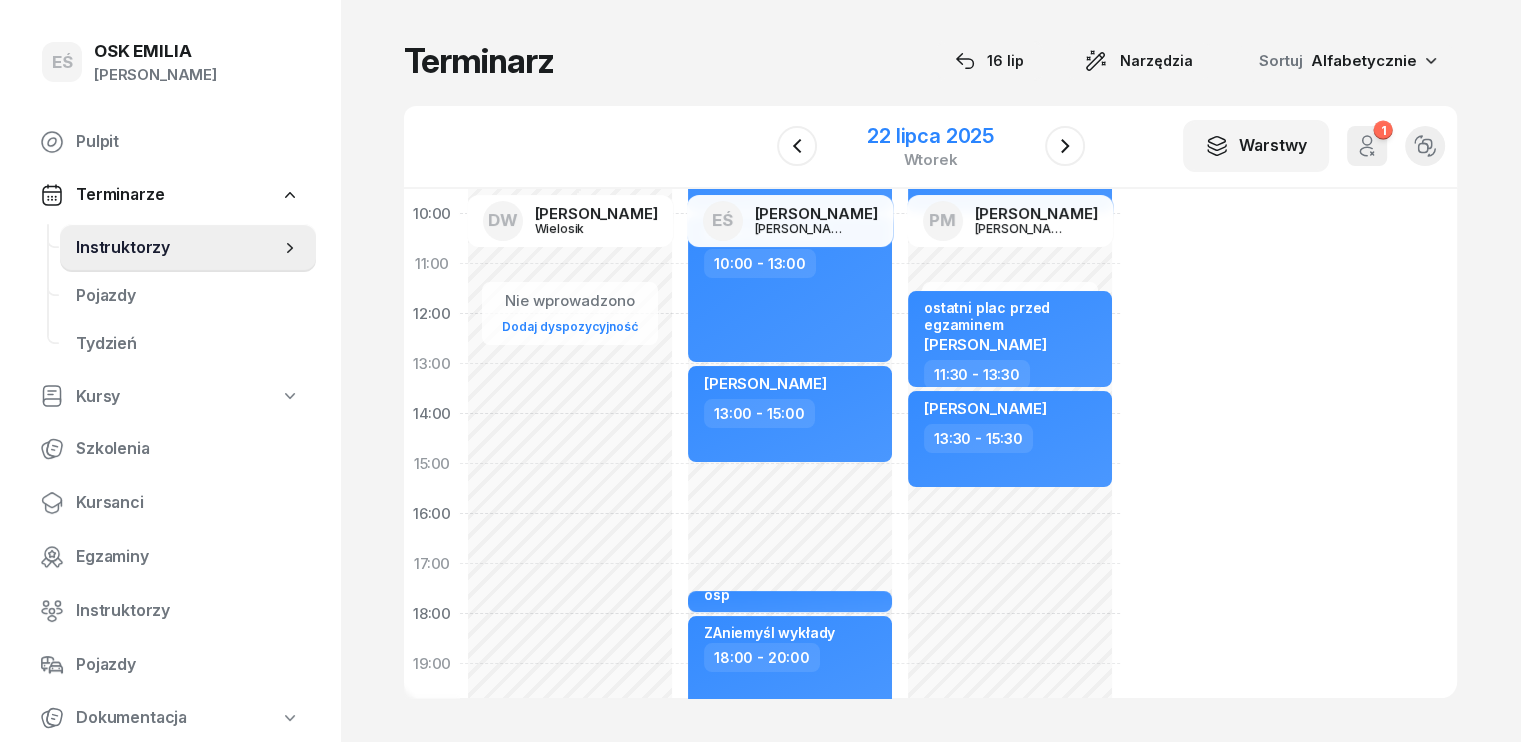 click on "22 lipca 2025" at bounding box center [930, 136] 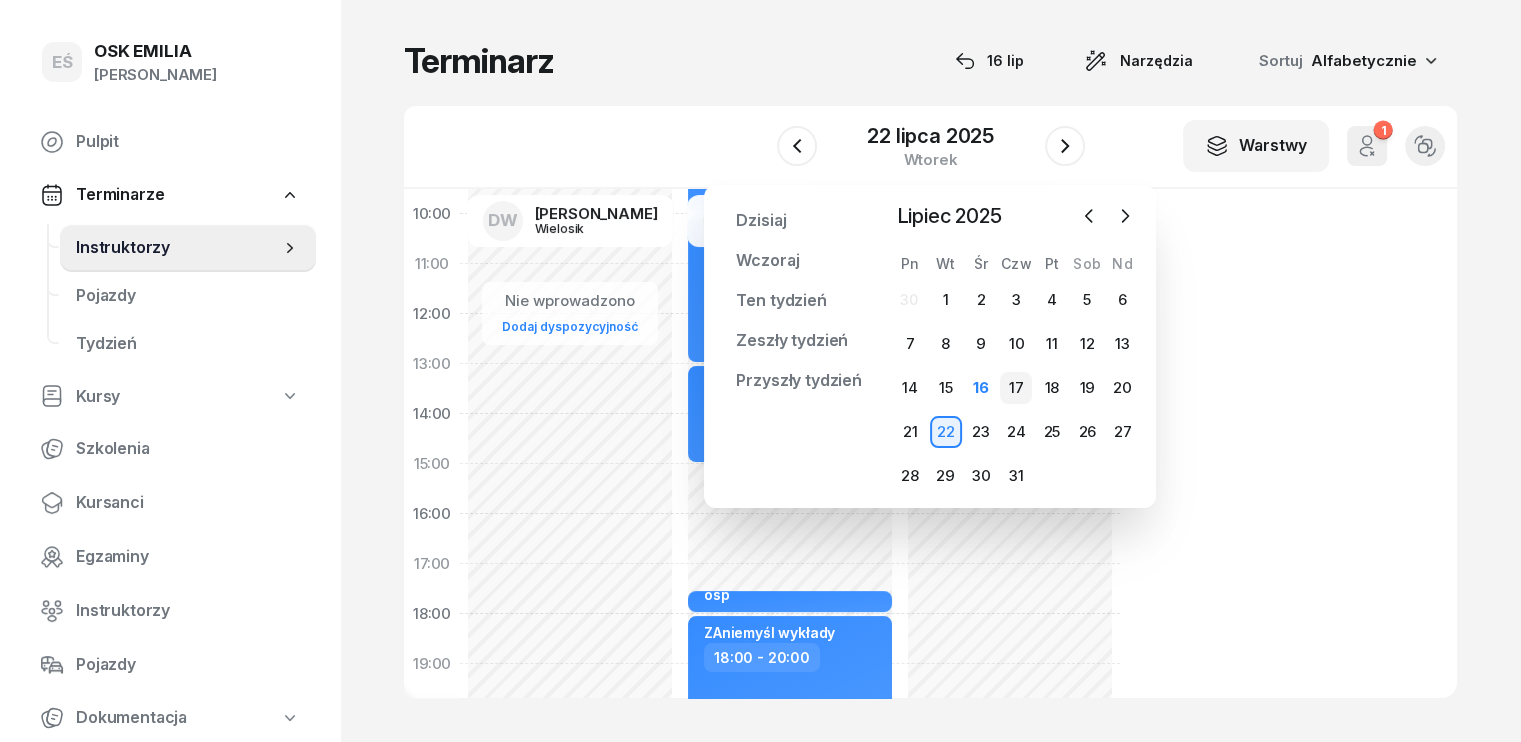 click on "17" at bounding box center [1016, 388] 